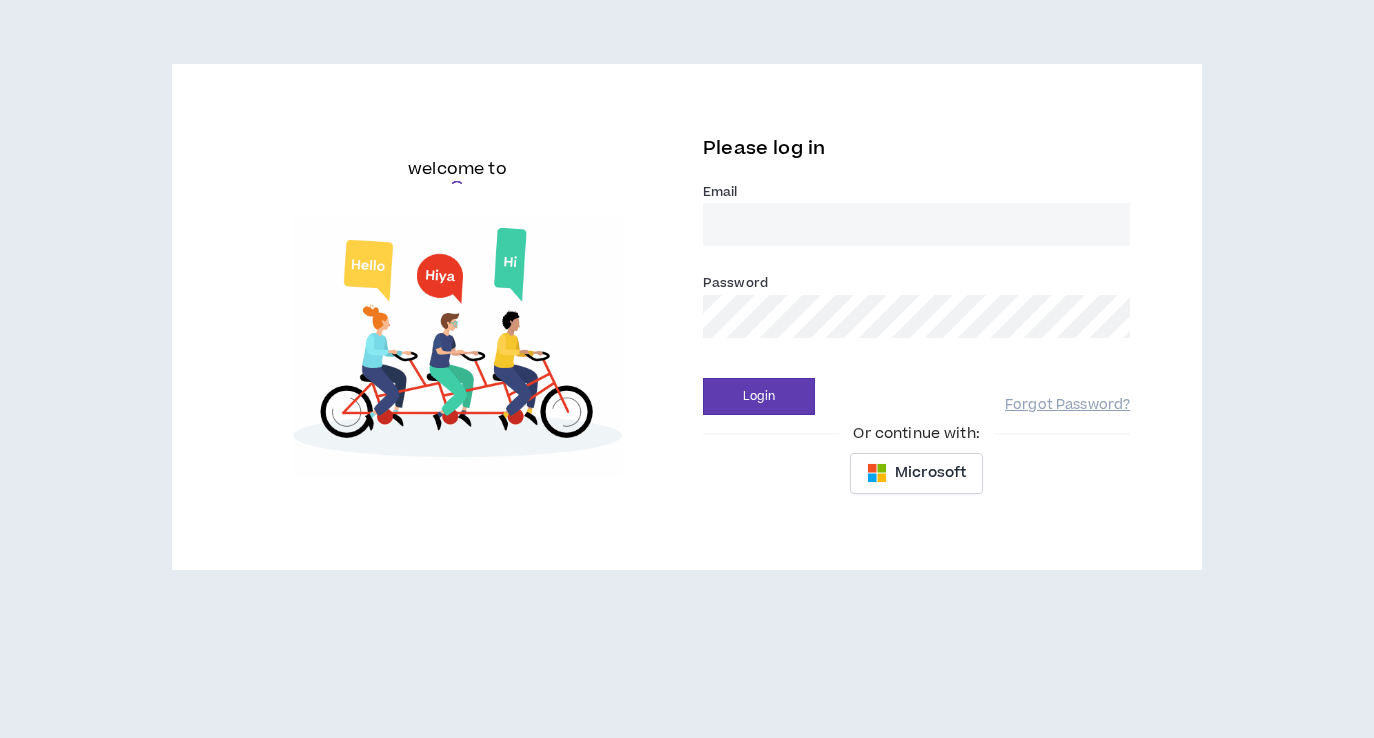 scroll, scrollTop: 0, scrollLeft: 0, axis: both 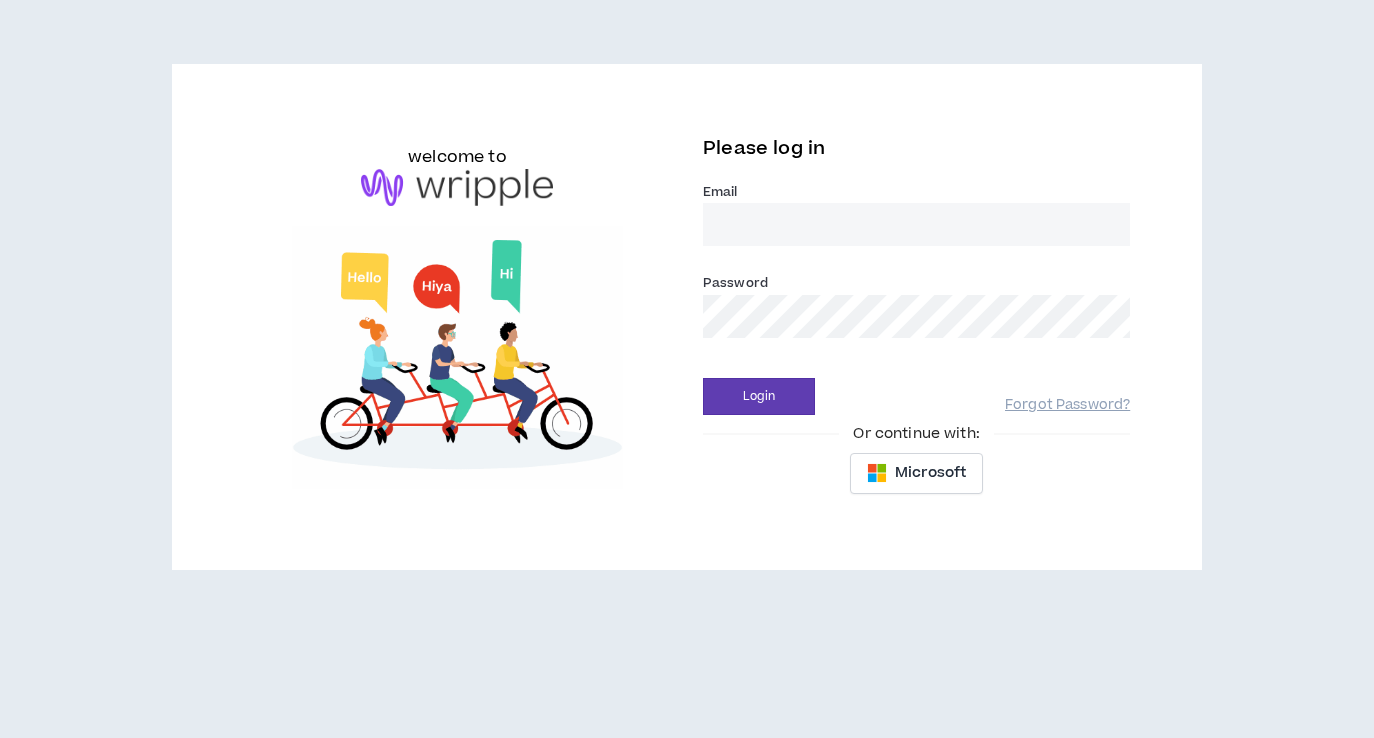 click on "Email  *" at bounding box center [916, 224] 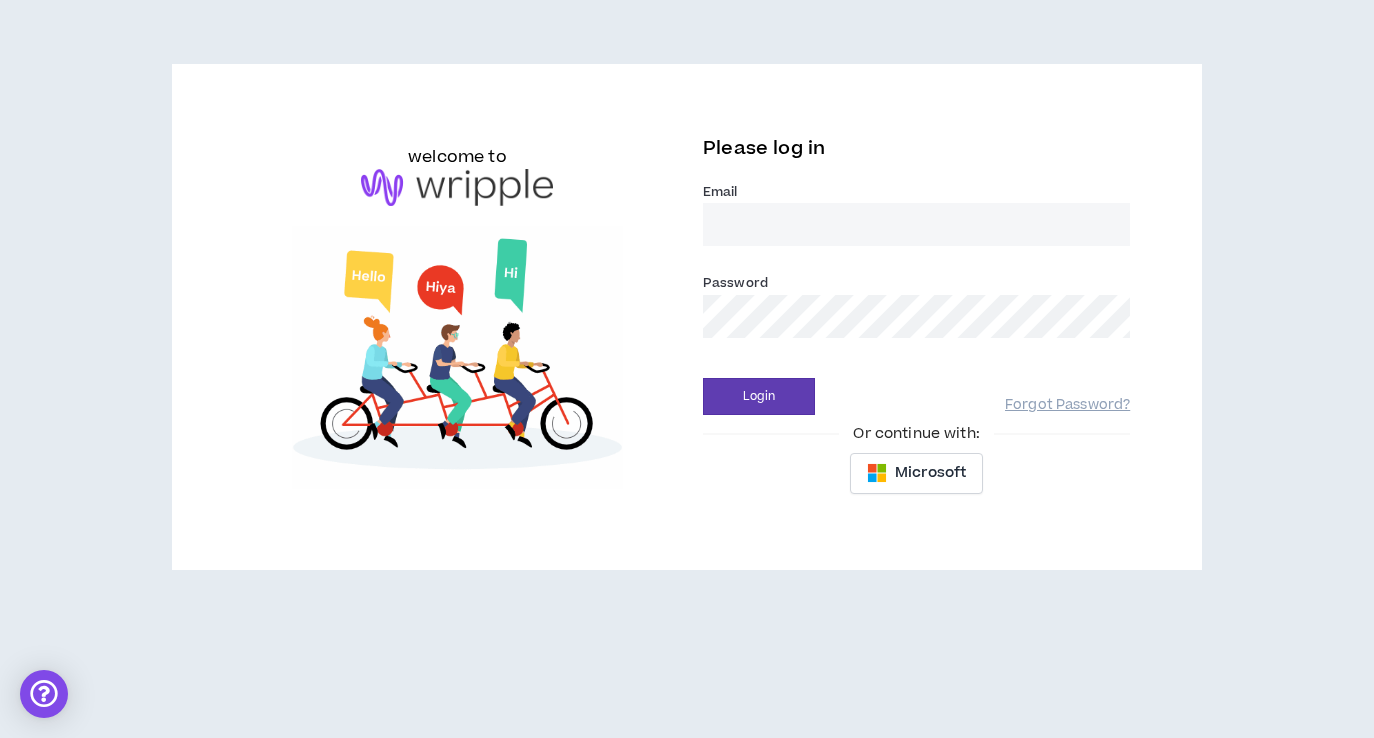 type on "[EMAIL_ADDRESS][DOMAIN_NAME]" 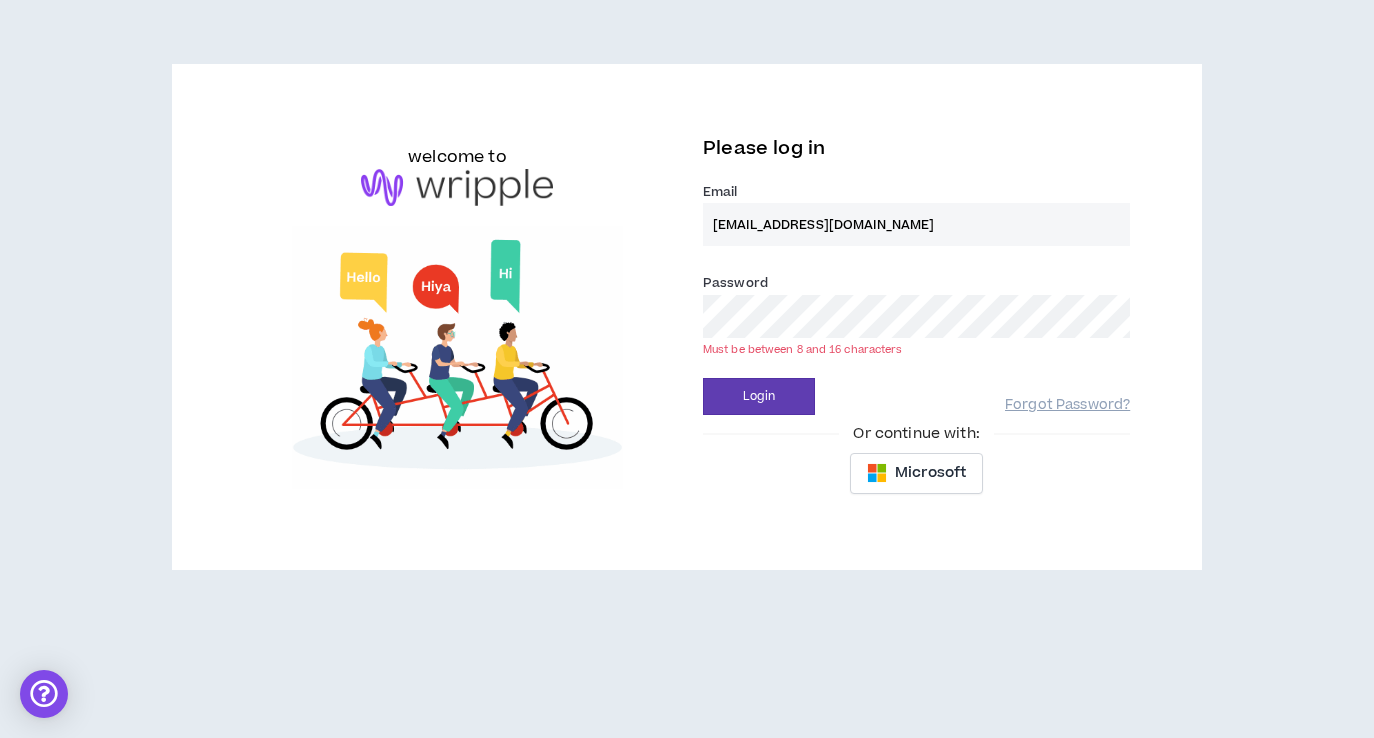 click on "Login" at bounding box center (759, 396) 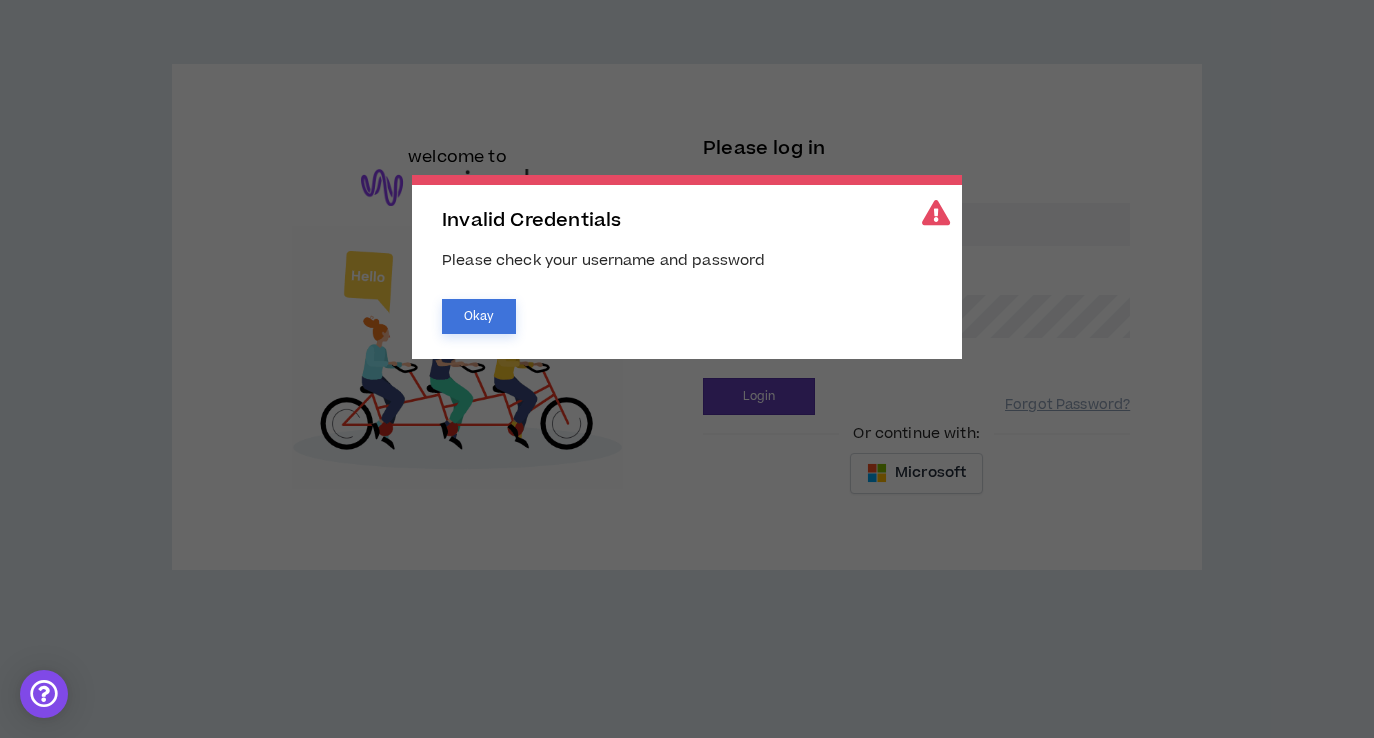 click on "Okay" at bounding box center (479, 316) 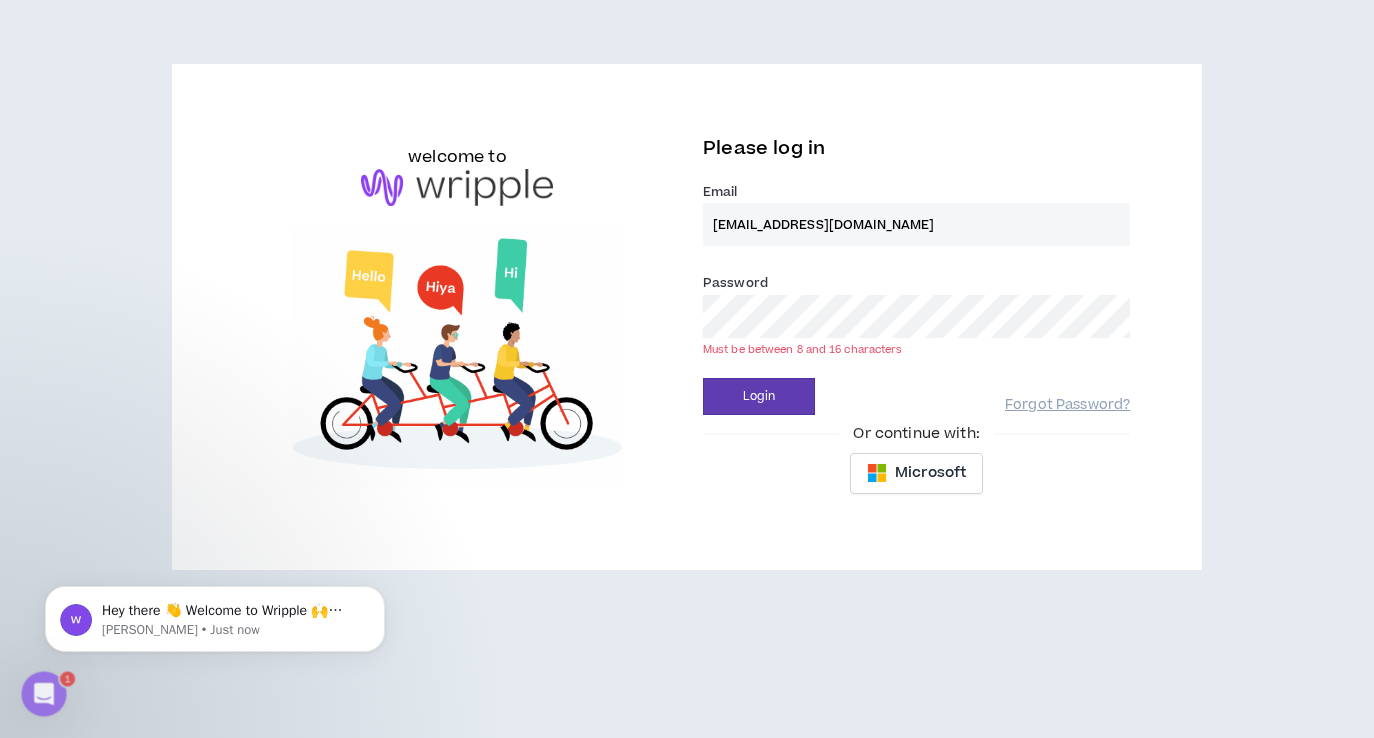 scroll, scrollTop: 0, scrollLeft: 0, axis: both 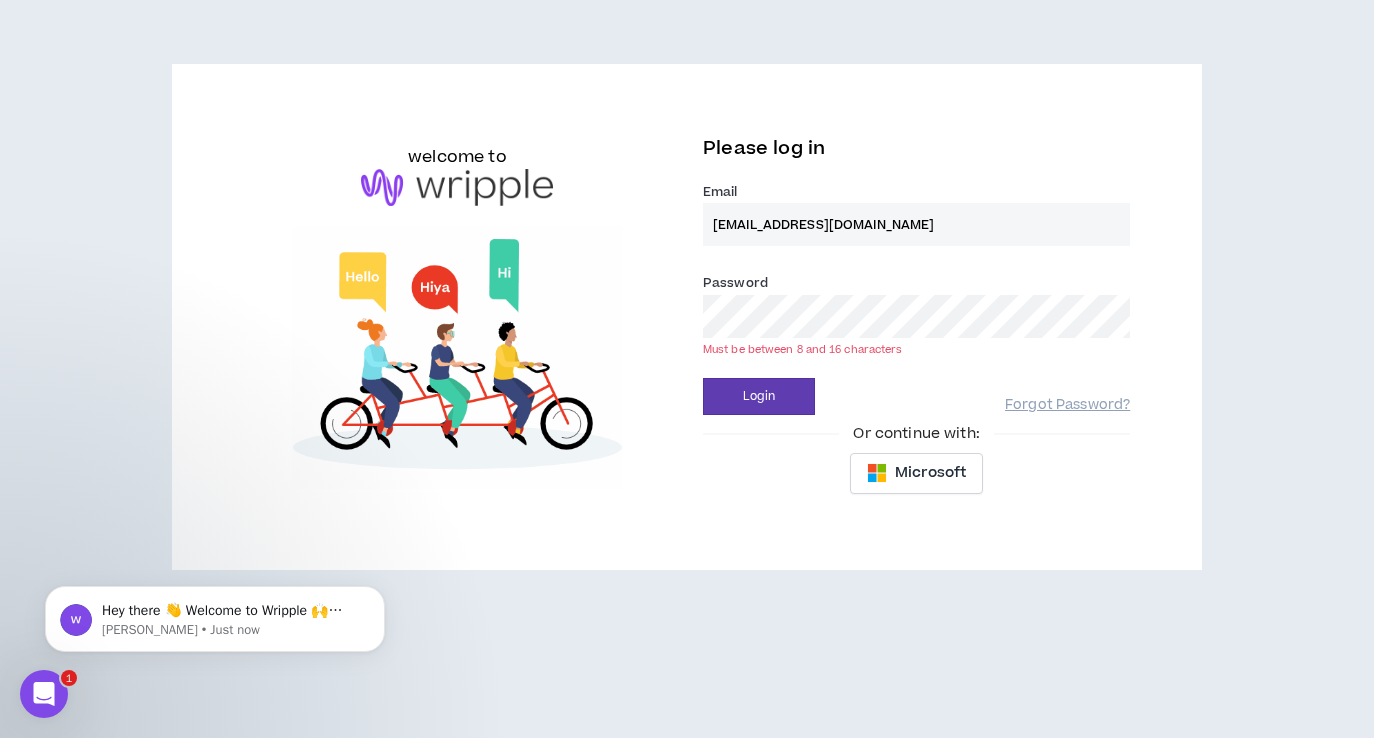 click on "Login" at bounding box center (759, 396) 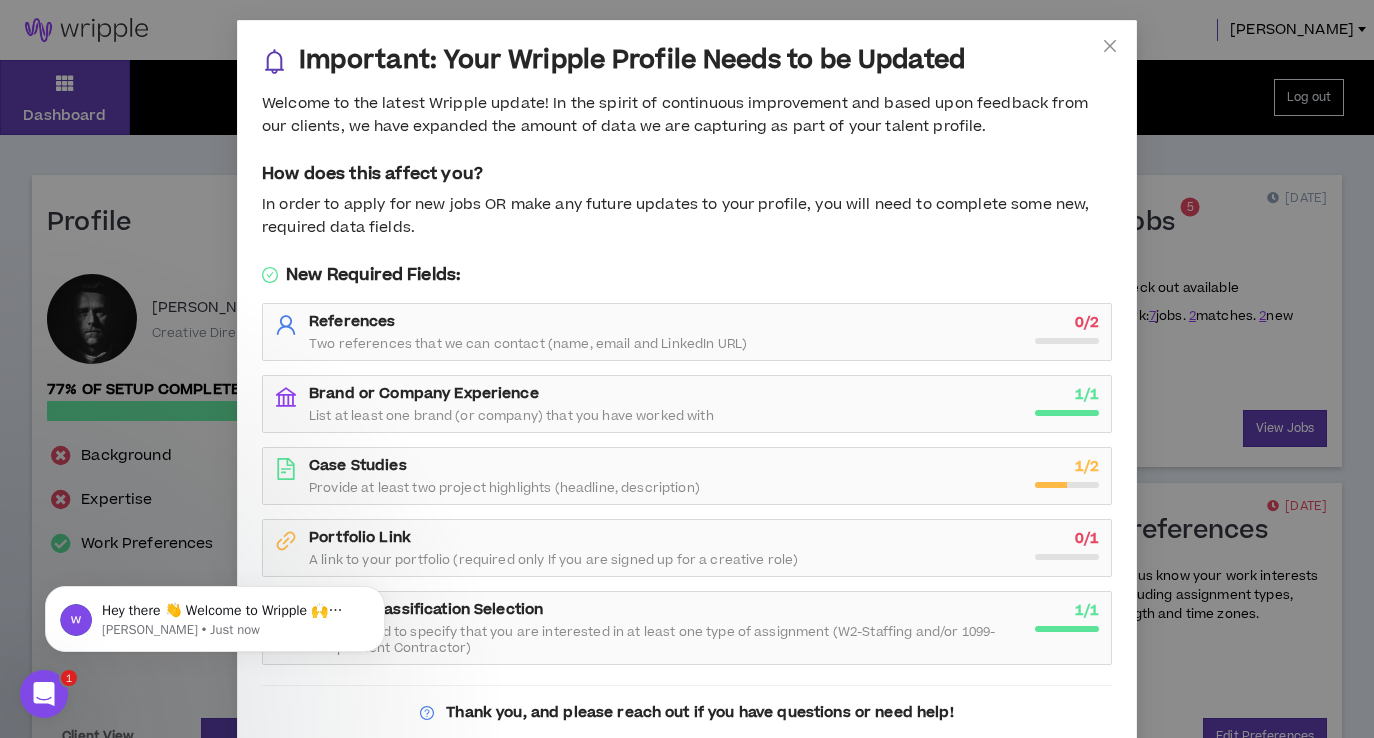 scroll, scrollTop: 67, scrollLeft: 0, axis: vertical 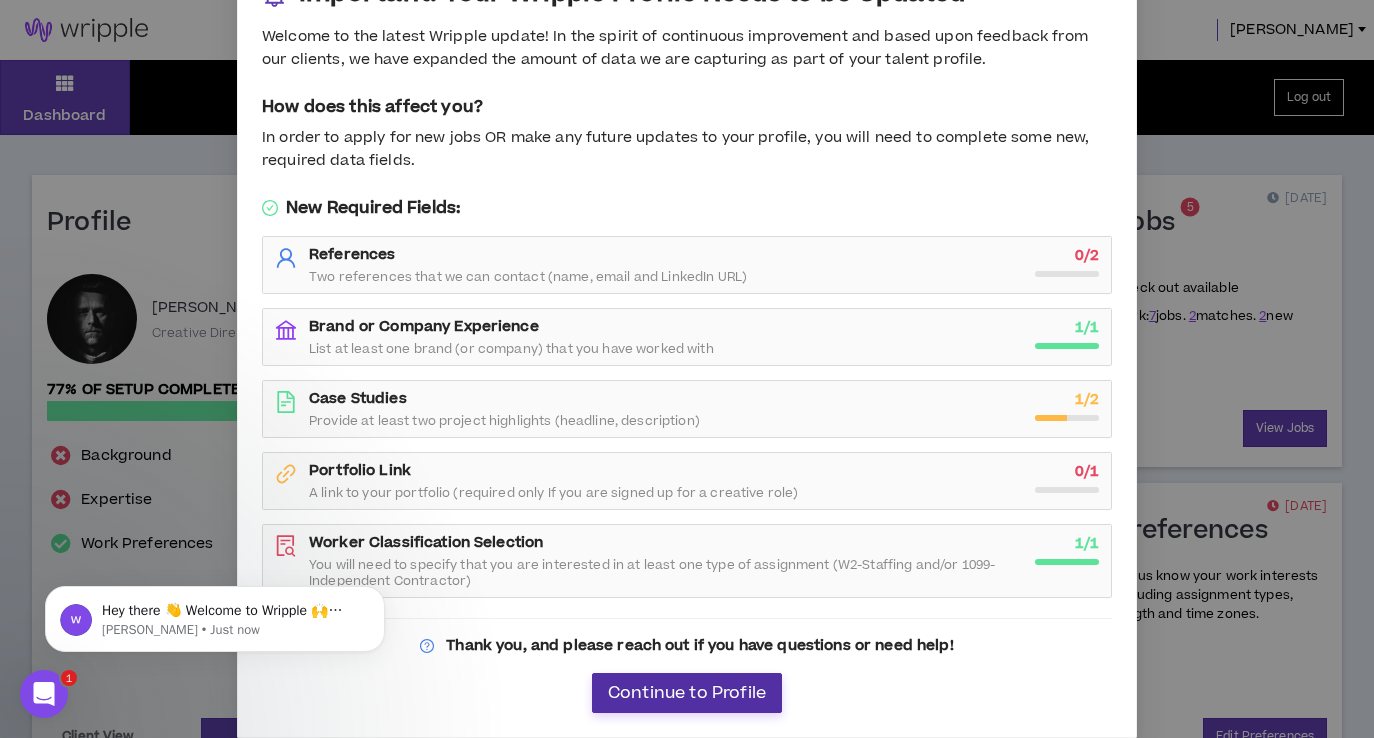 click on "Continue to Profile" at bounding box center (687, 693) 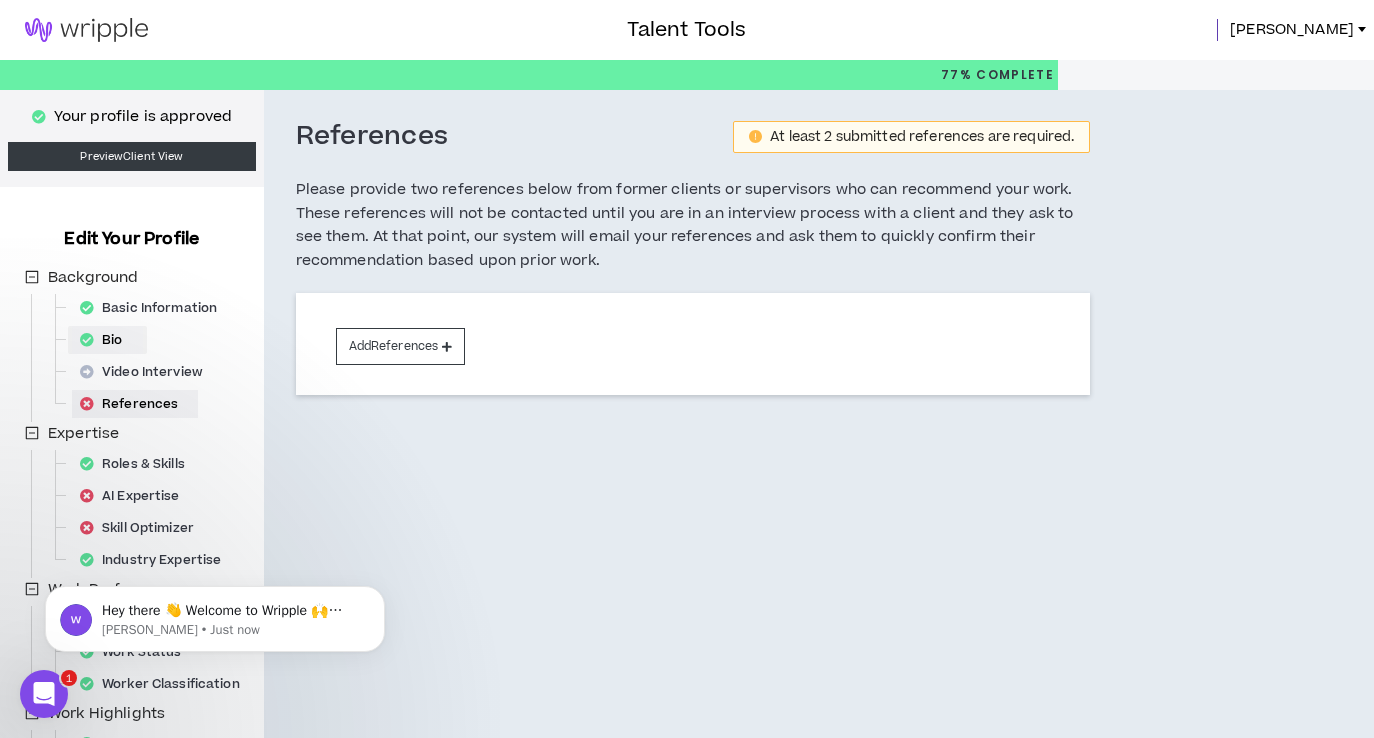 click on "Bio" at bounding box center (107, 340) 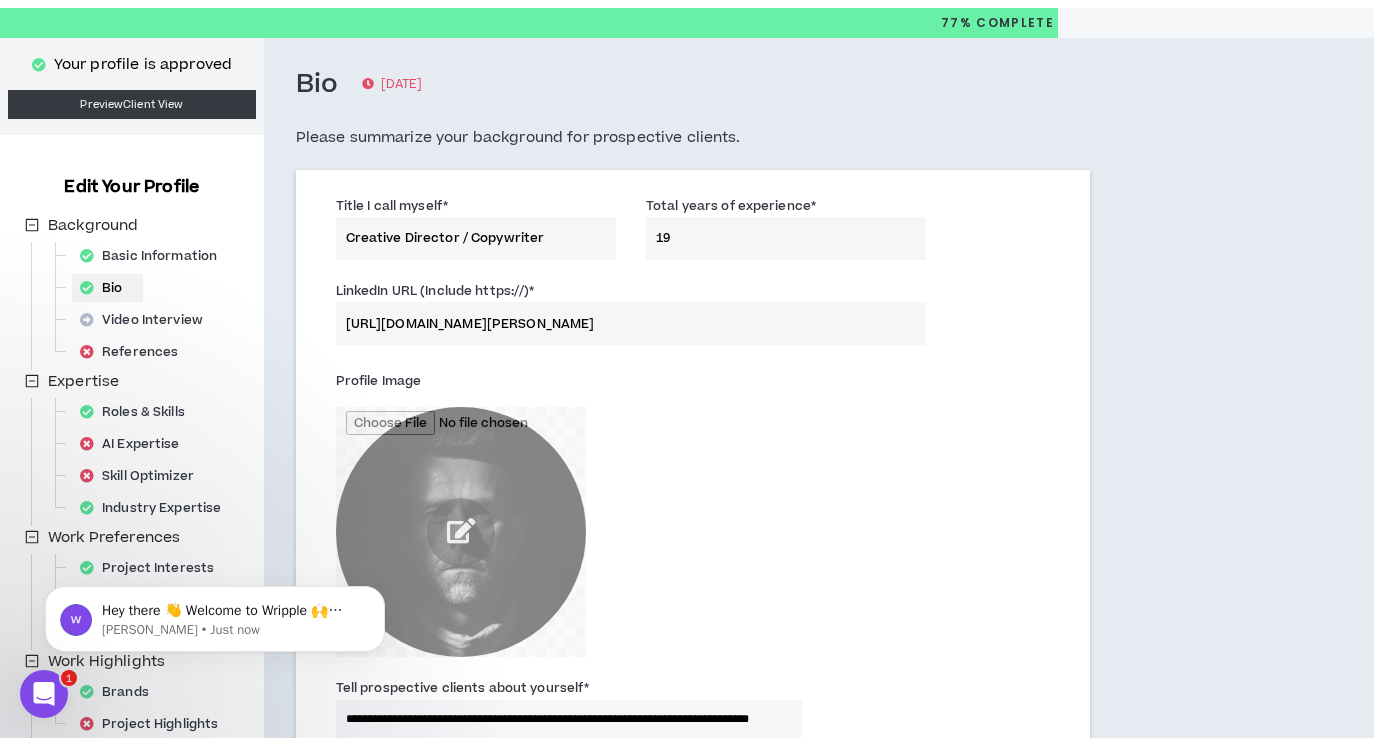 click on "19" at bounding box center [786, 238] 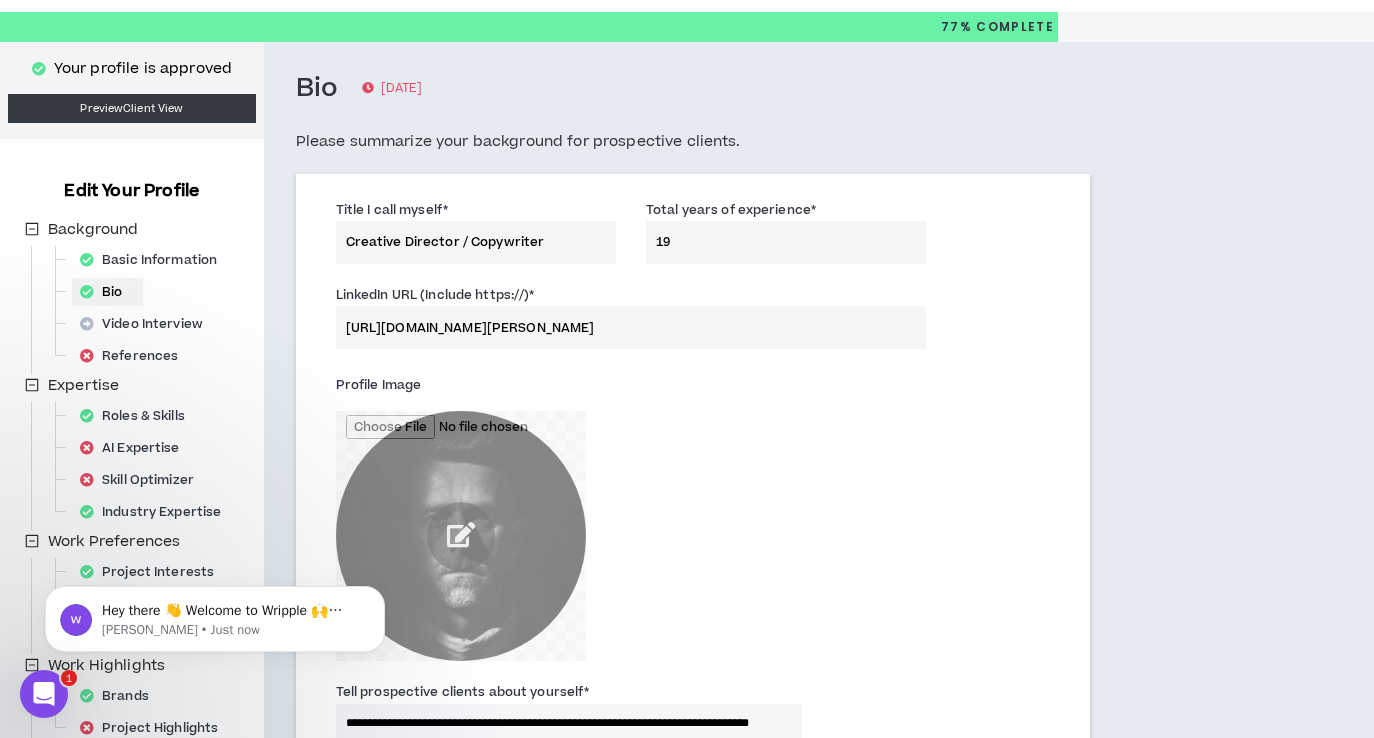 click on "19" at bounding box center [786, 242] 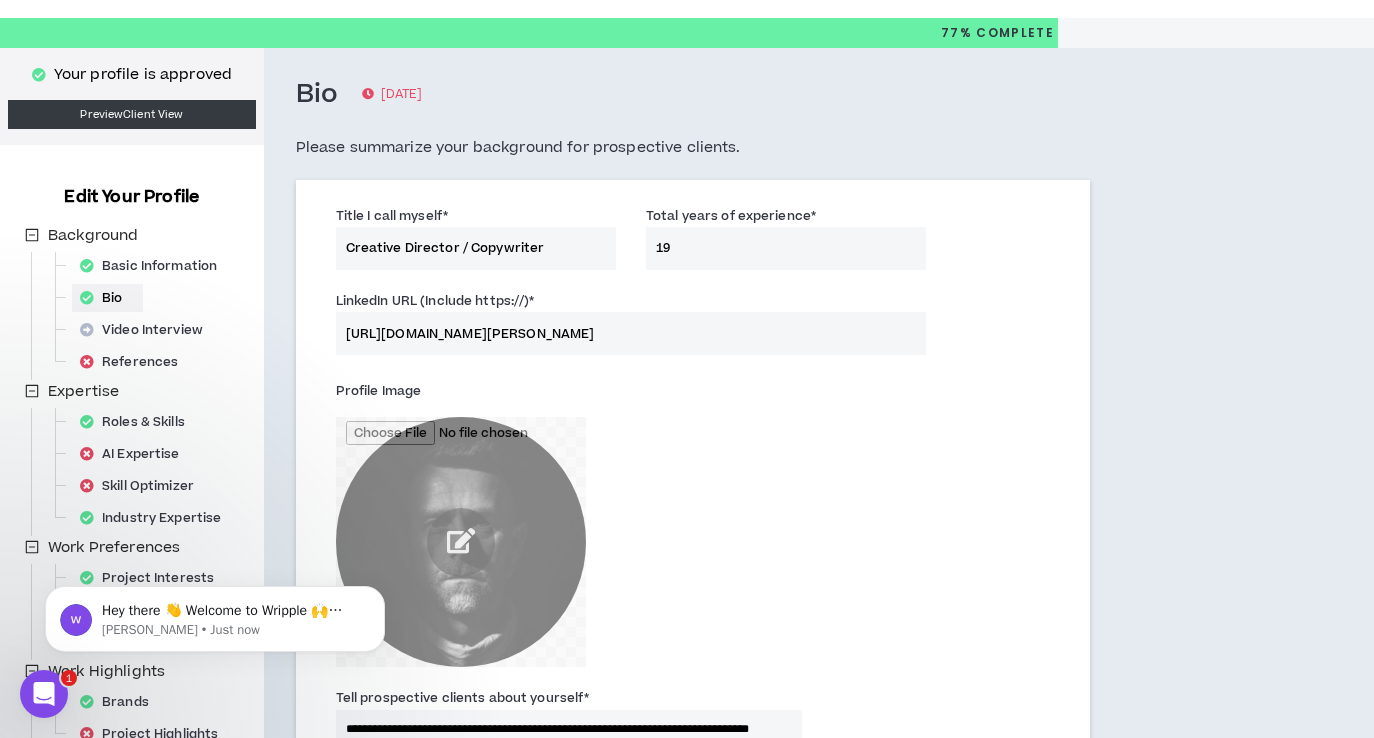 click on "19" at bounding box center (786, 248) 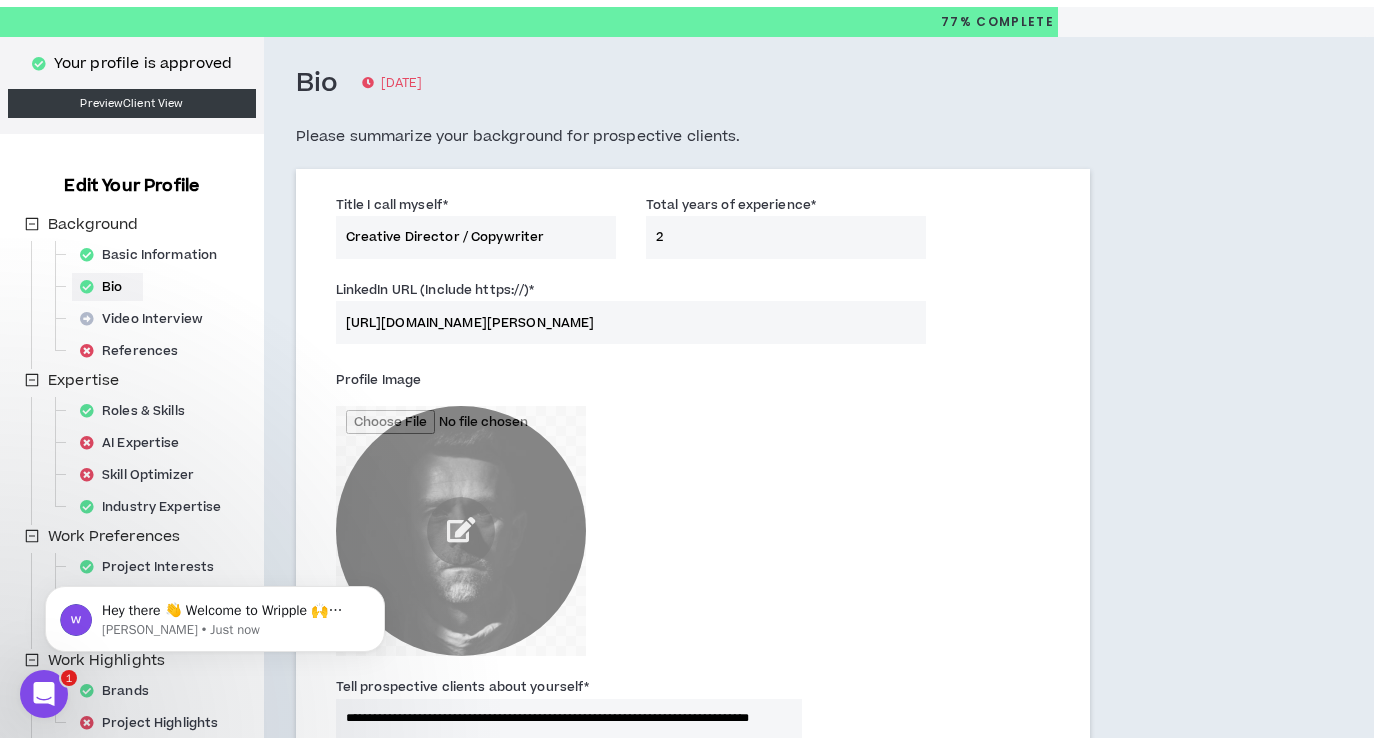 type on "20" 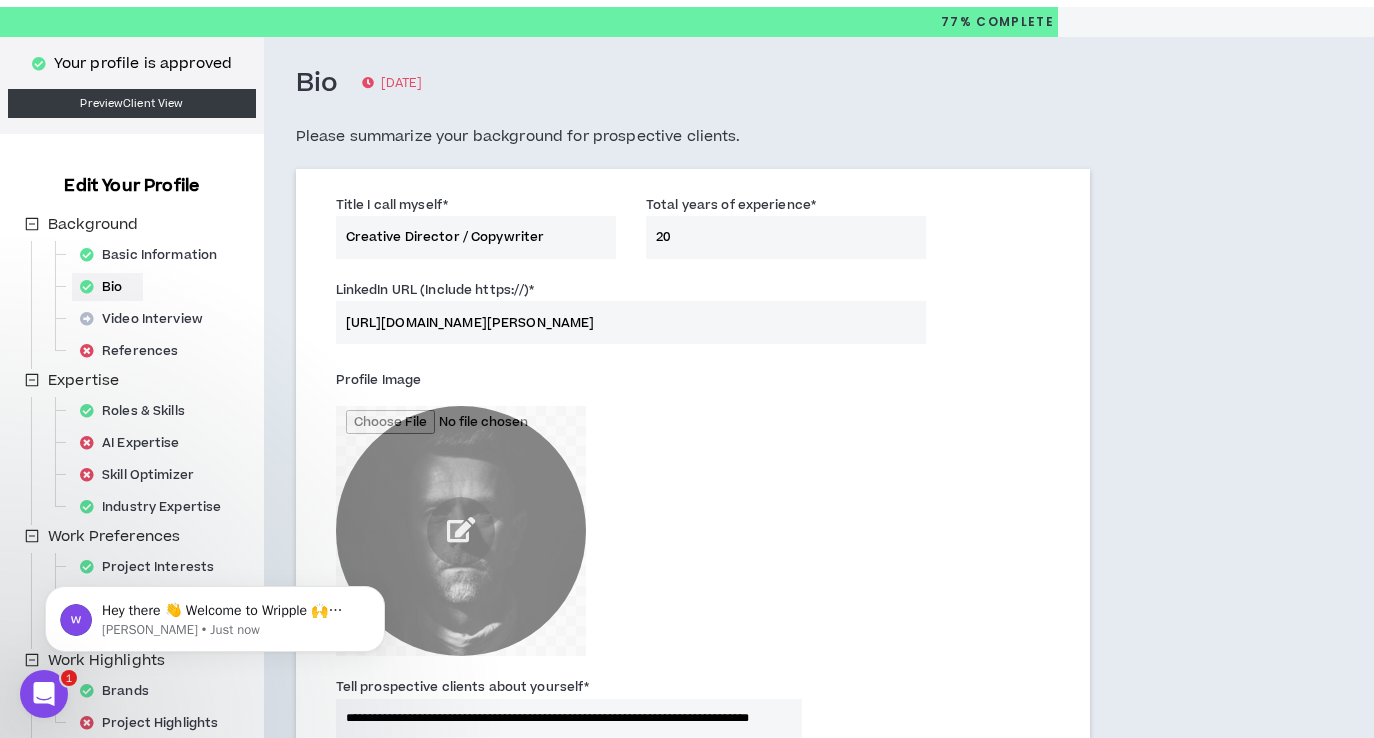 type on "**********" 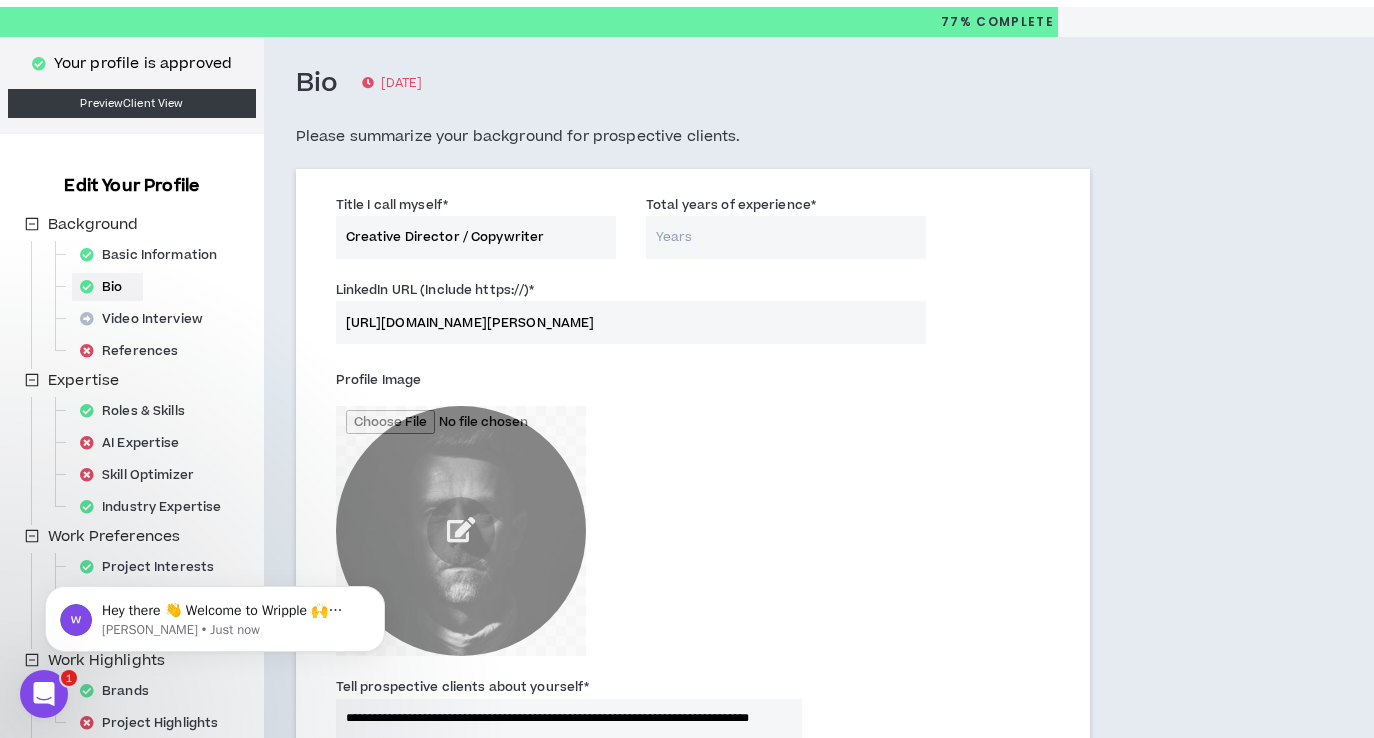 type on "**********" 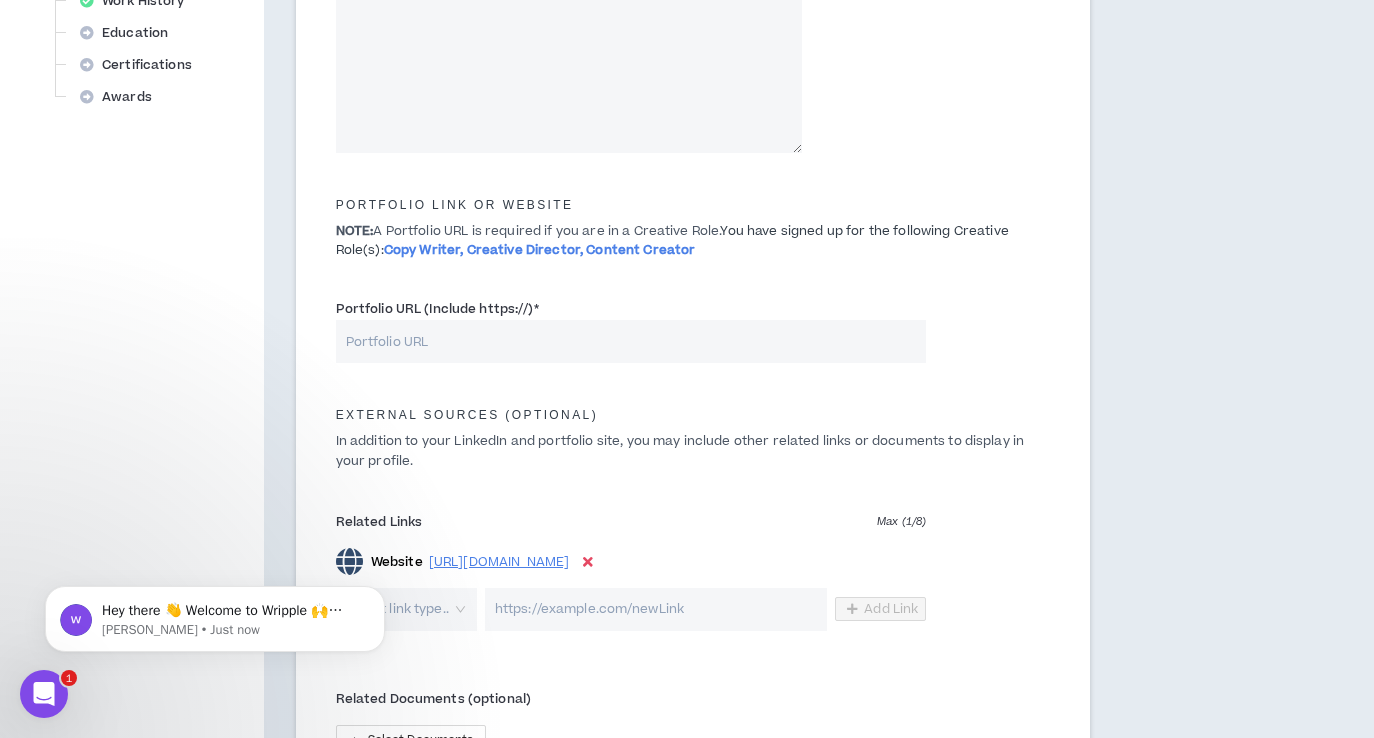 scroll, scrollTop: 838, scrollLeft: 0, axis: vertical 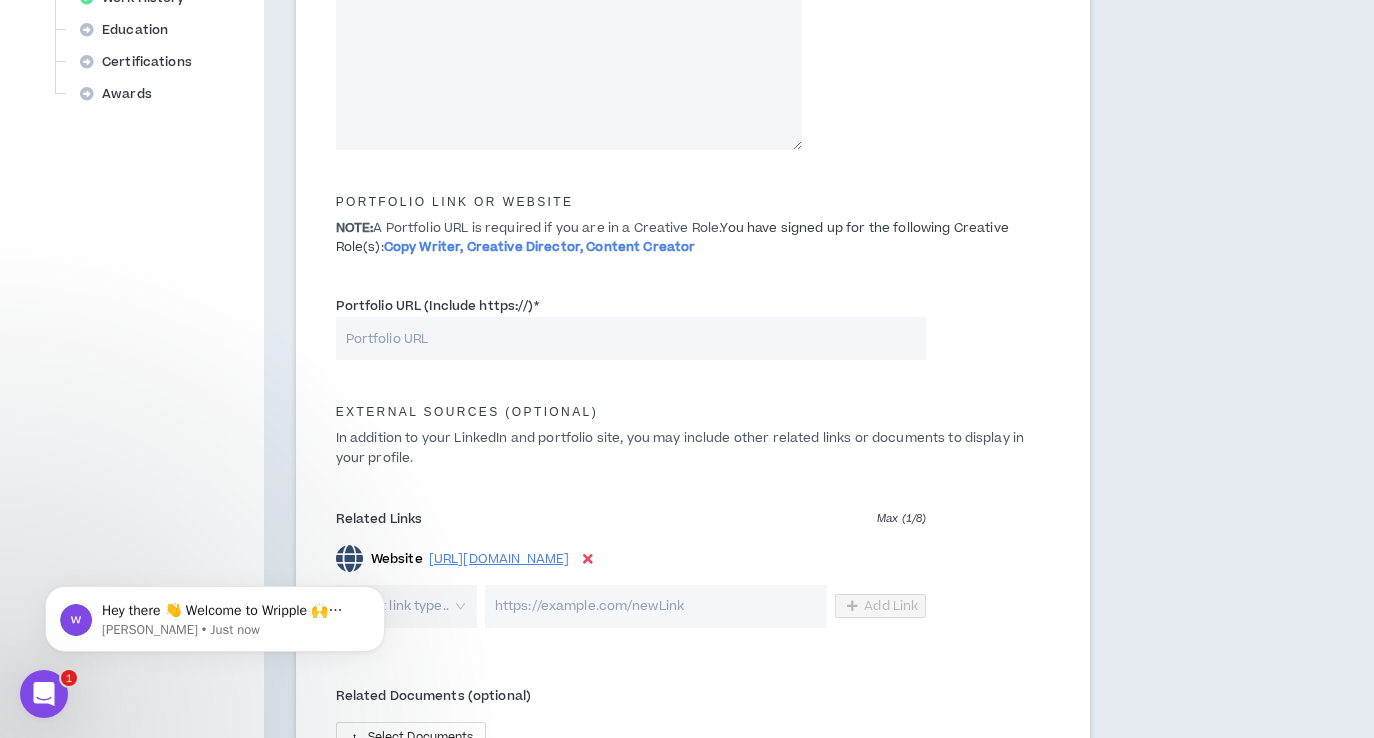 type 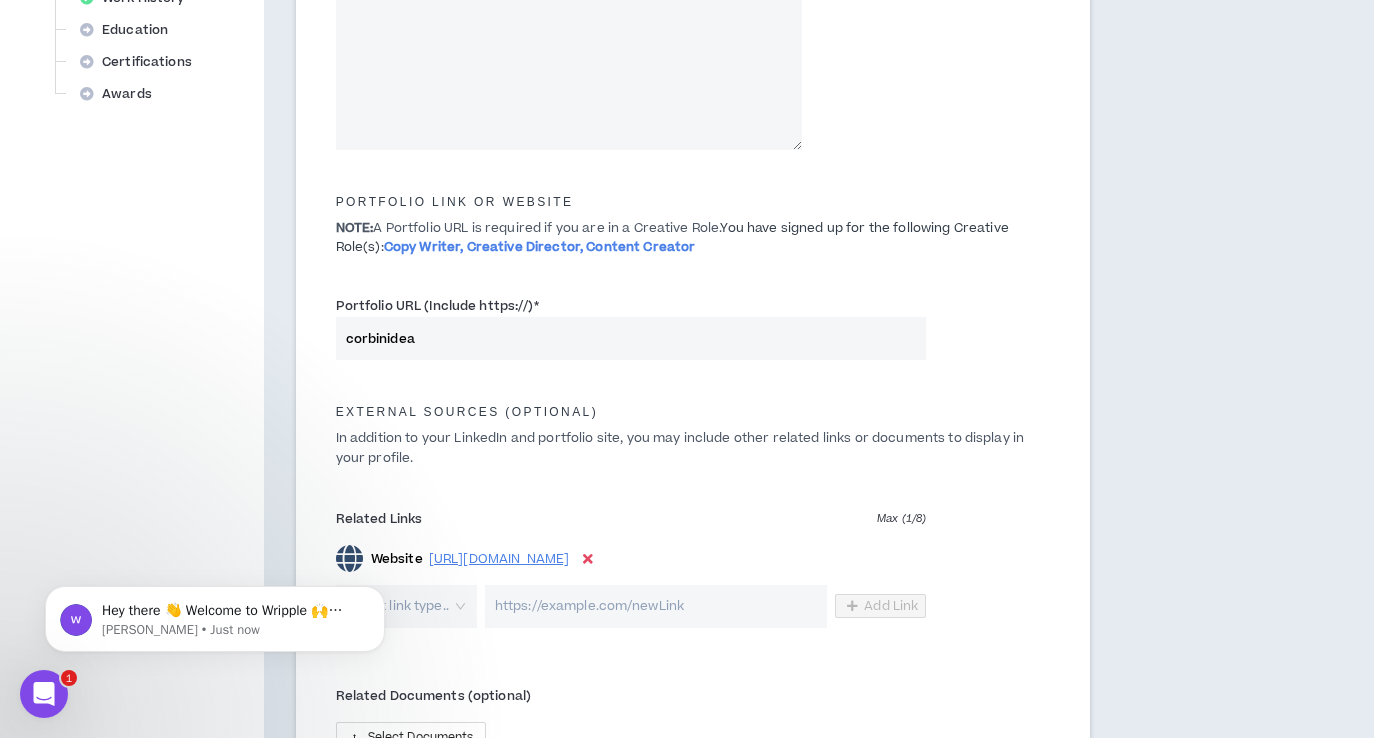 type on "corbinideas" 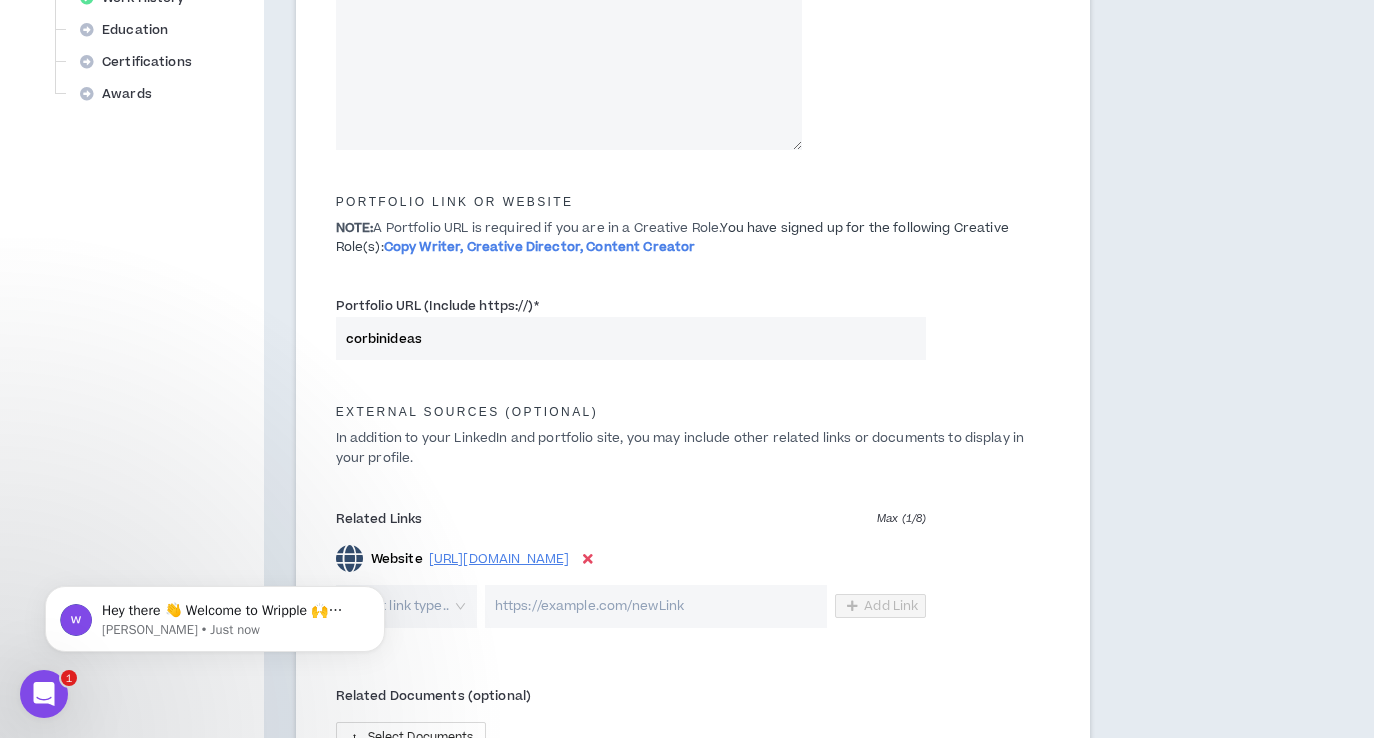 type on "**********" 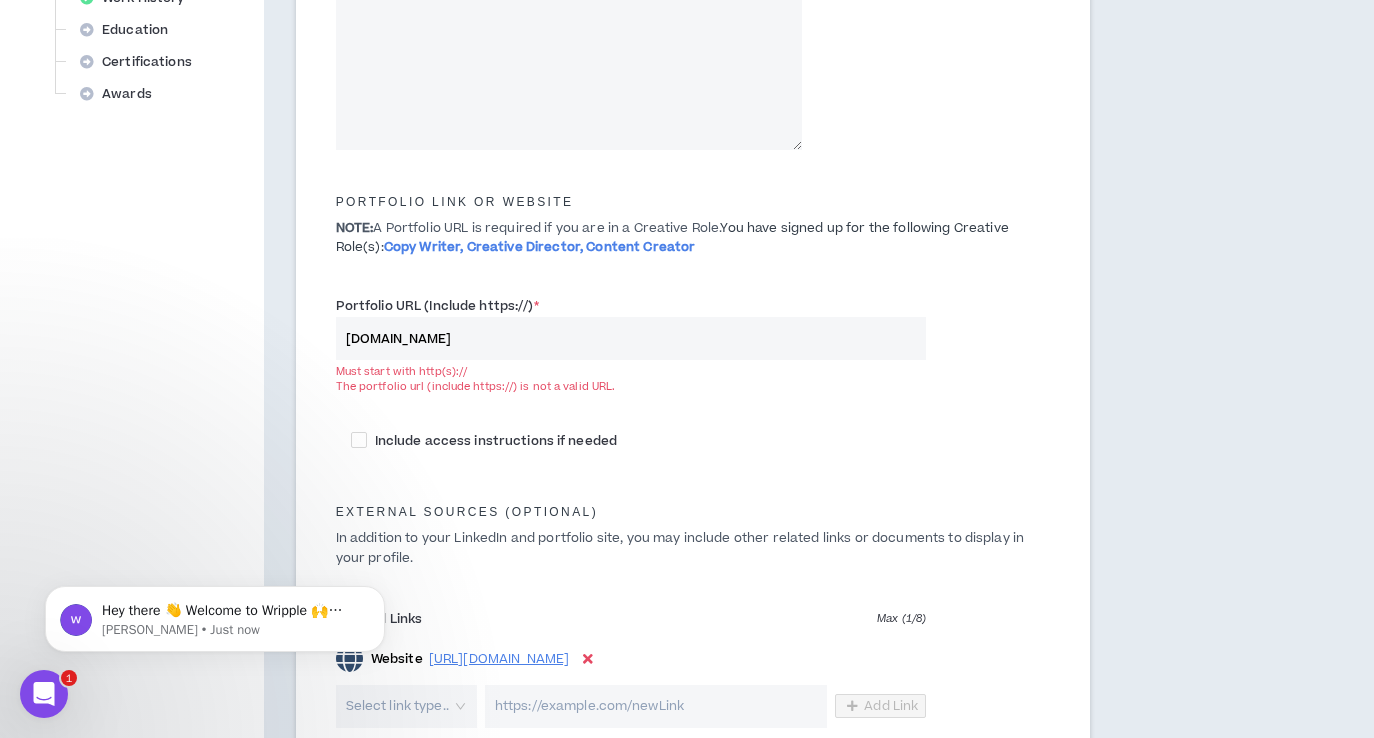 type on "[DOMAIN_NAME]" 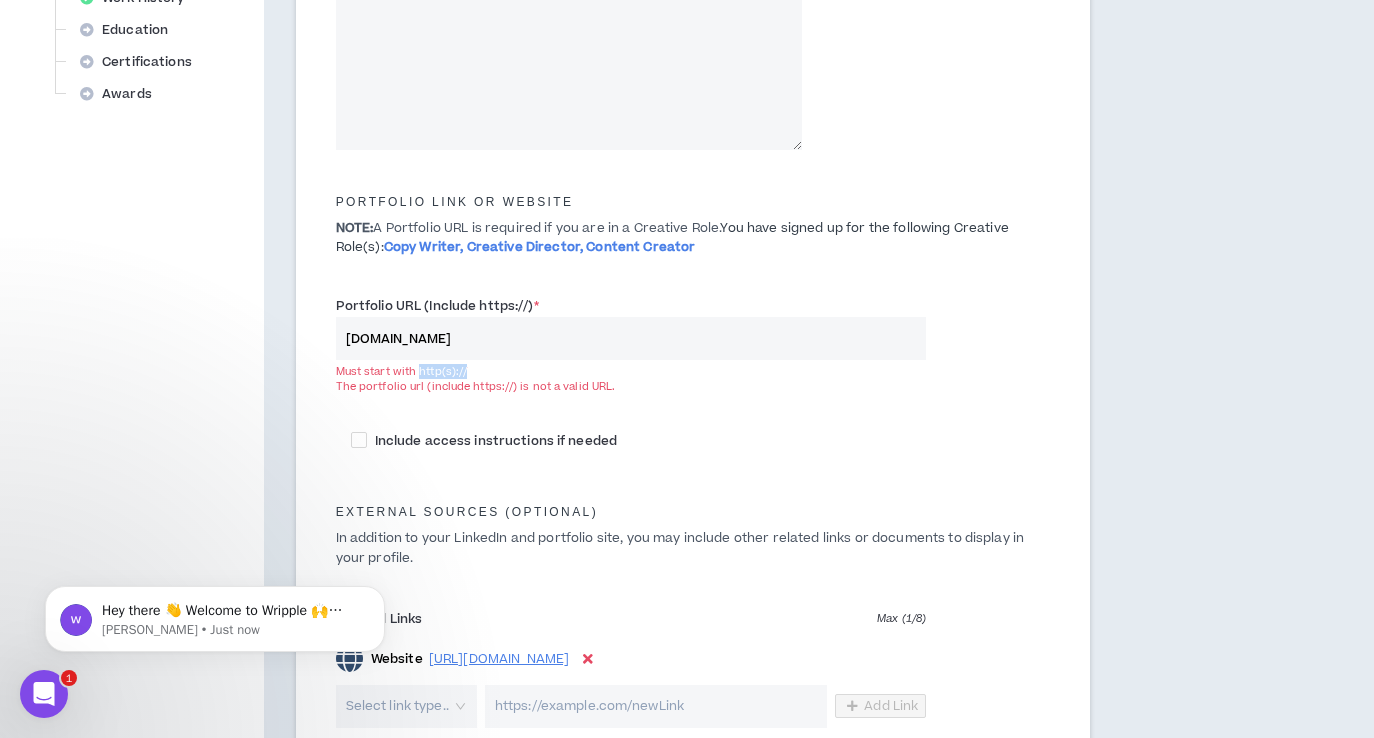 drag, startPoint x: 467, startPoint y: 371, endPoint x: 419, endPoint y: 370, distance: 48.010414 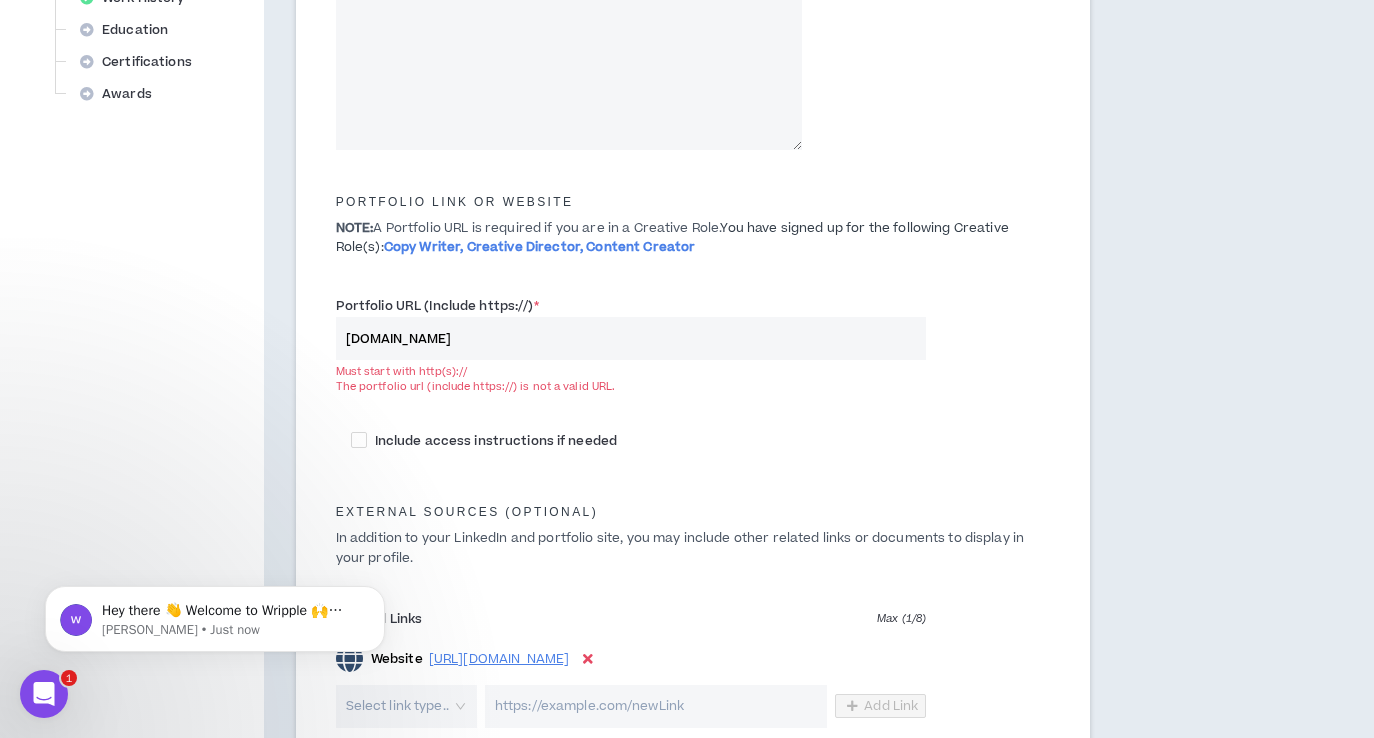 click on "[DOMAIN_NAME]" at bounding box center [631, 338] 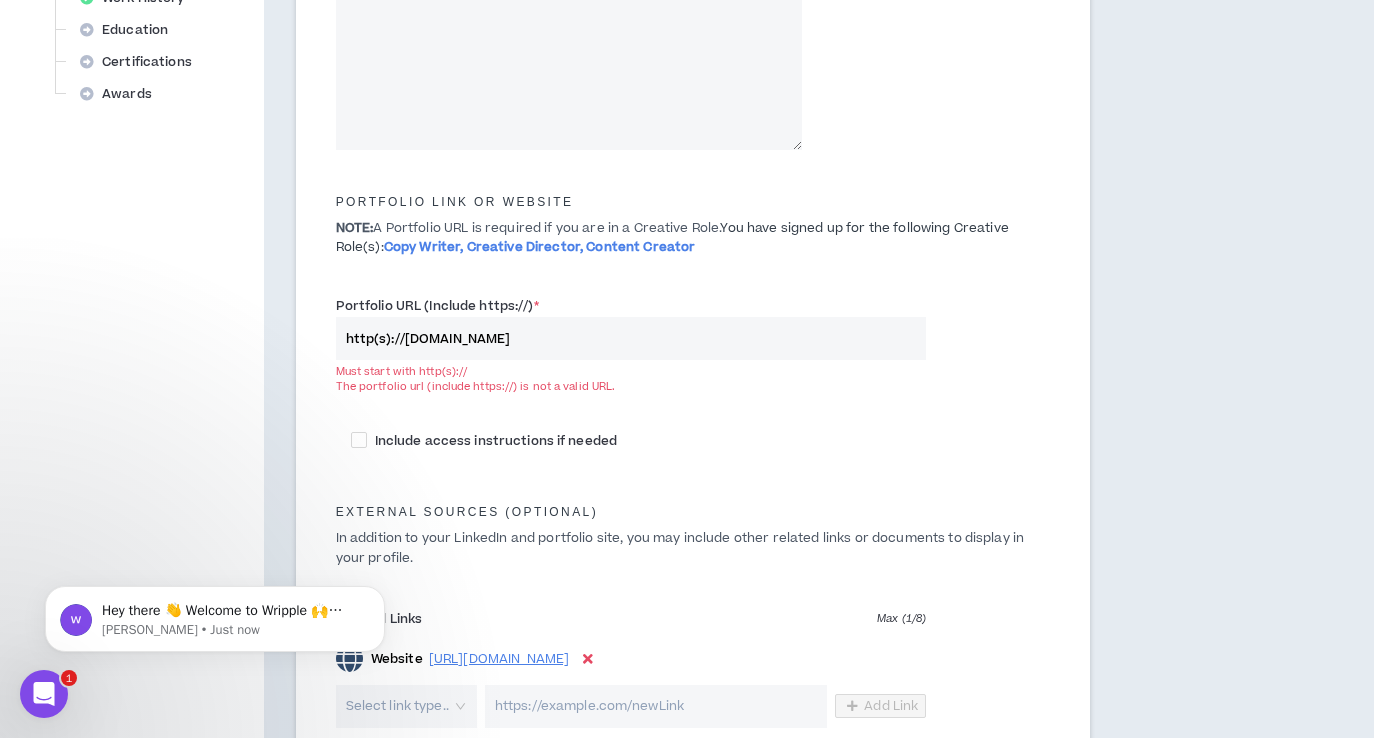 type on "**********" 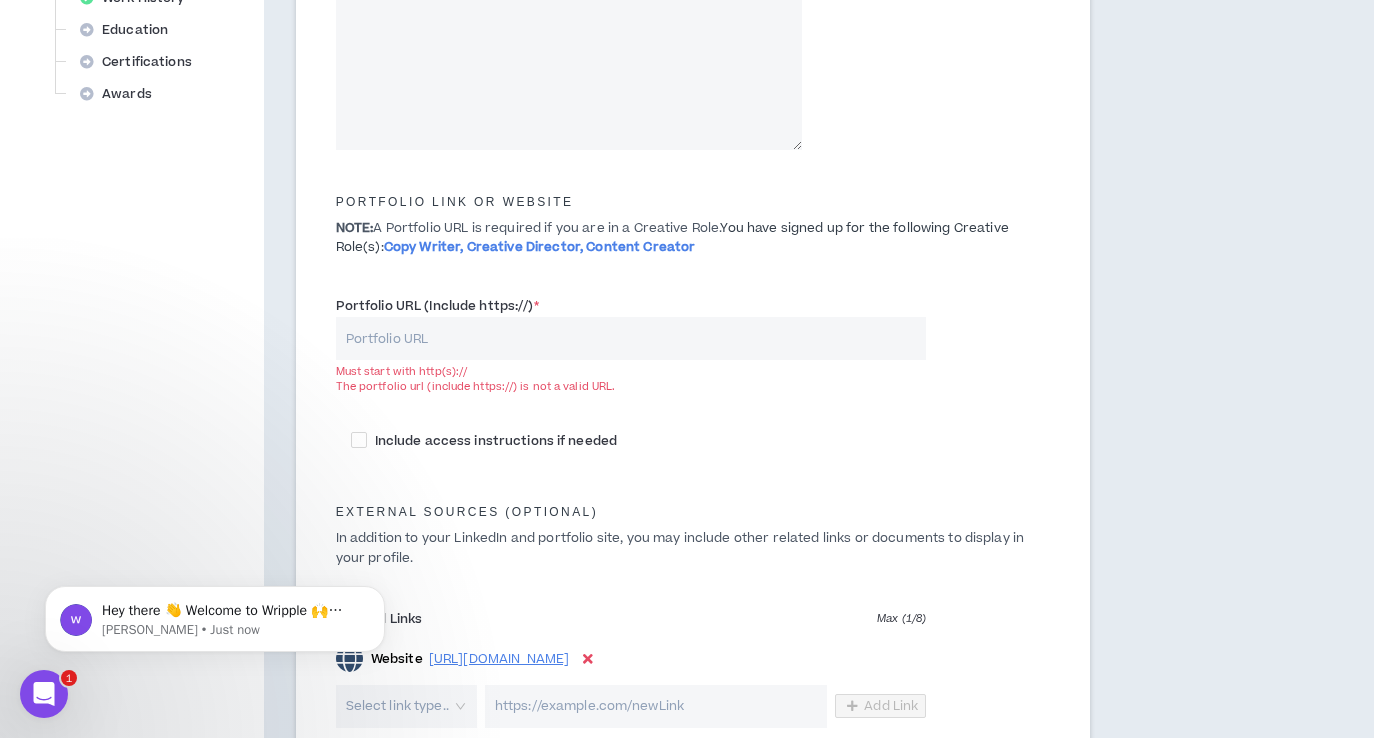 type 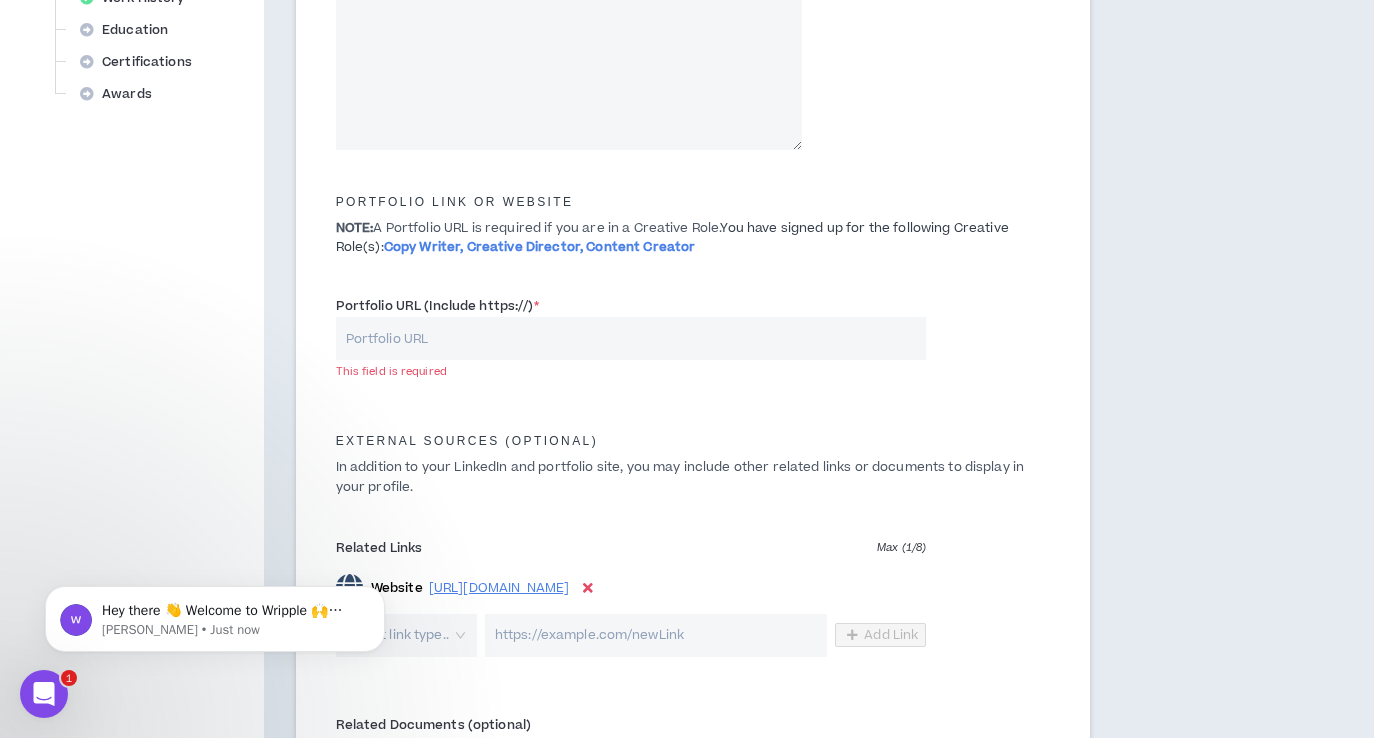 paste on "[URL][DOMAIN_NAME]" 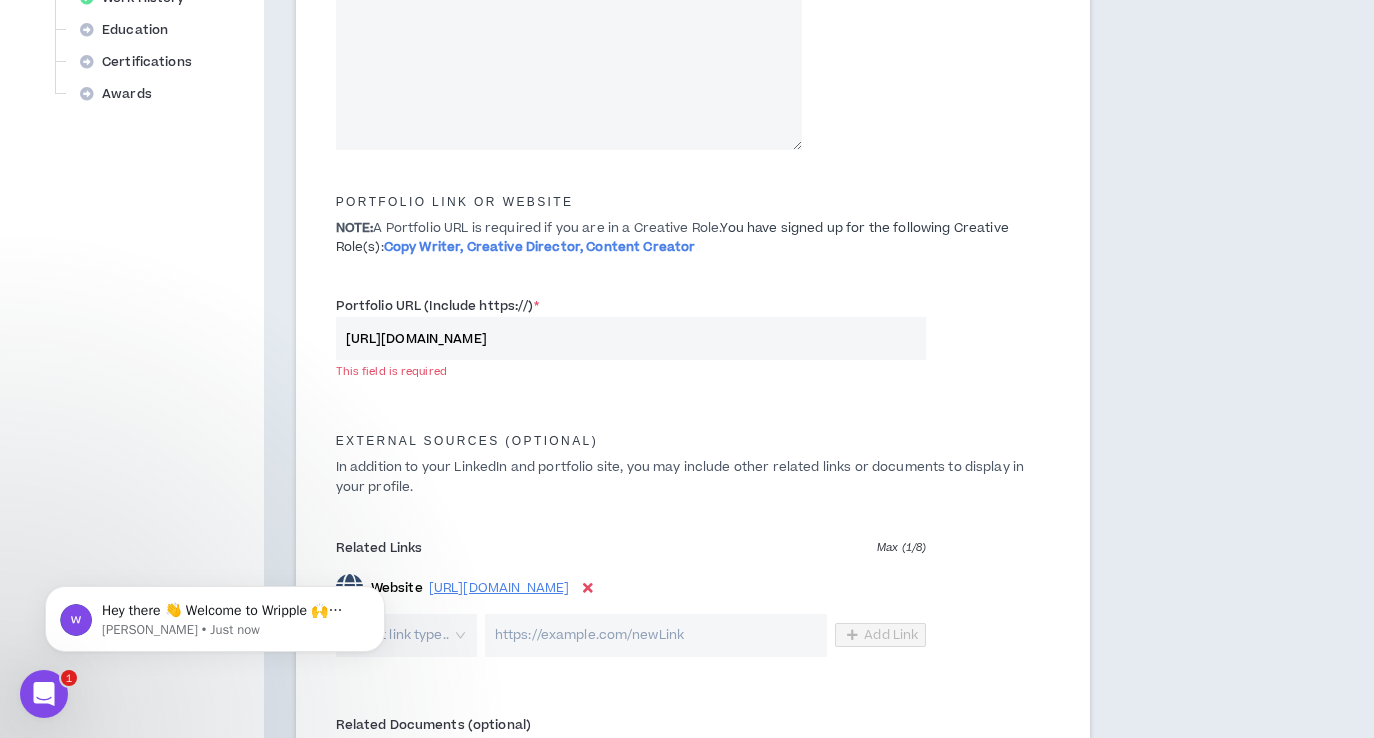 type on "**********" 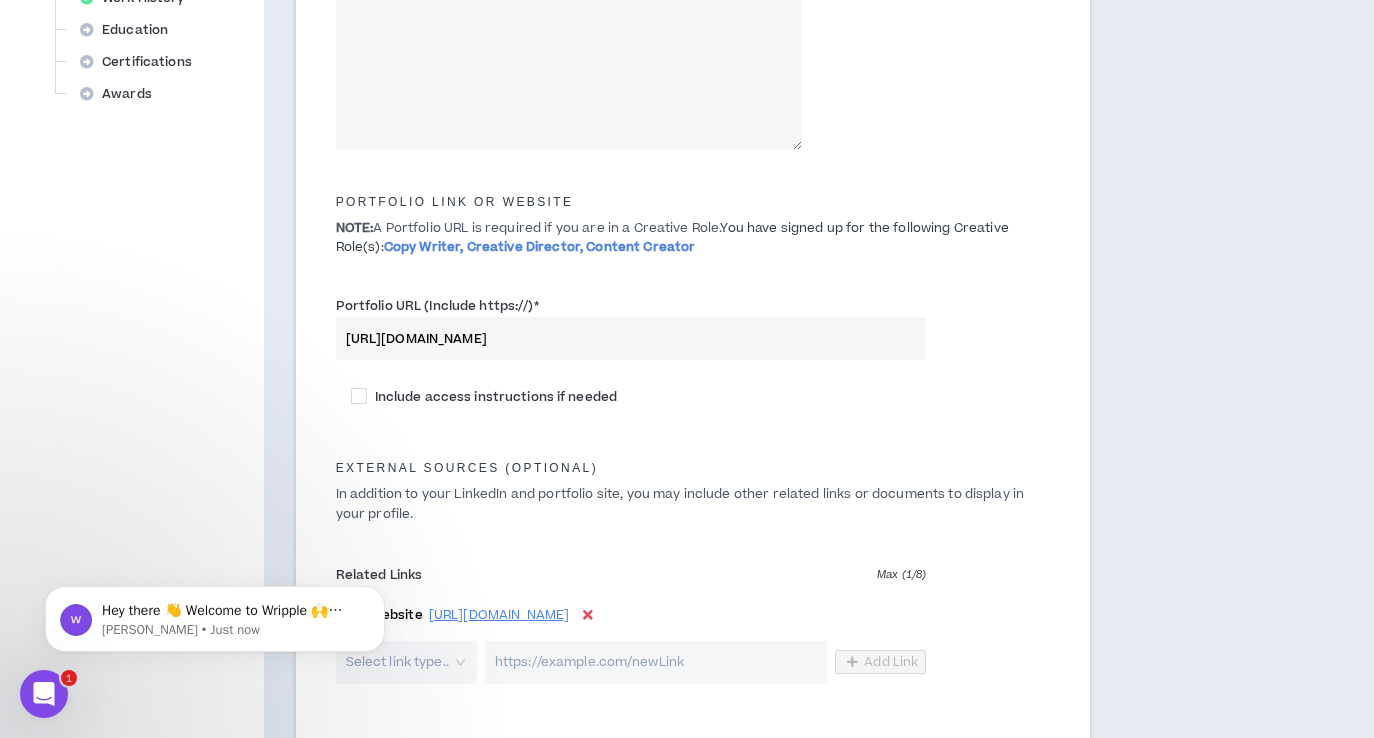 type on "[URL][DOMAIN_NAME]" 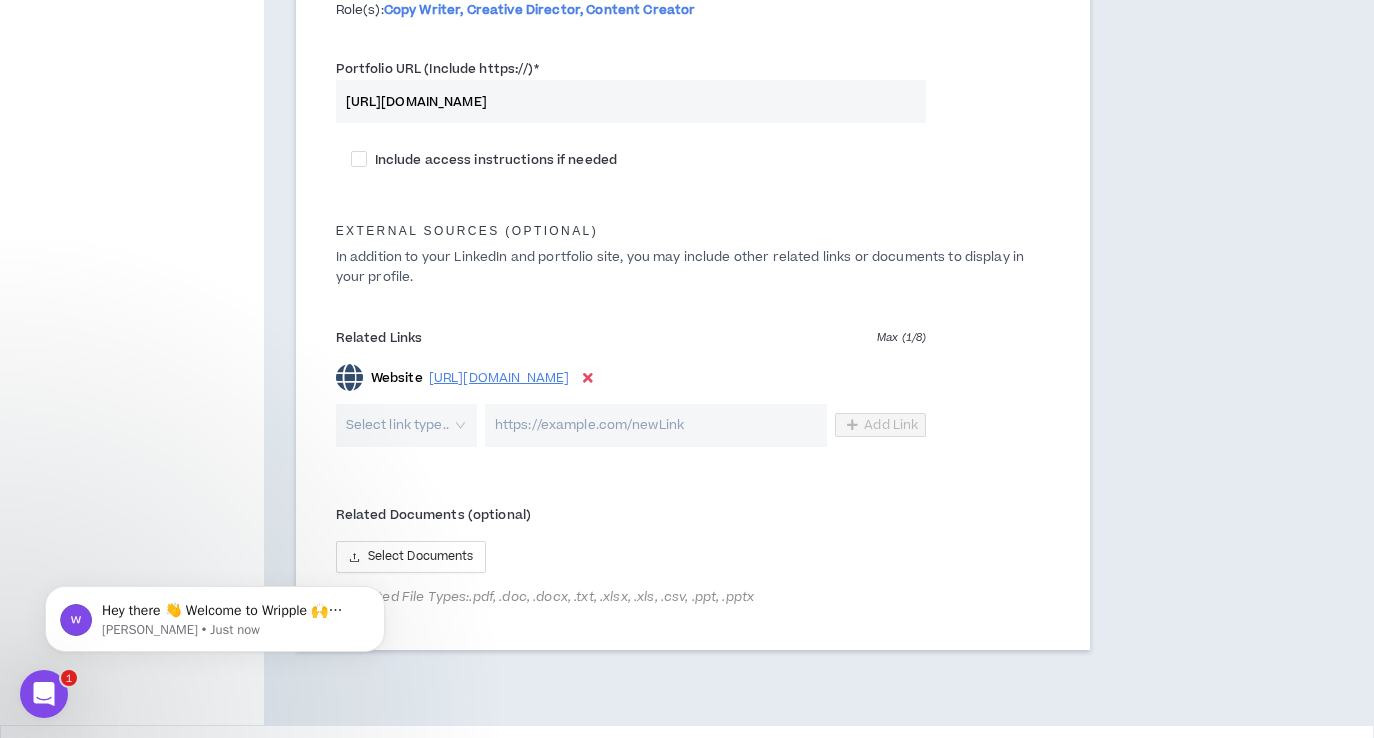 scroll, scrollTop: 1141, scrollLeft: 0, axis: vertical 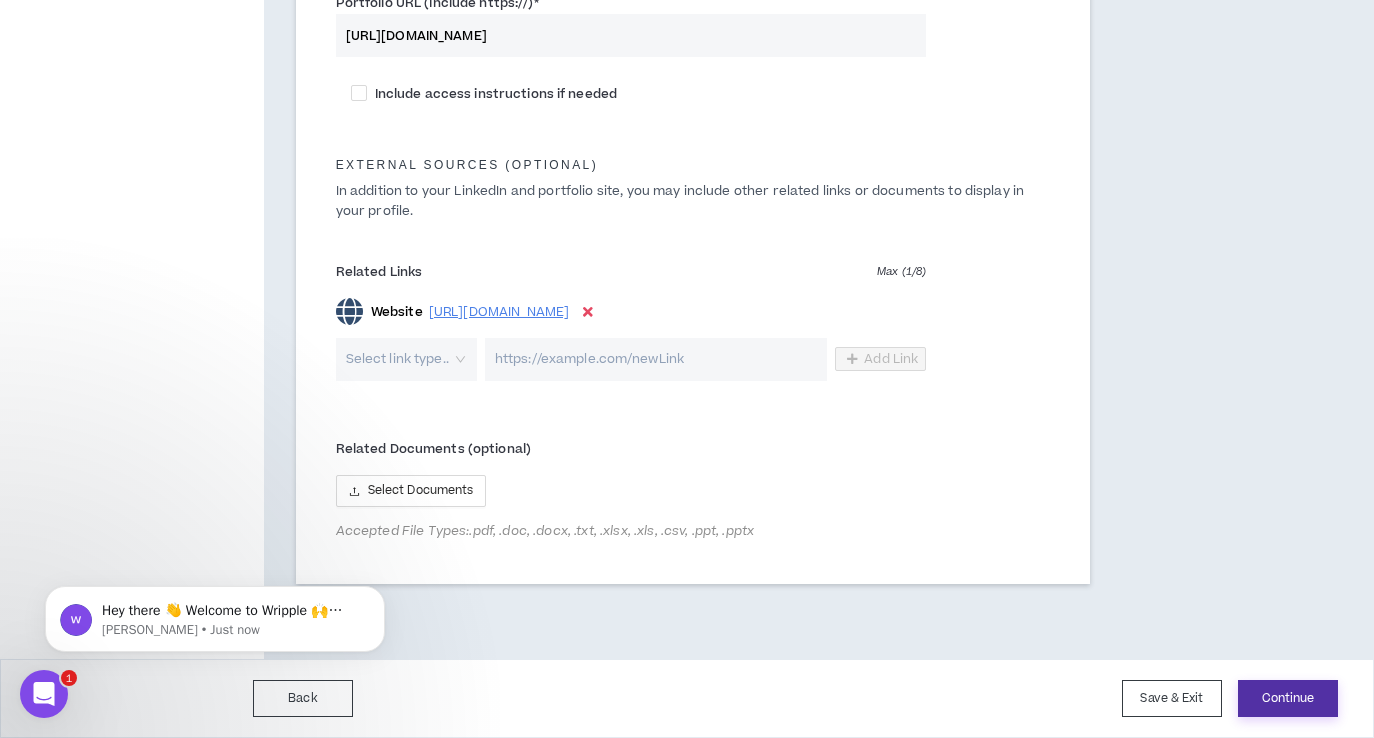 click on "Continue" at bounding box center (1288, 698) 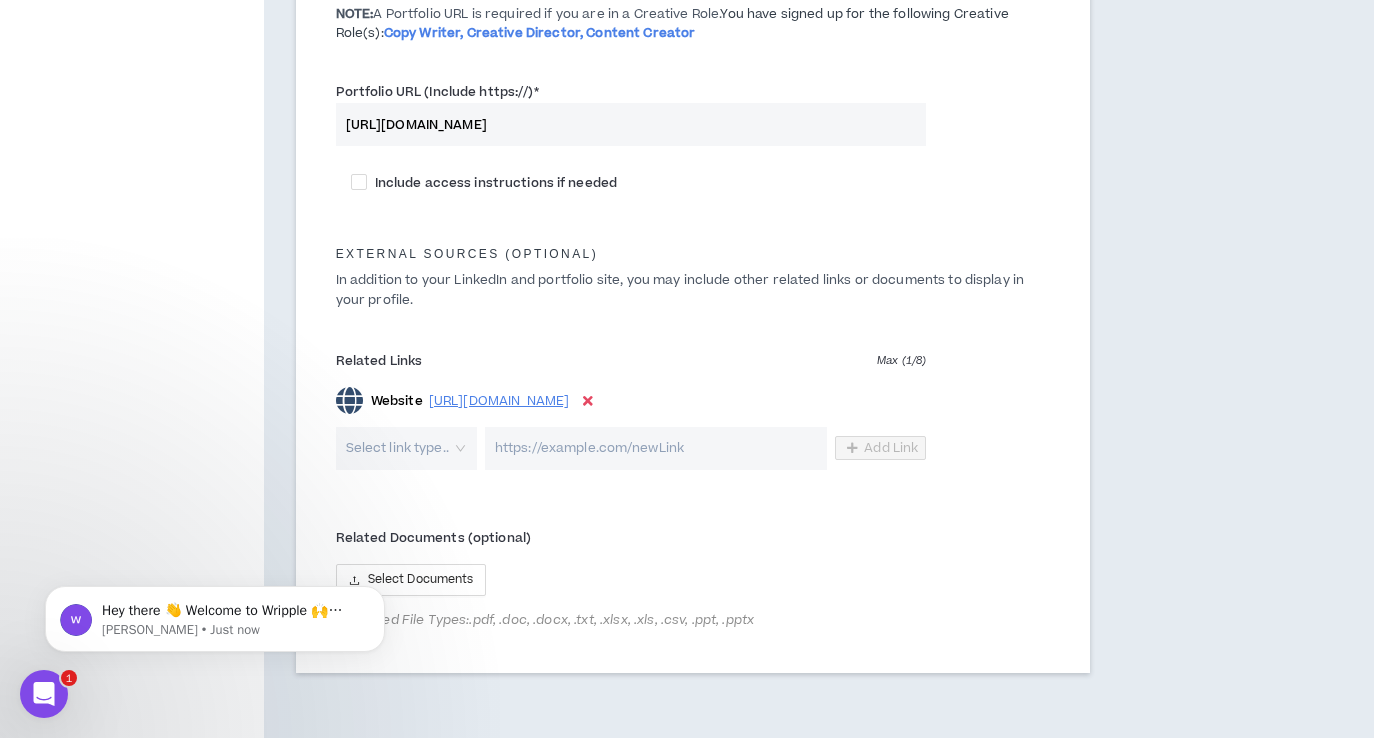scroll, scrollTop: 1141, scrollLeft: 0, axis: vertical 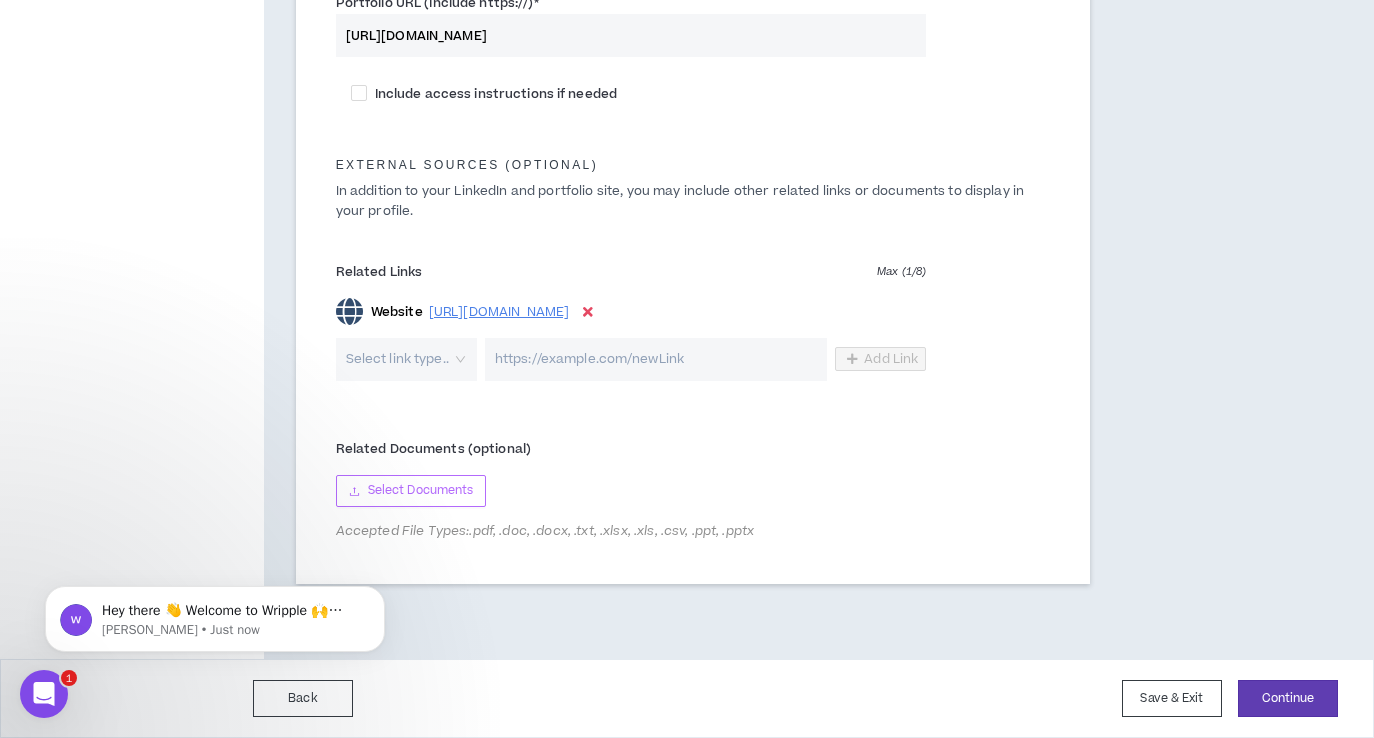 click on "Select Documents" at bounding box center [421, 490] 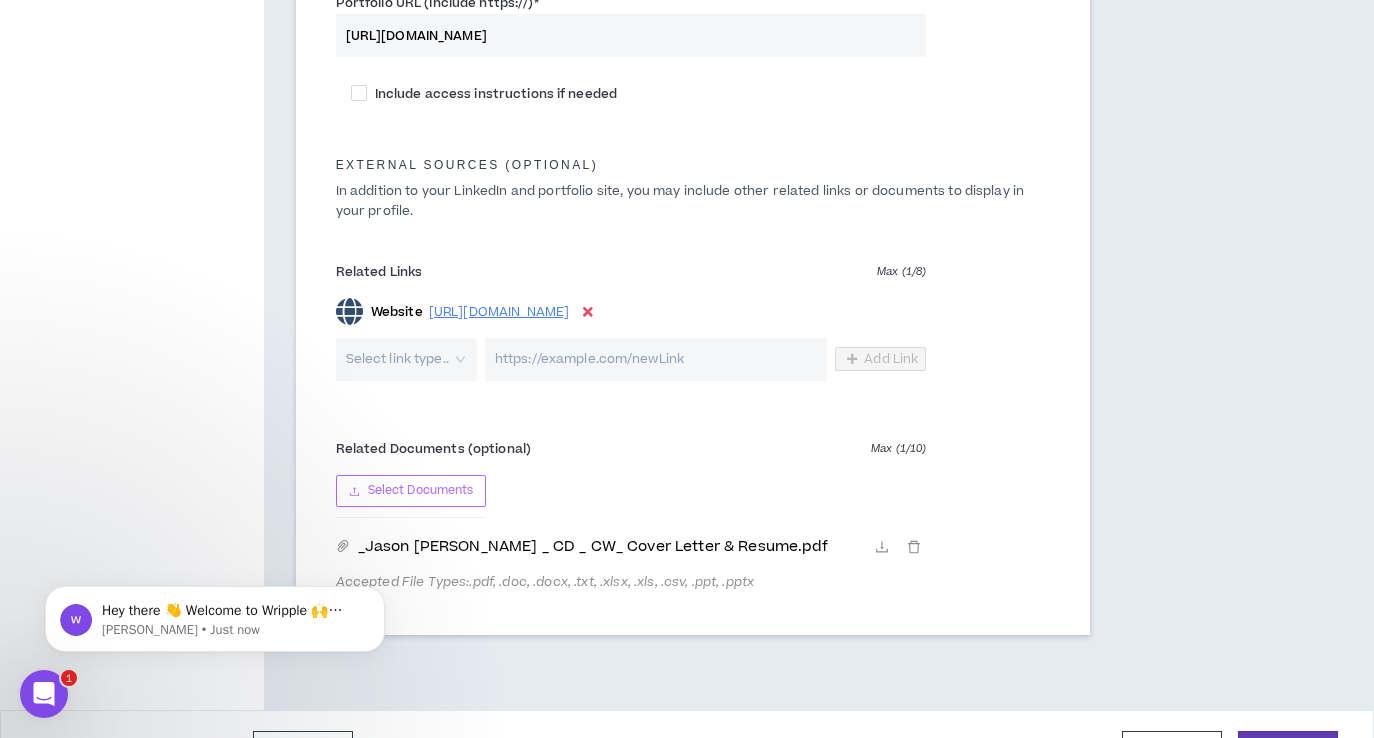 scroll, scrollTop: 1192, scrollLeft: 0, axis: vertical 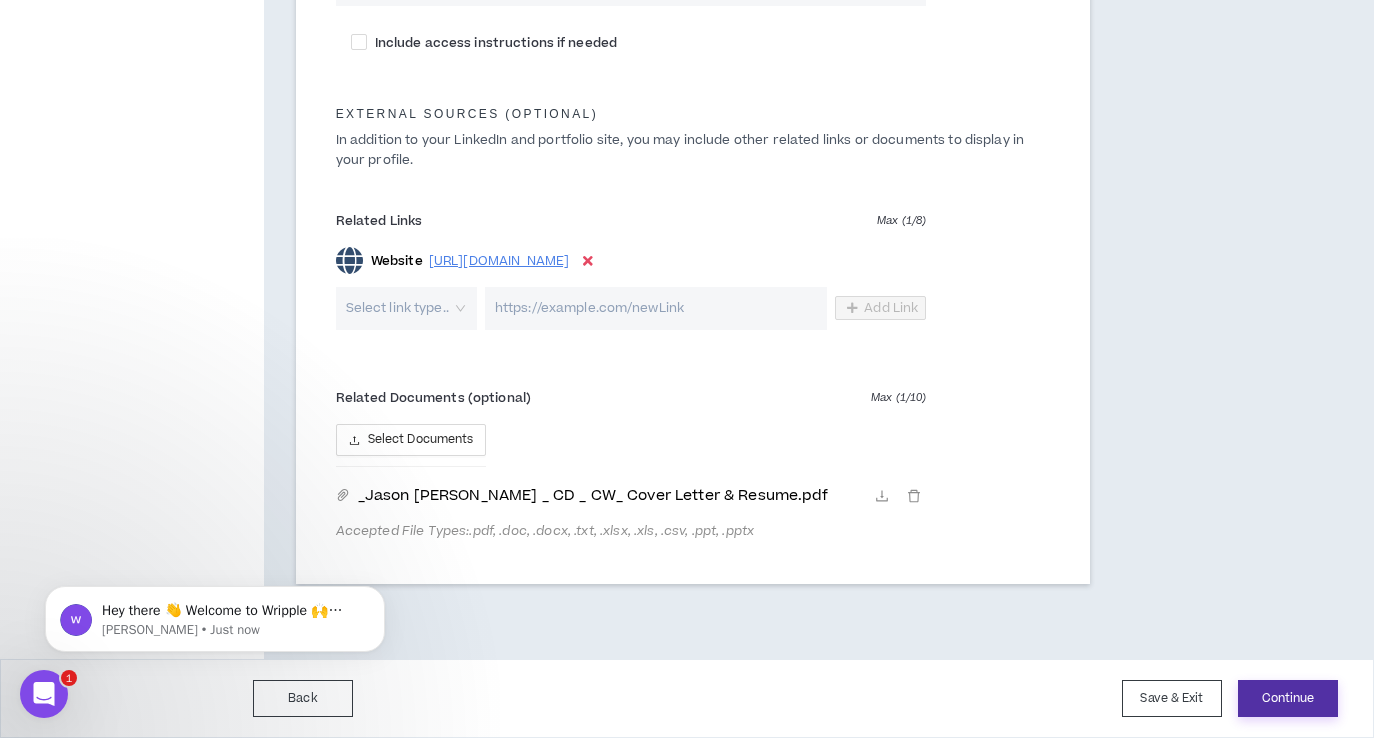click on "Continue" at bounding box center [1288, 698] 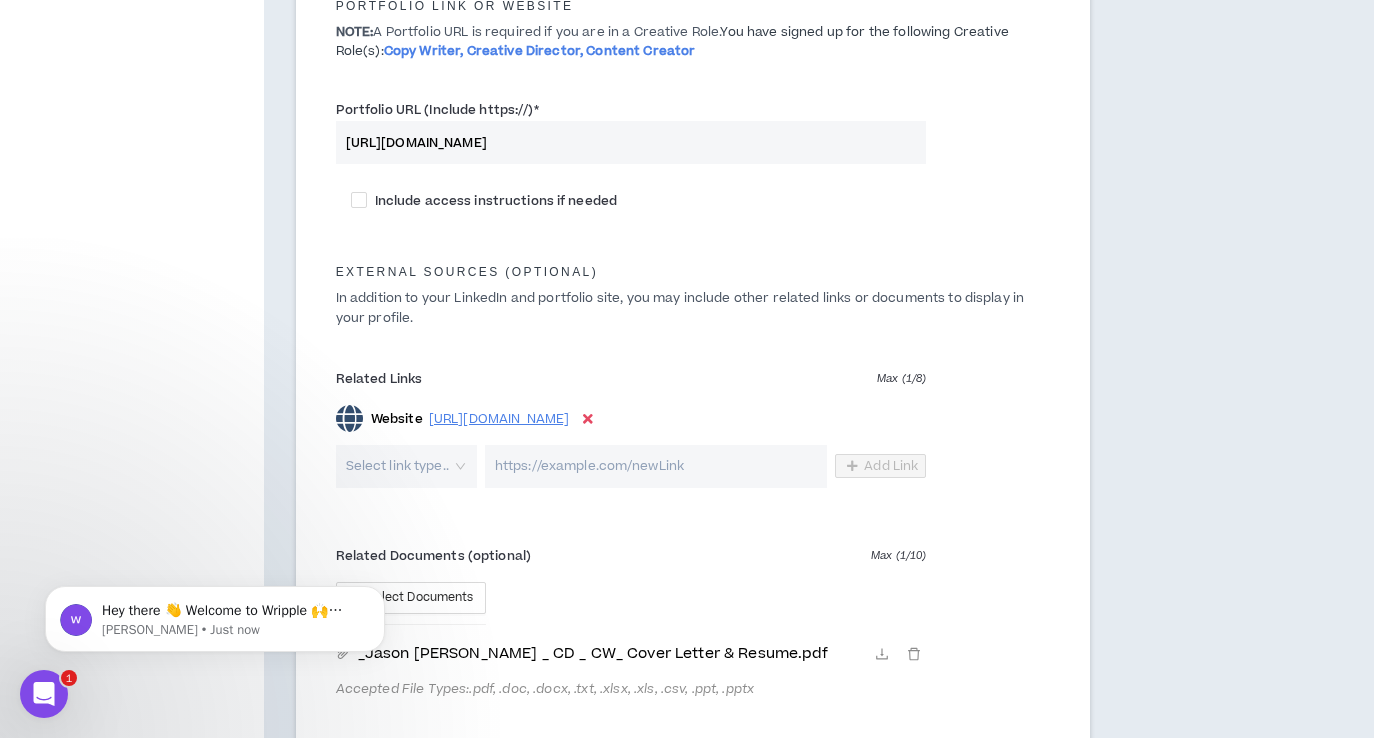 scroll, scrollTop: 1192, scrollLeft: 0, axis: vertical 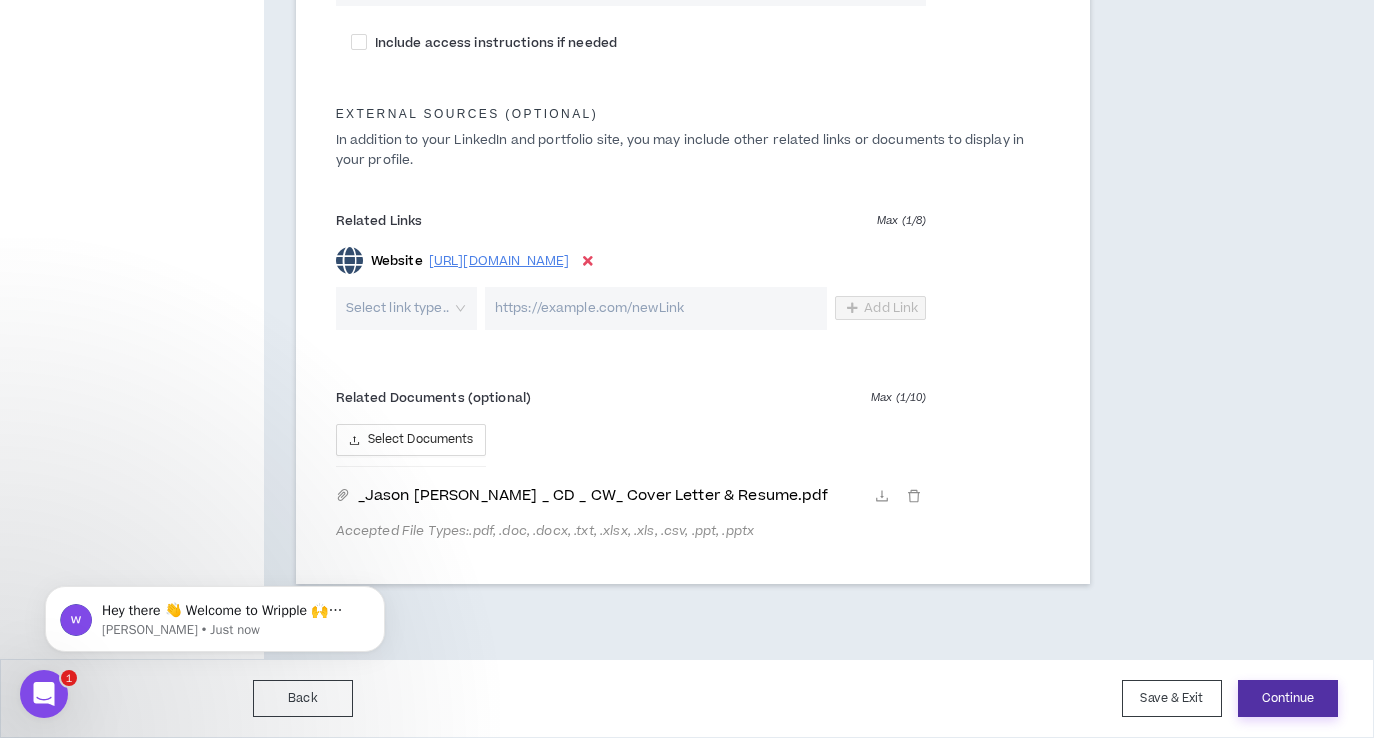 click on "Continue" at bounding box center [1288, 698] 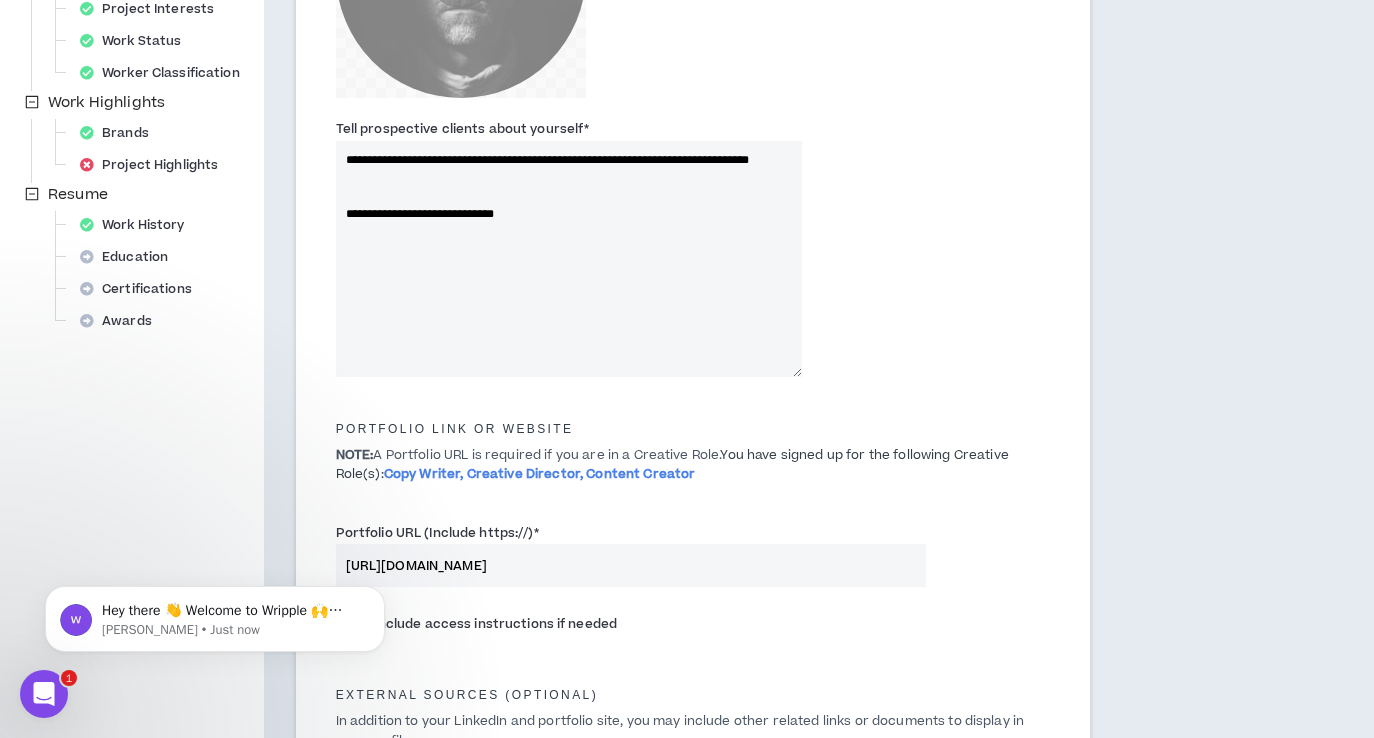 scroll, scrollTop: 0, scrollLeft: 0, axis: both 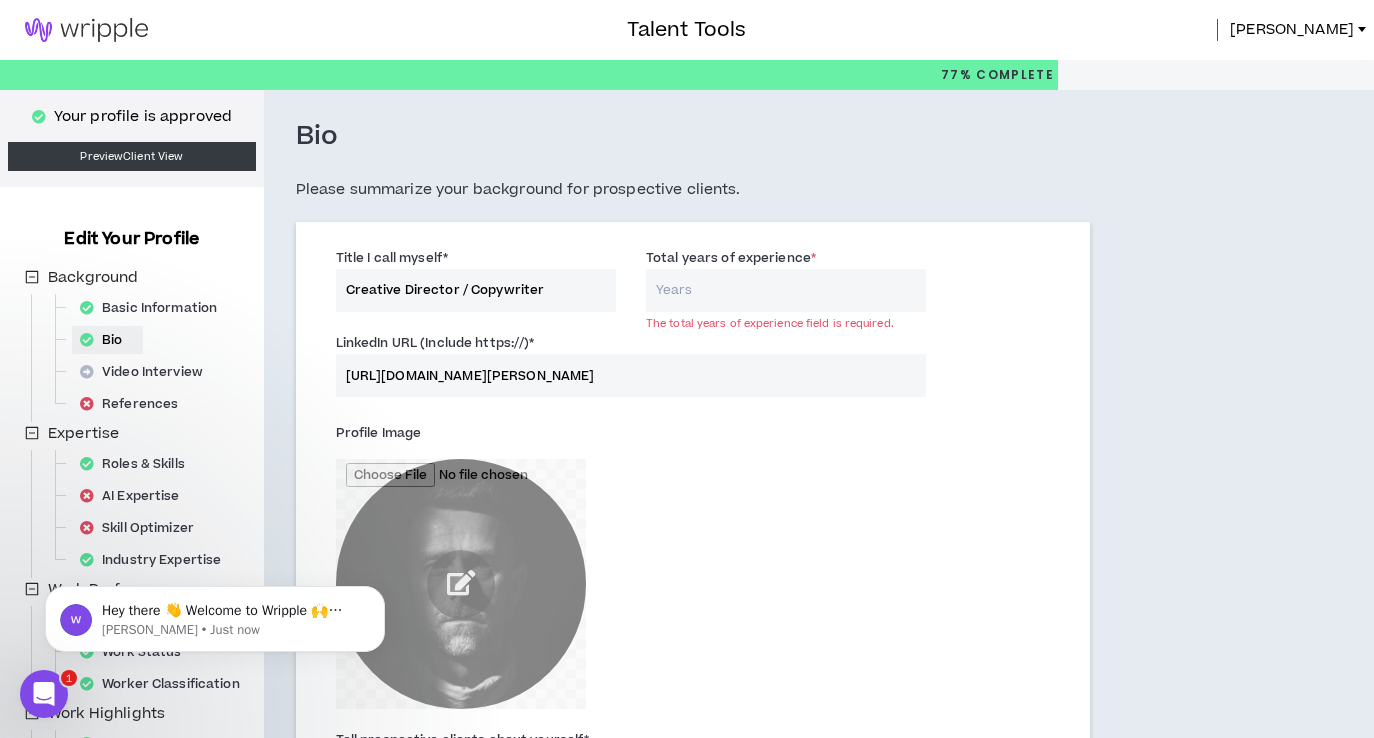 click on "Total years of experience  *" at bounding box center (786, 290) 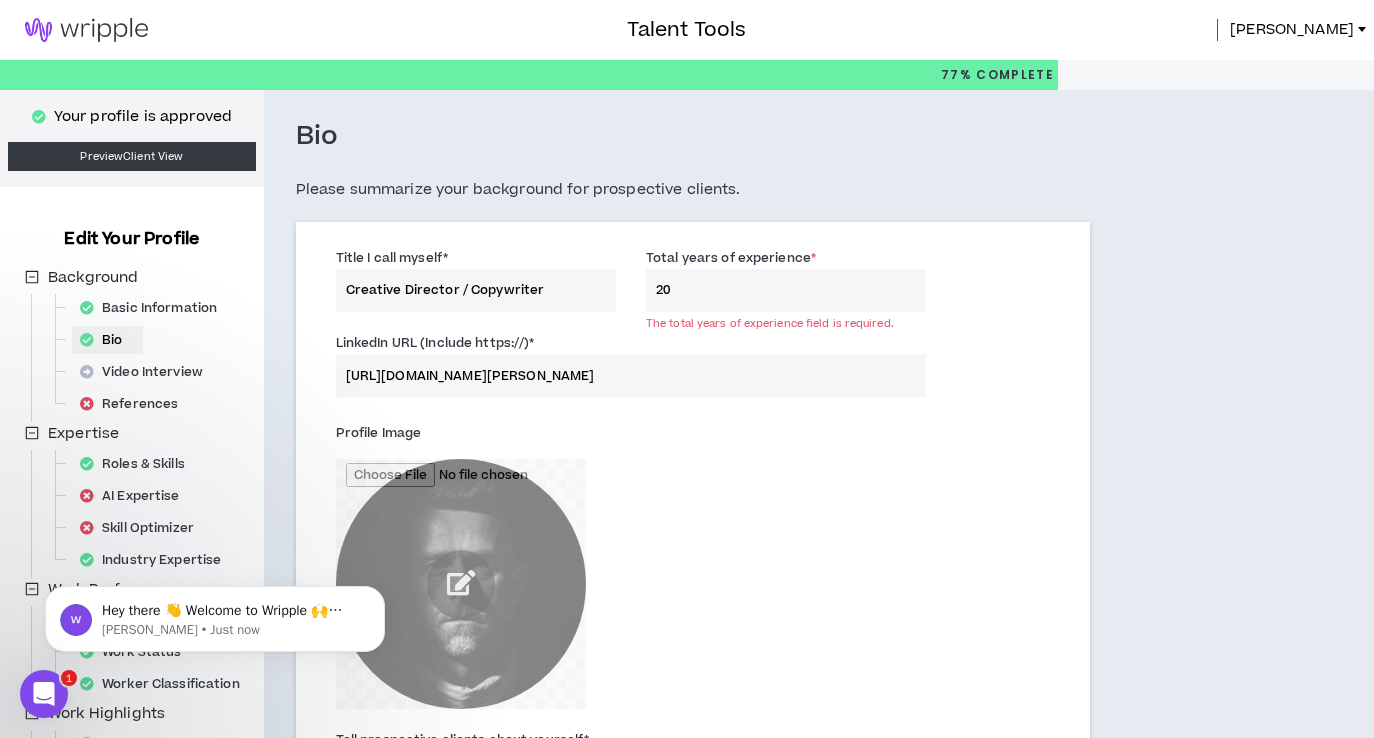 type on "**********" 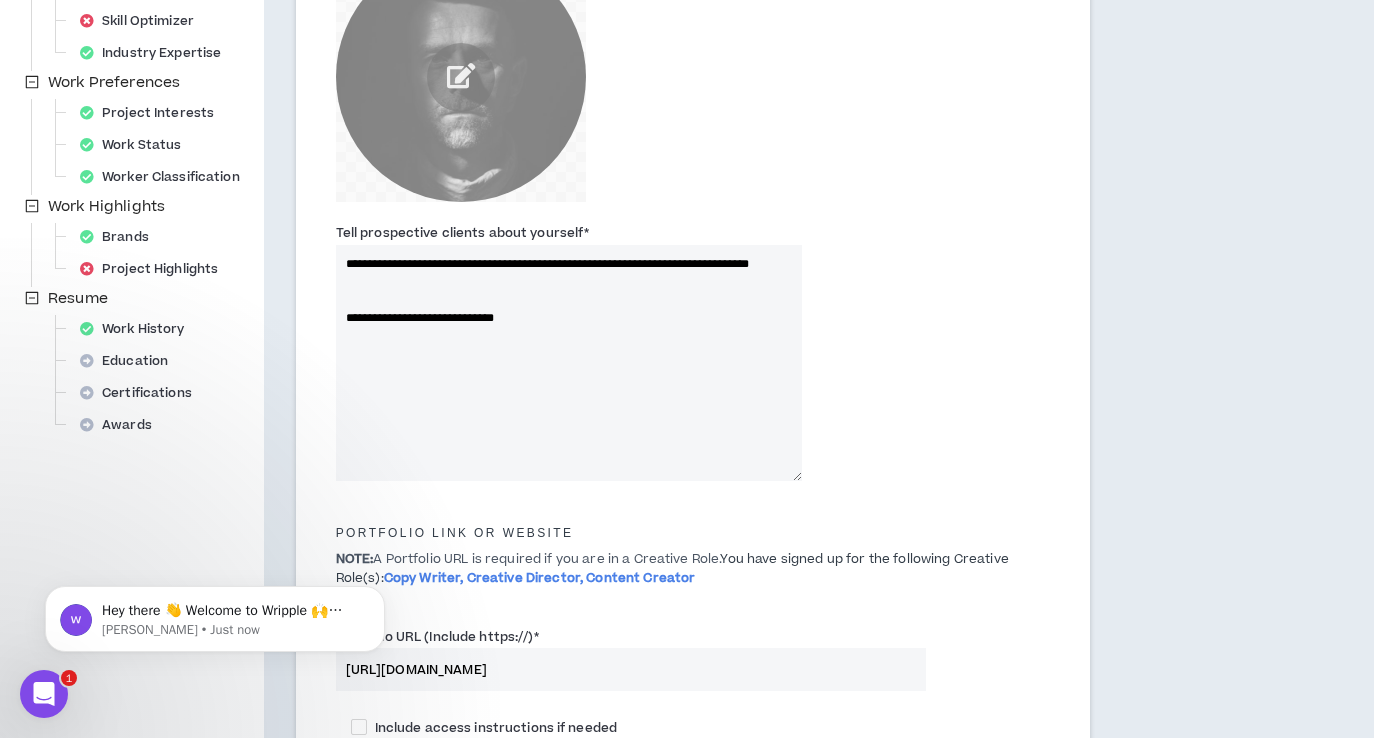 scroll, scrollTop: 1192, scrollLeft: 0, axis: vertical 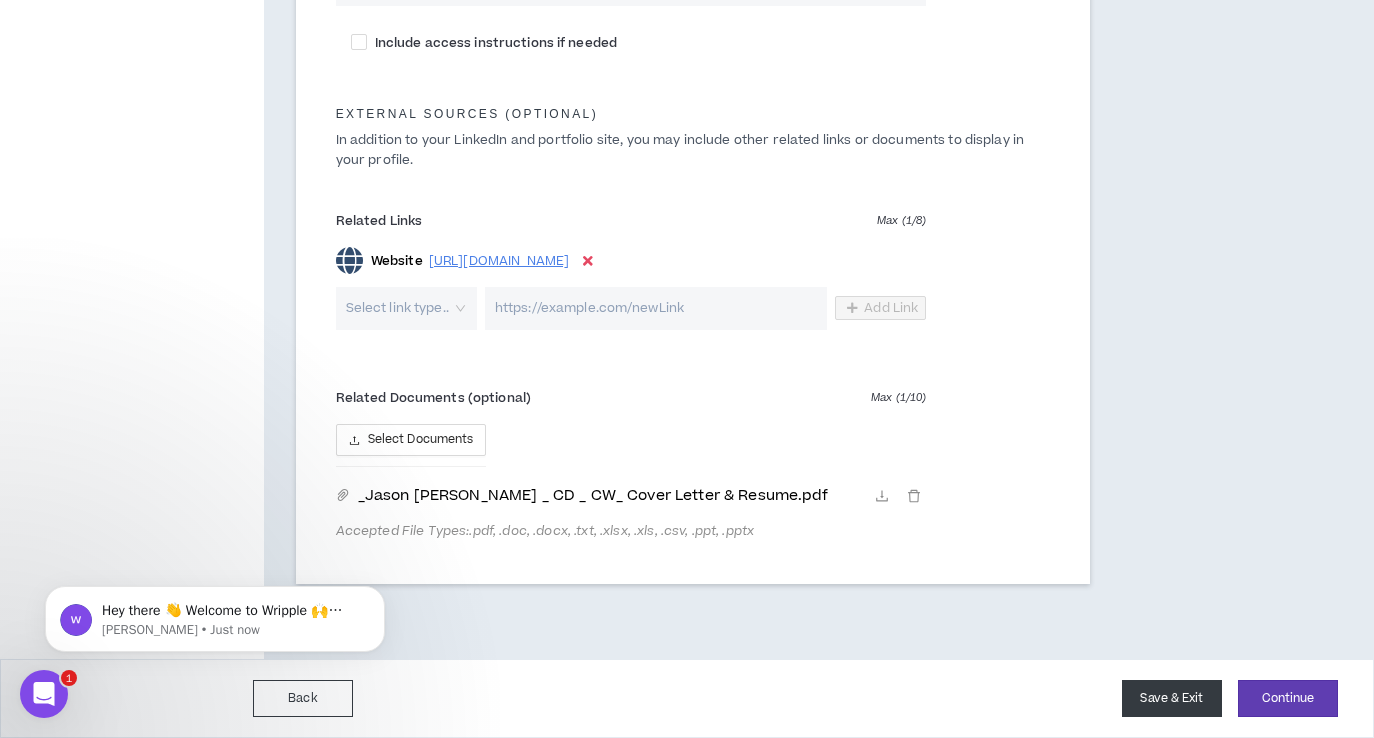 click on "Save & Exit" at bounding box center [1172, 698] 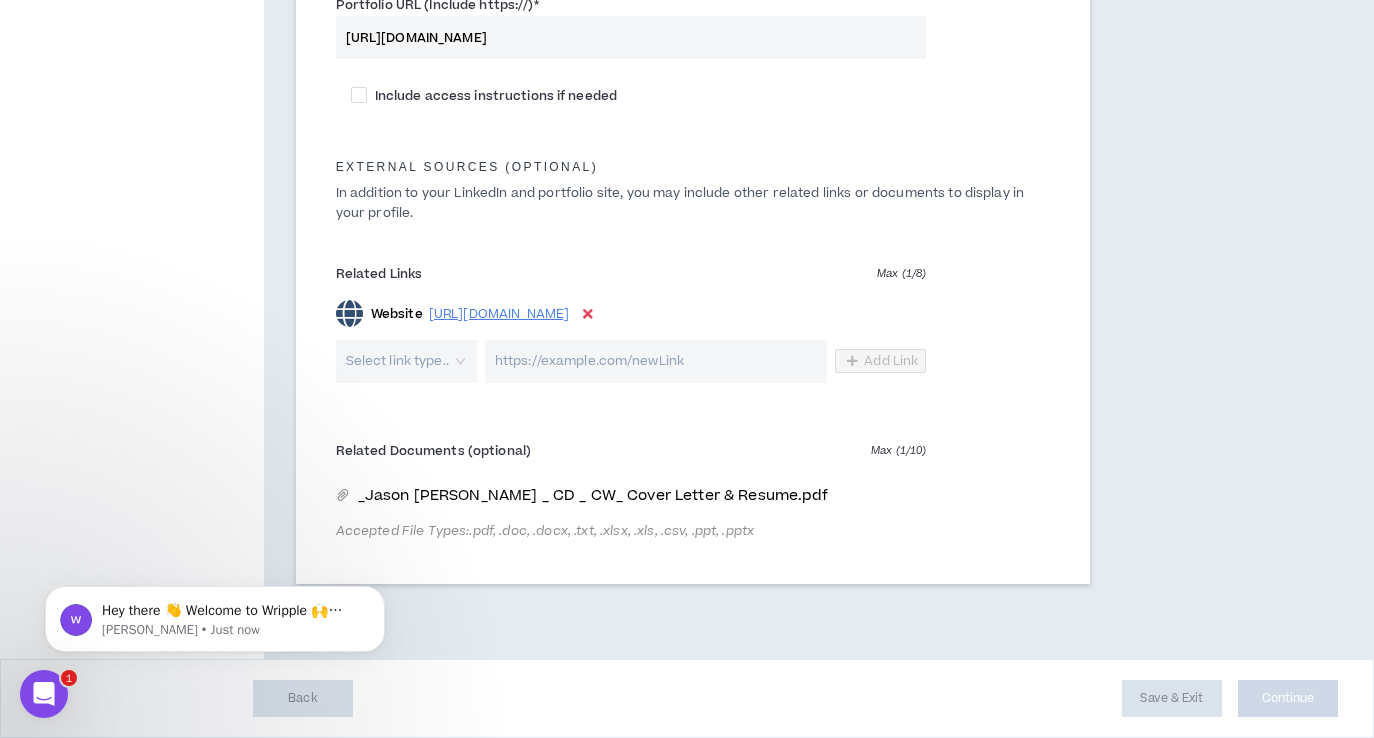 scroll, scrollTop: 1139, scrollLeft: 0, axis: vertical 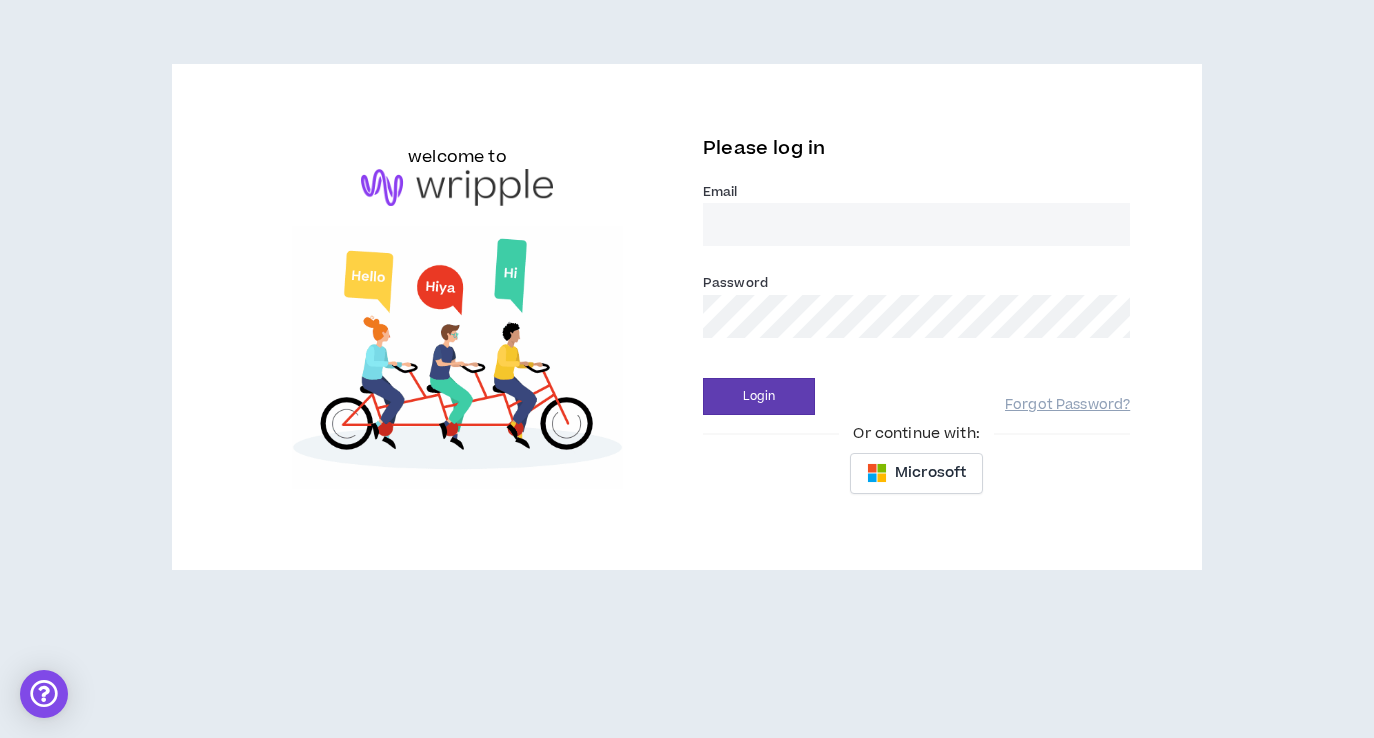 click on "Email  *" at bounding box center [916, 224] 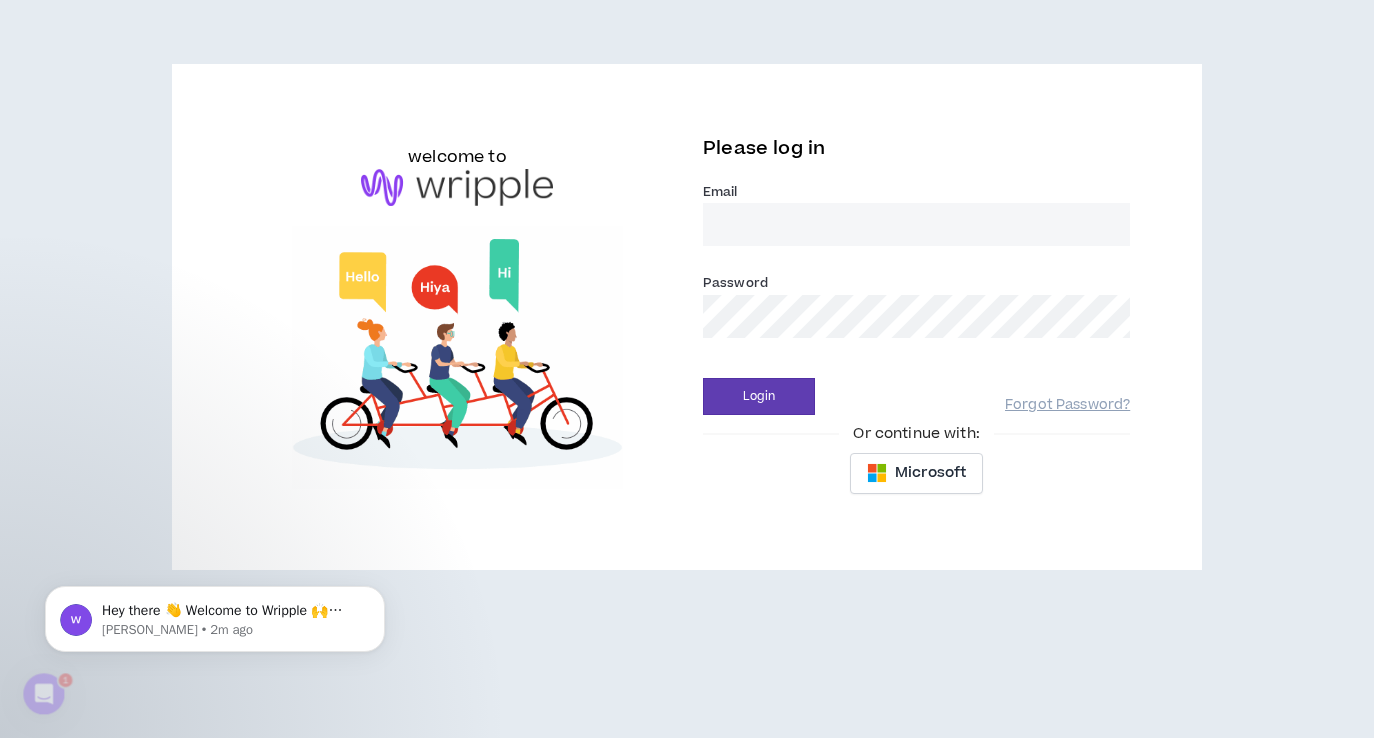 scroll, scrollTop: 0, scrollLeft: 0, axis: both 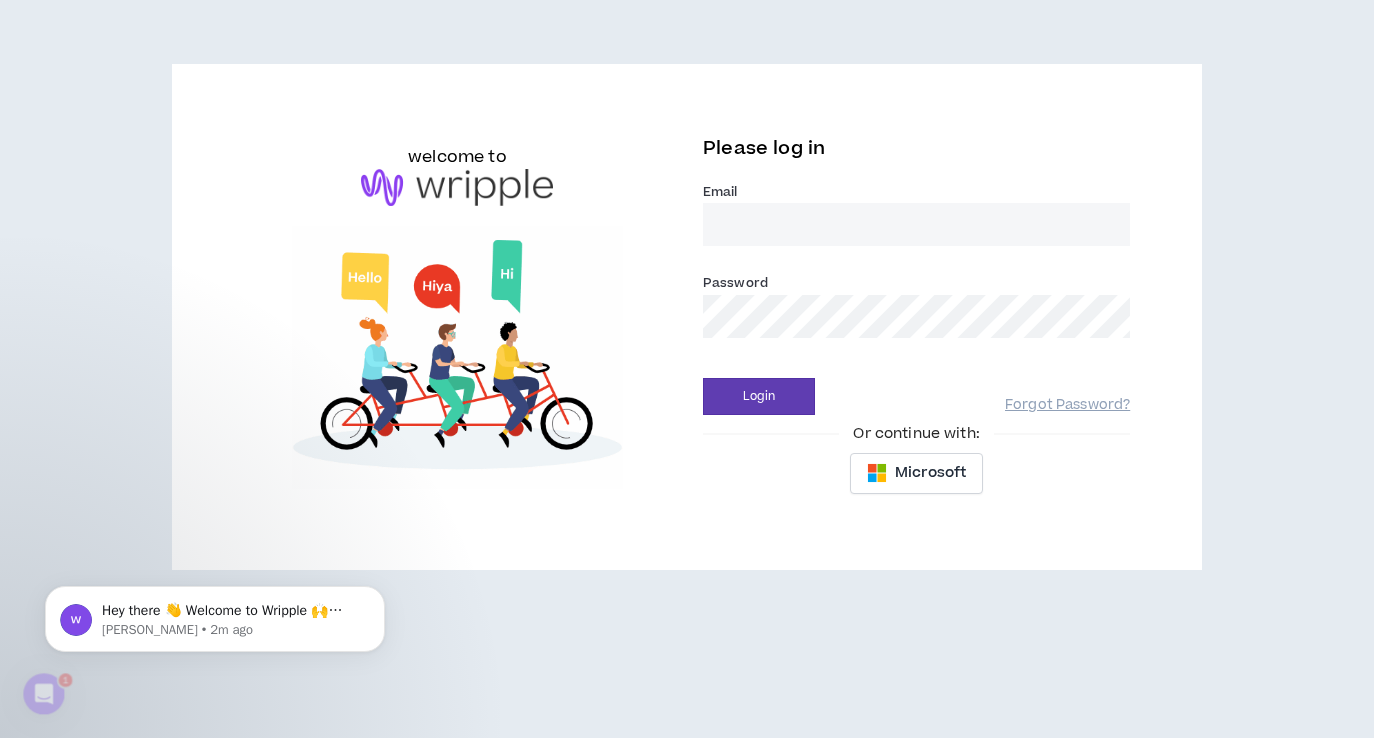 type on "[EMAIL_ADDRESS][DOMAIN_NAME]" 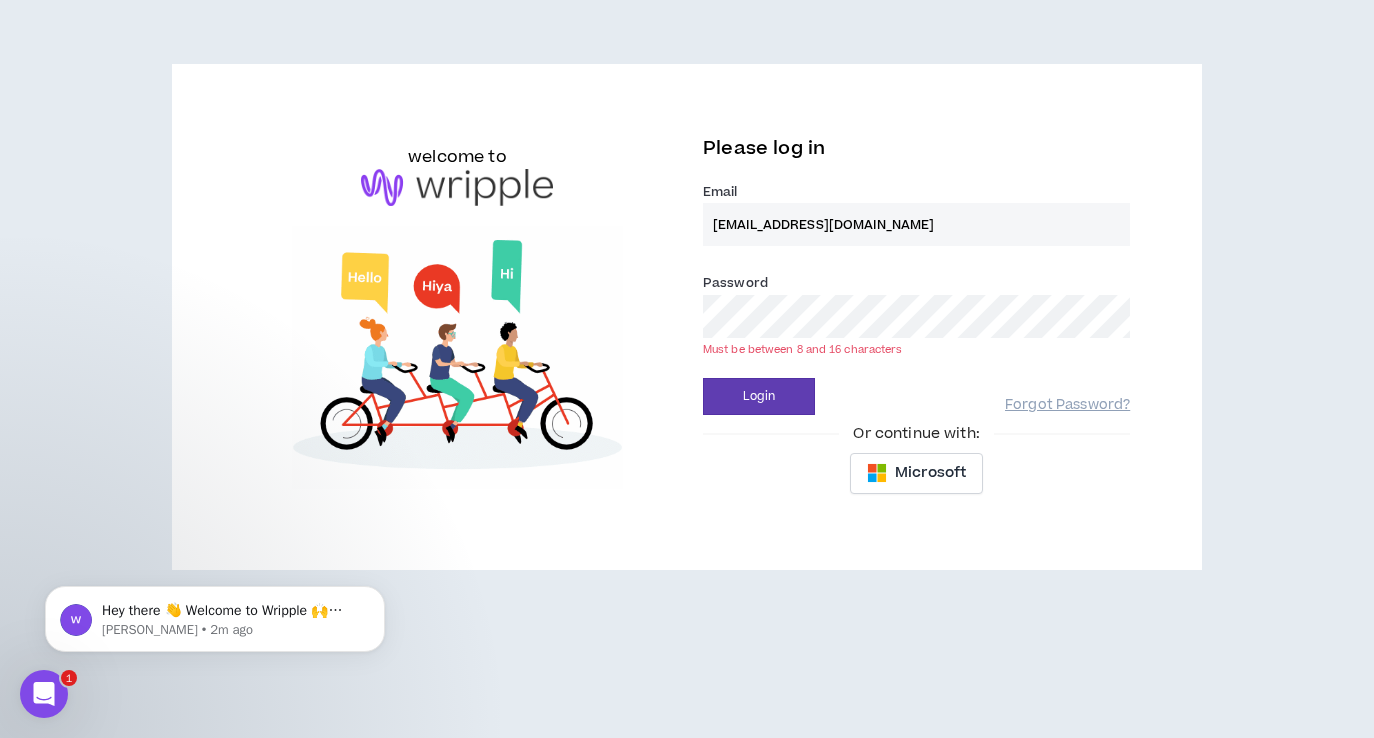click on "Login" at bounding box center (759, 396) 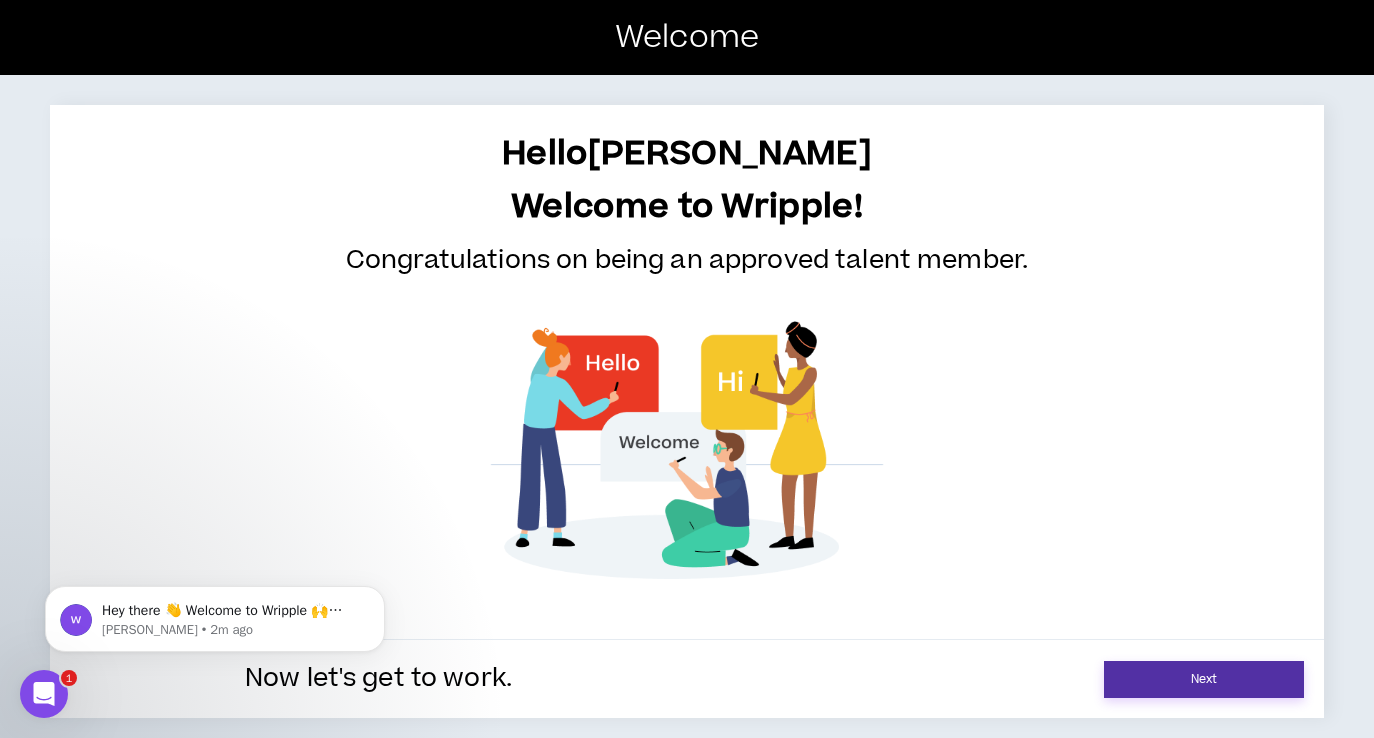 click on "Next" at bounding box center [1204, 679] 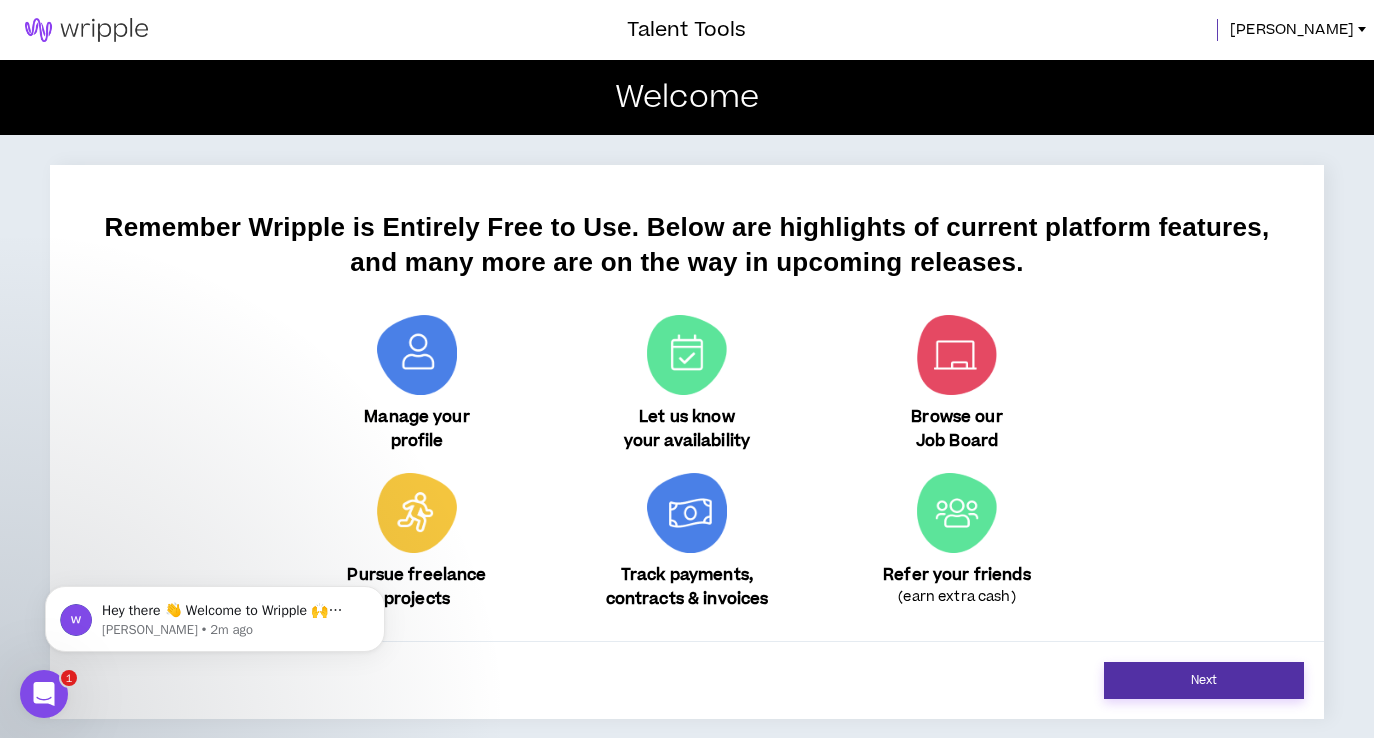 click on "Next" at bounding box center [1204, 680] 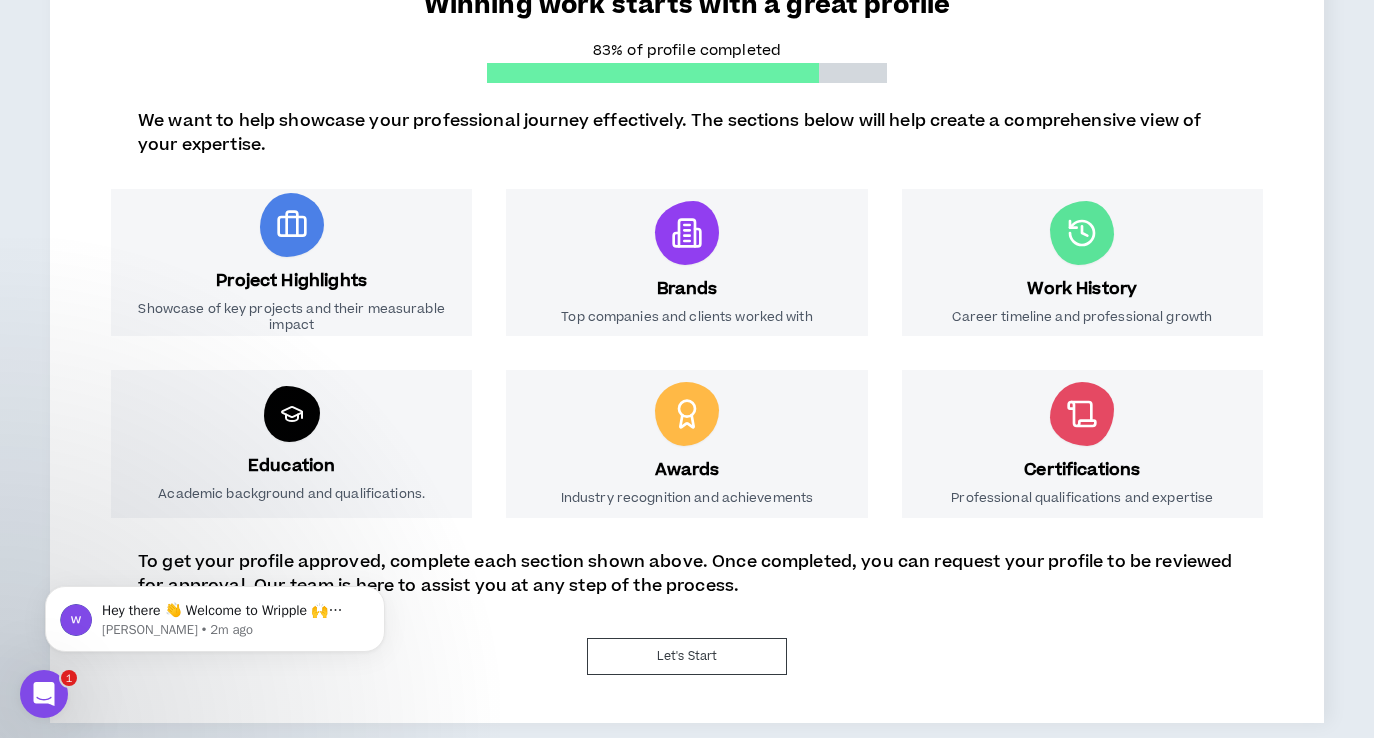 scroll, scrollTop: 0, scrollLeft: 0, axis: both 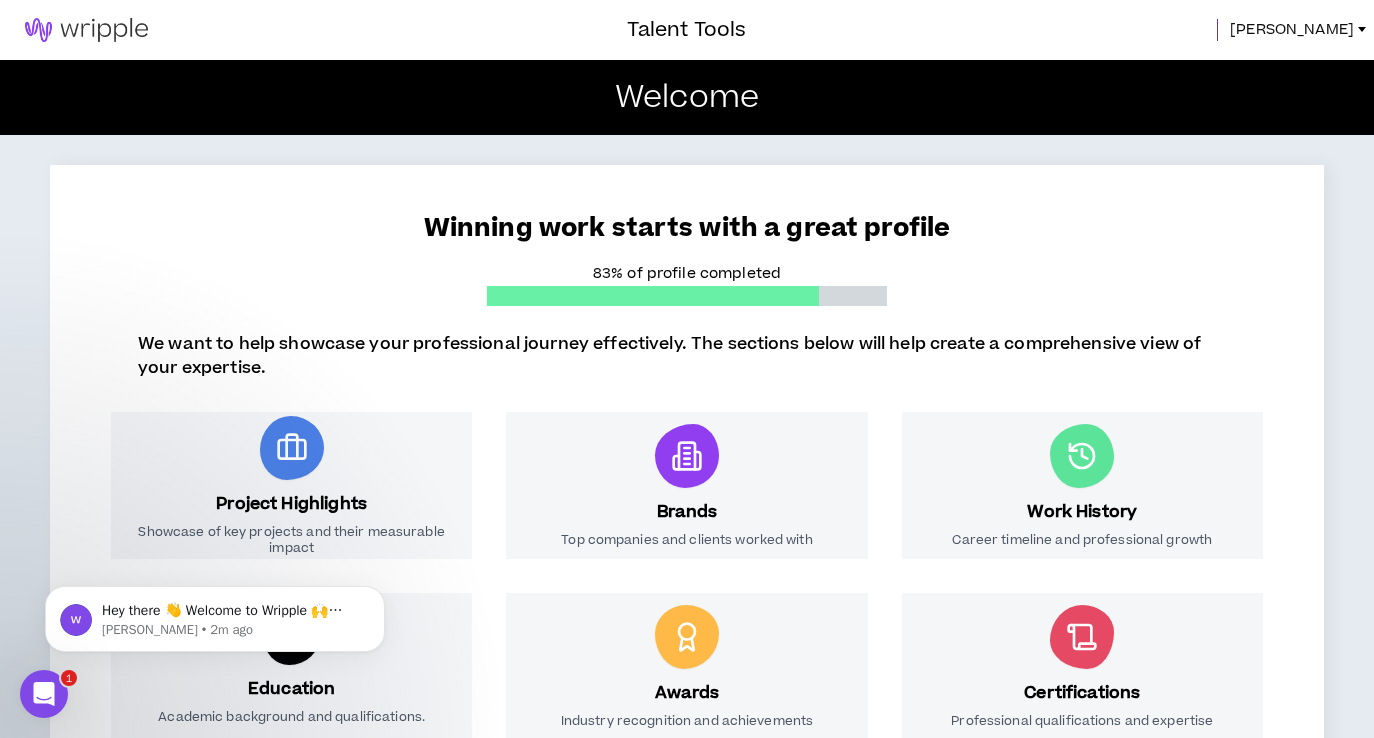 click on "[PERSON_NAME]" at bounding box center [1292, 30] 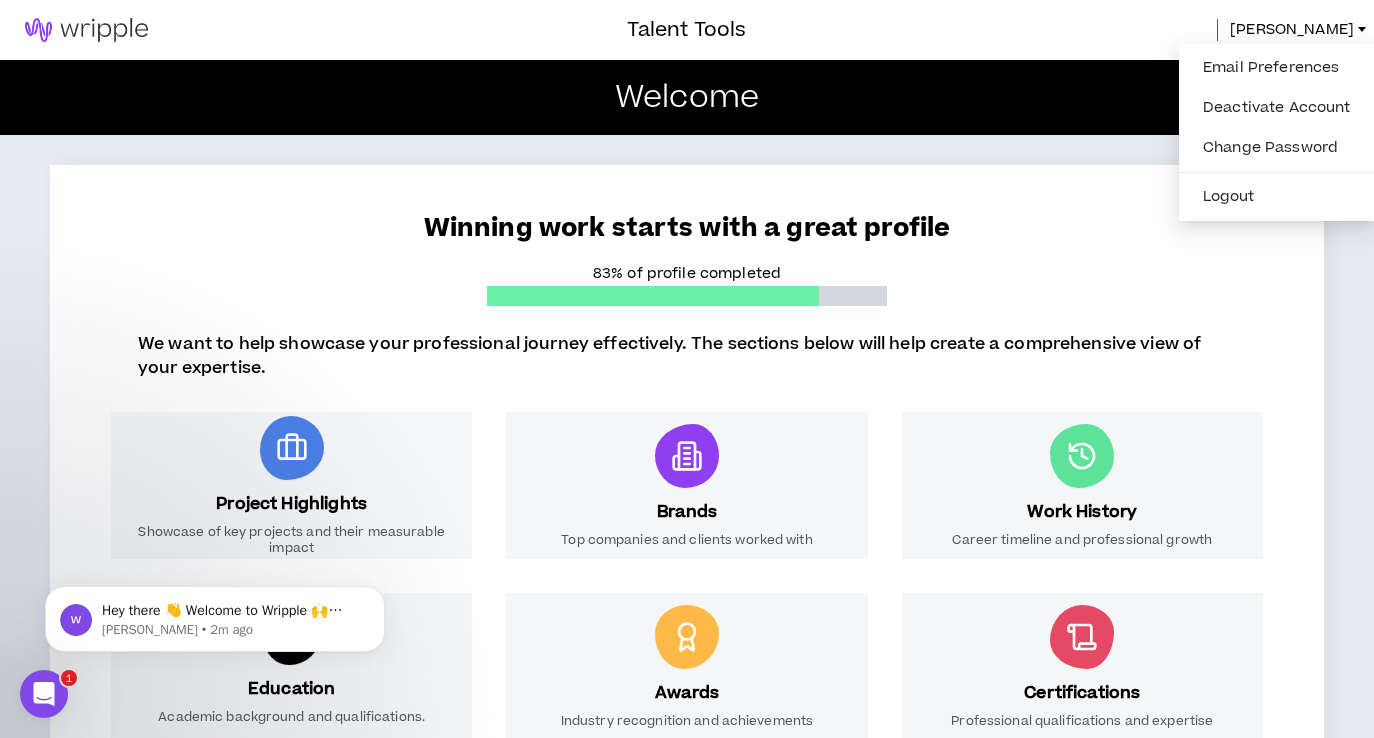 click on "Talent Tools Jason" at bounding box center (687, 30) 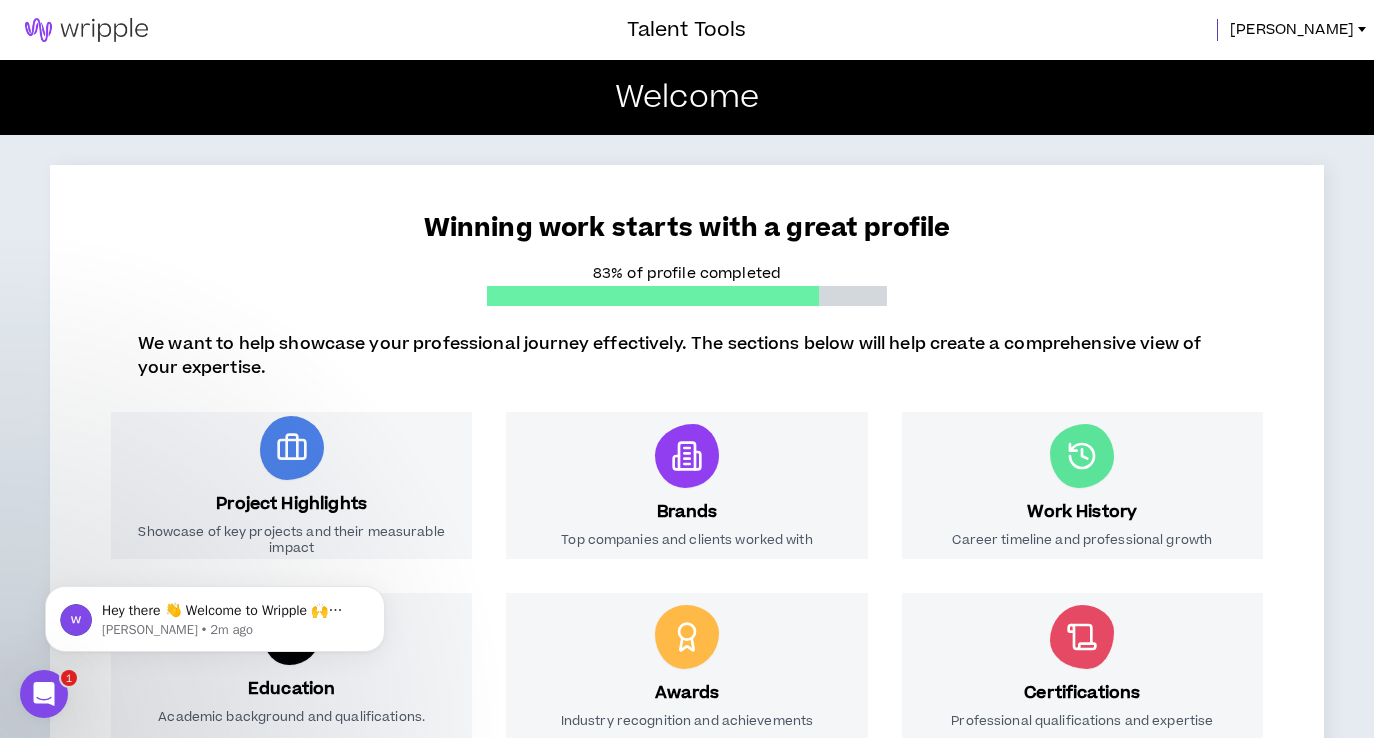 scroll, scrollTop: 223, scrollLeft: 0, axis: vertical 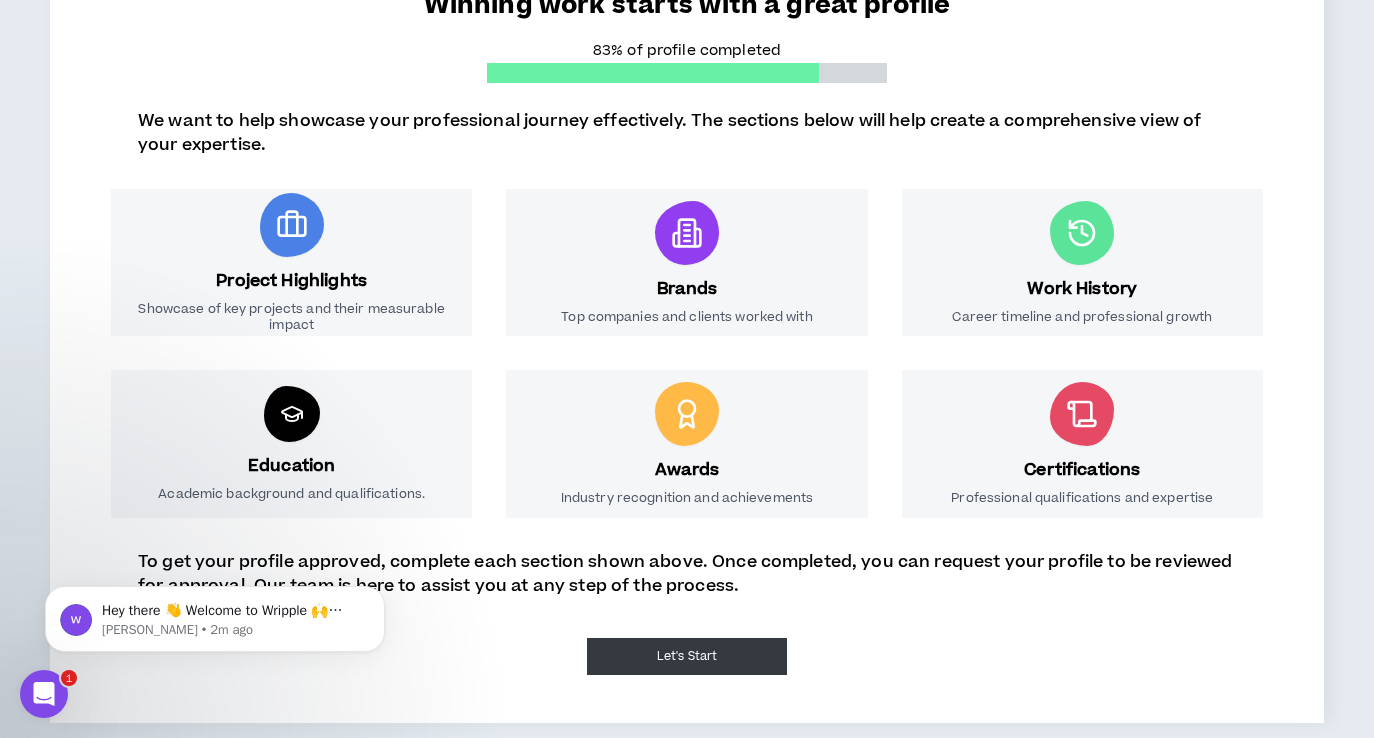 click on "Let's Start" at bounding box center (687, 656) 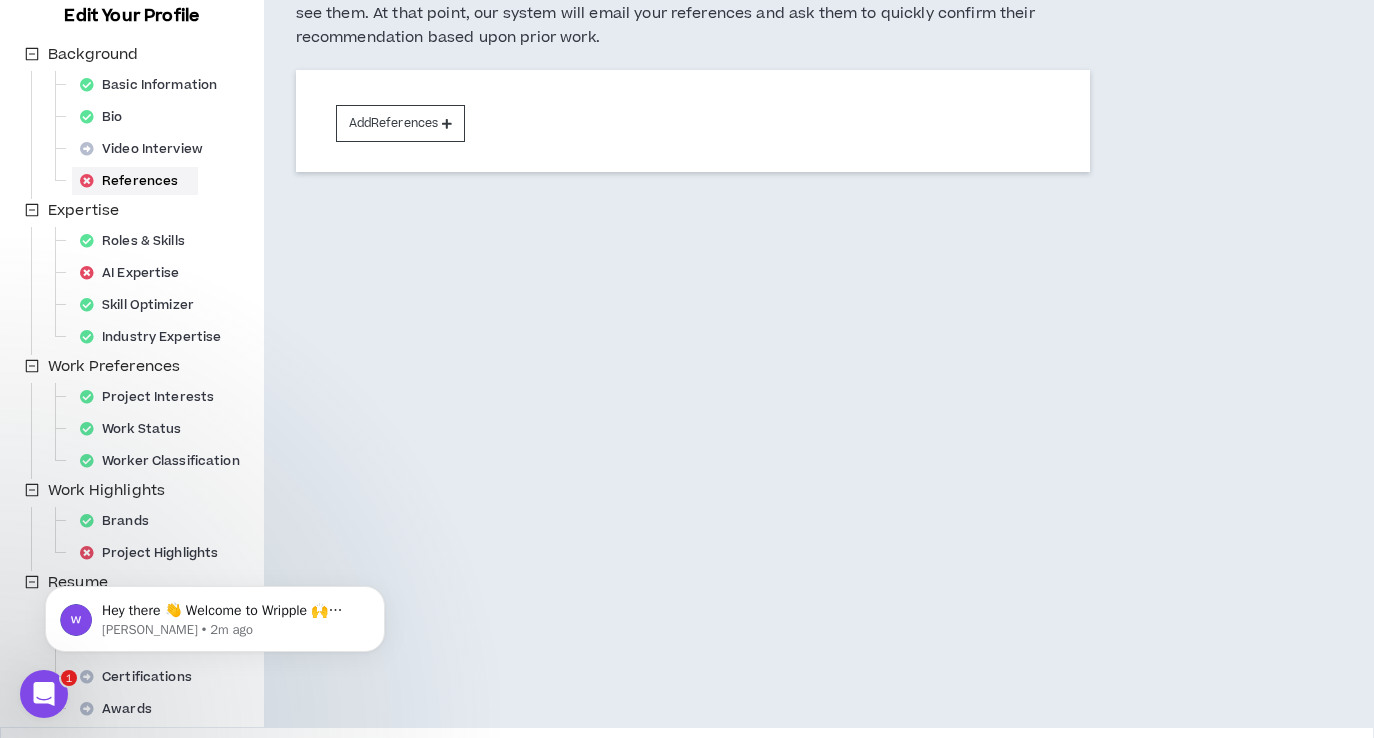 scroll, scrollTop: 0, scrollLeft: 0, axis: both 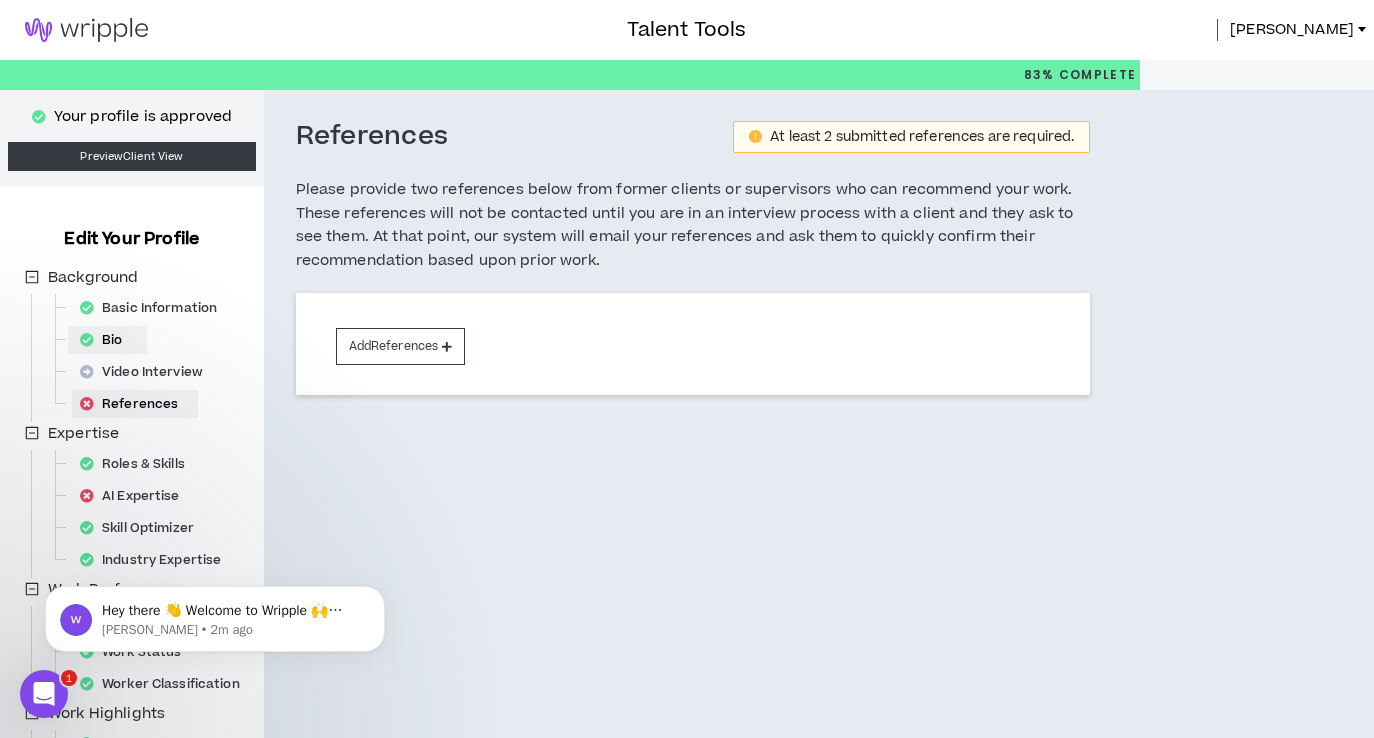 click on "Bio" at bounding box center [107, 340] 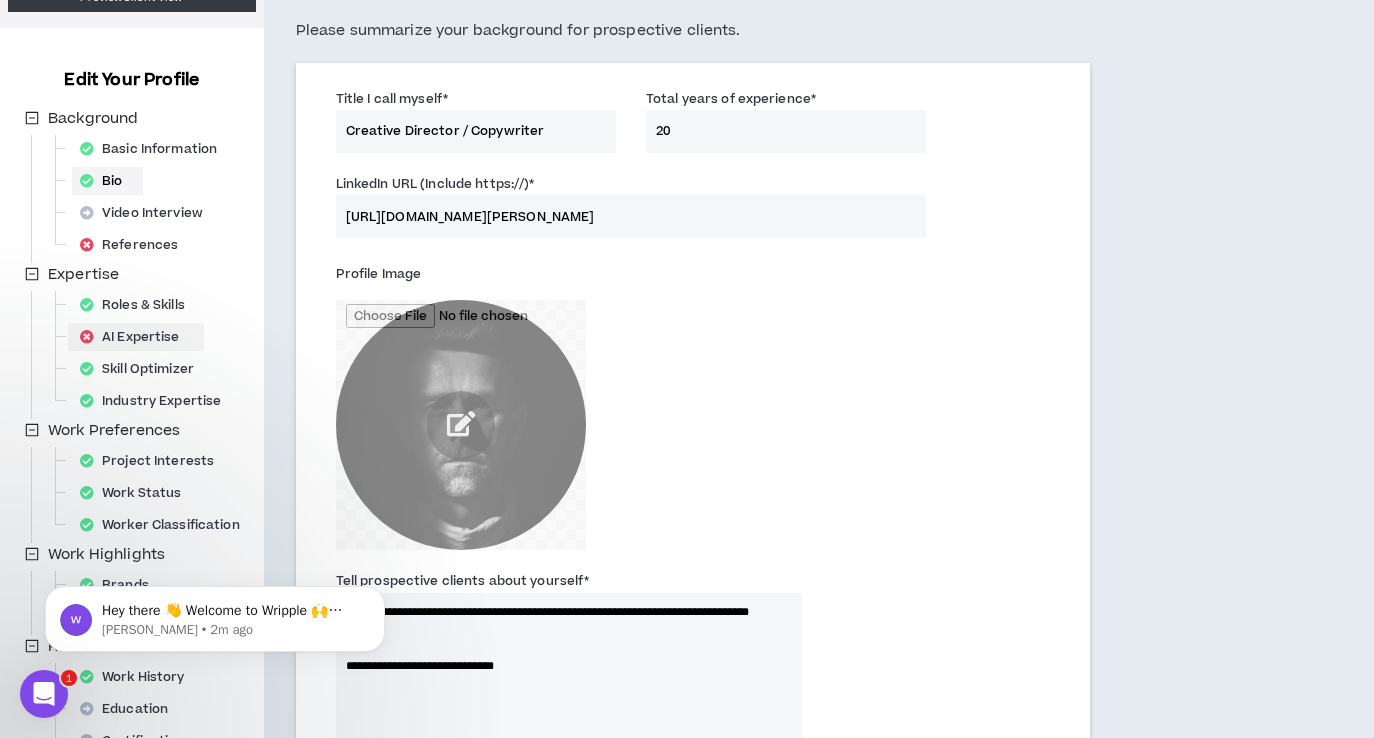 scroll, scrollTop: 163, scrollLeft: 0, axis: vertical 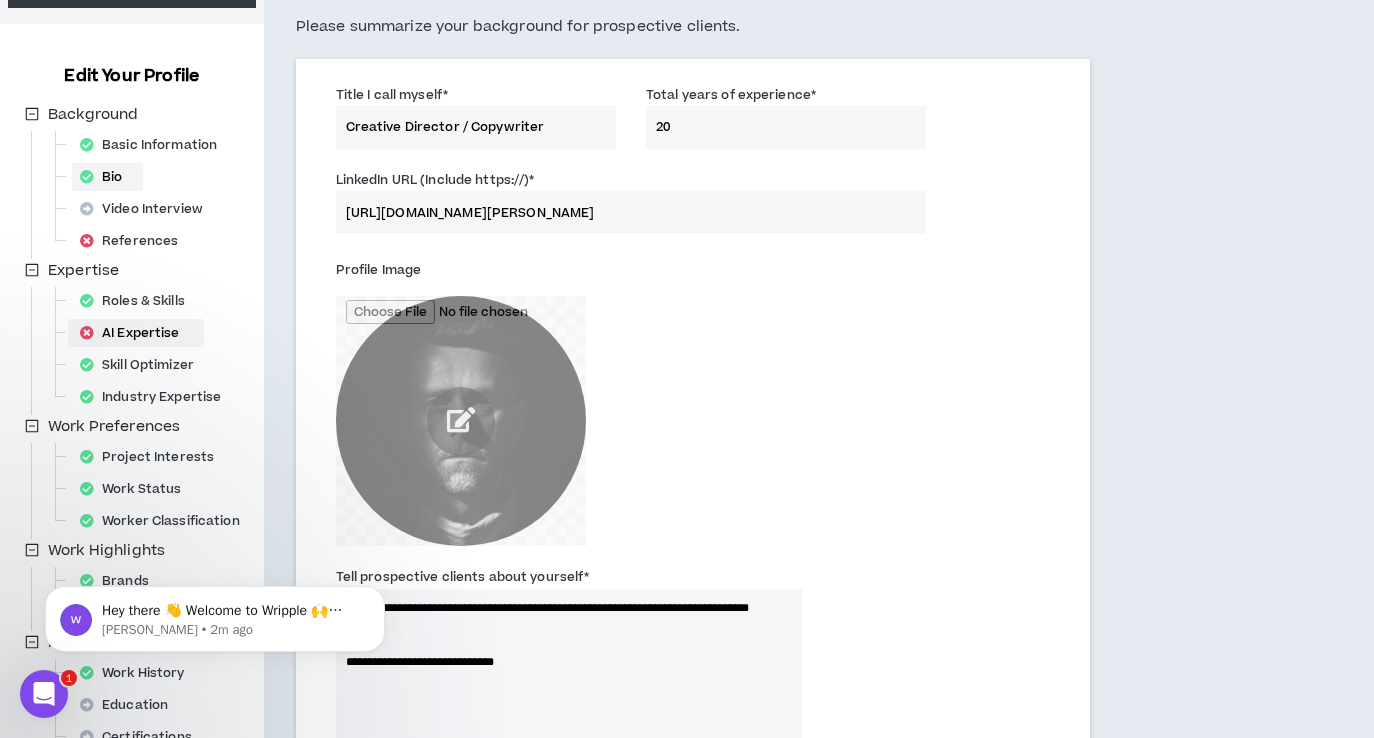 click on "AI Expertise" at bounding box center [136, 333] 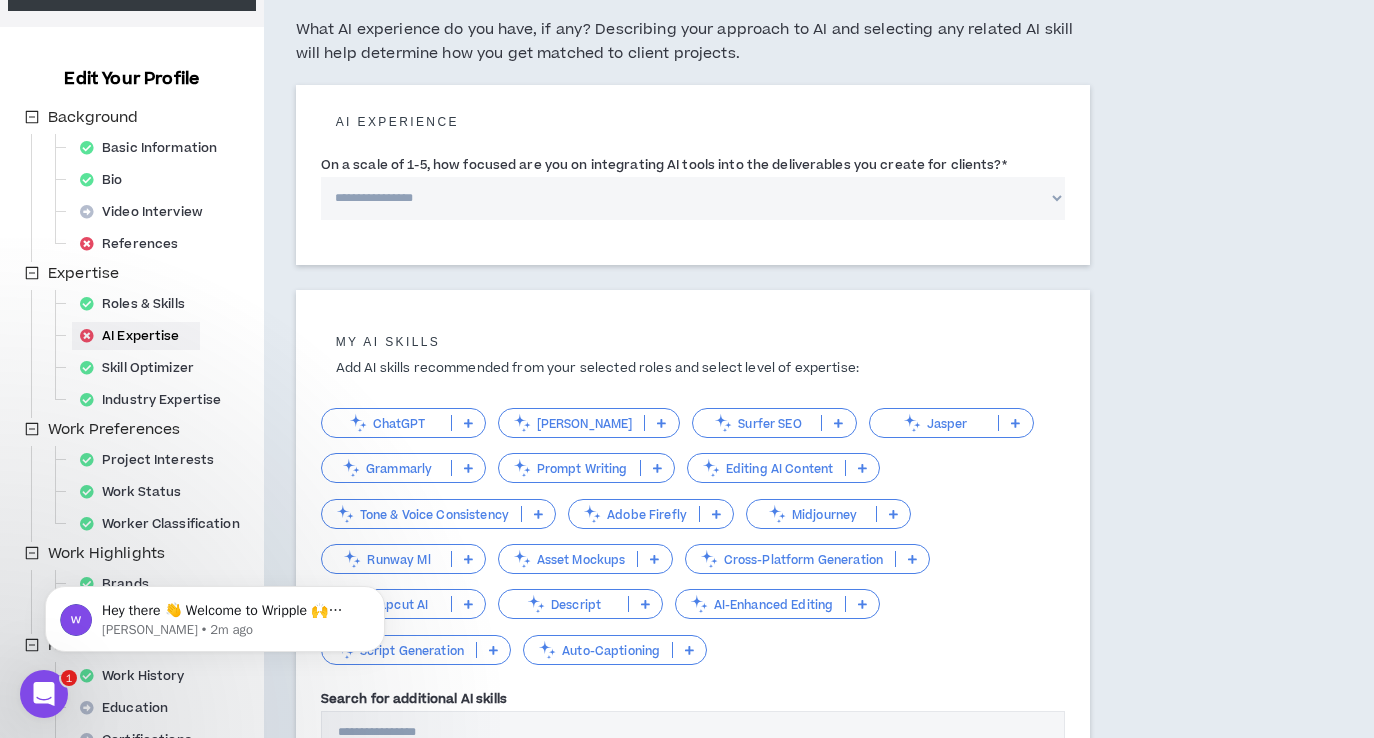 scroll, scrollTop: 161, scrollLeft: 0, axis: vertical 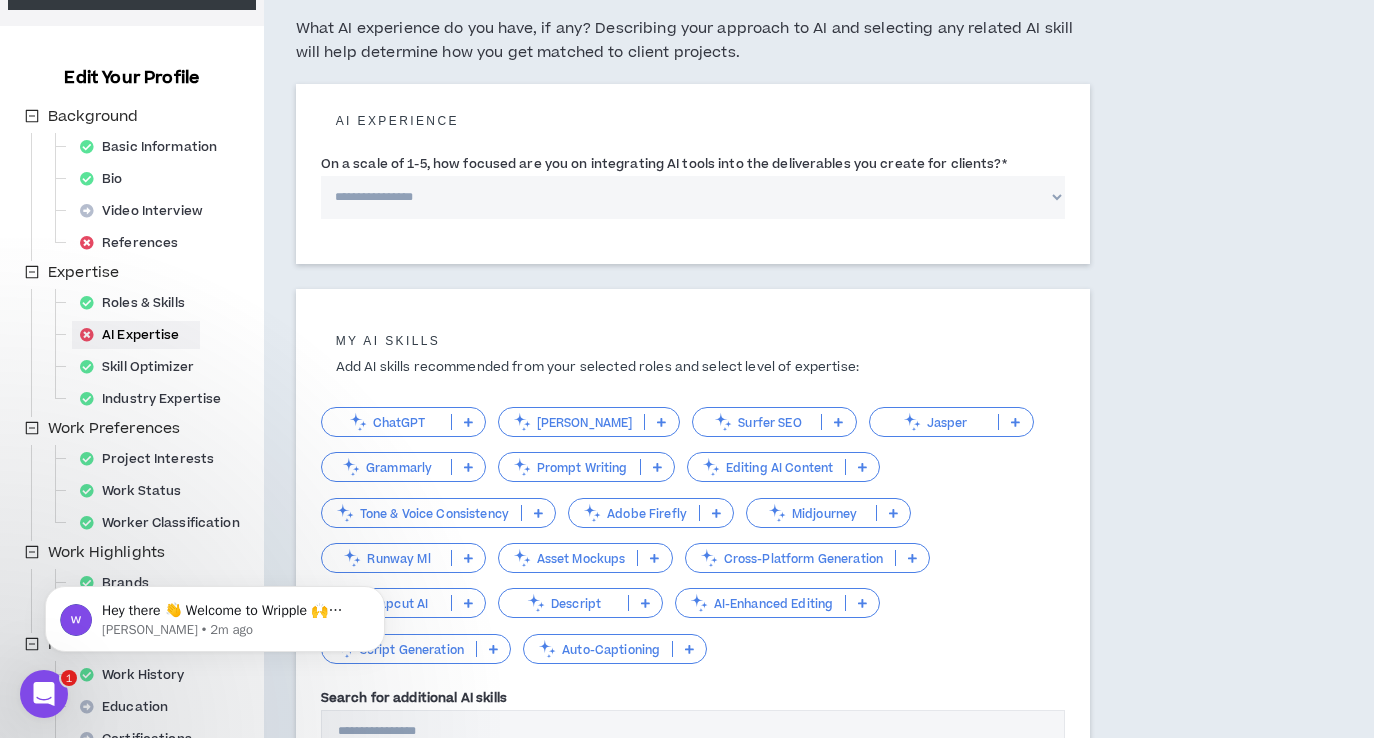 click on "ChatGPT" at bounding box center [386, 422] 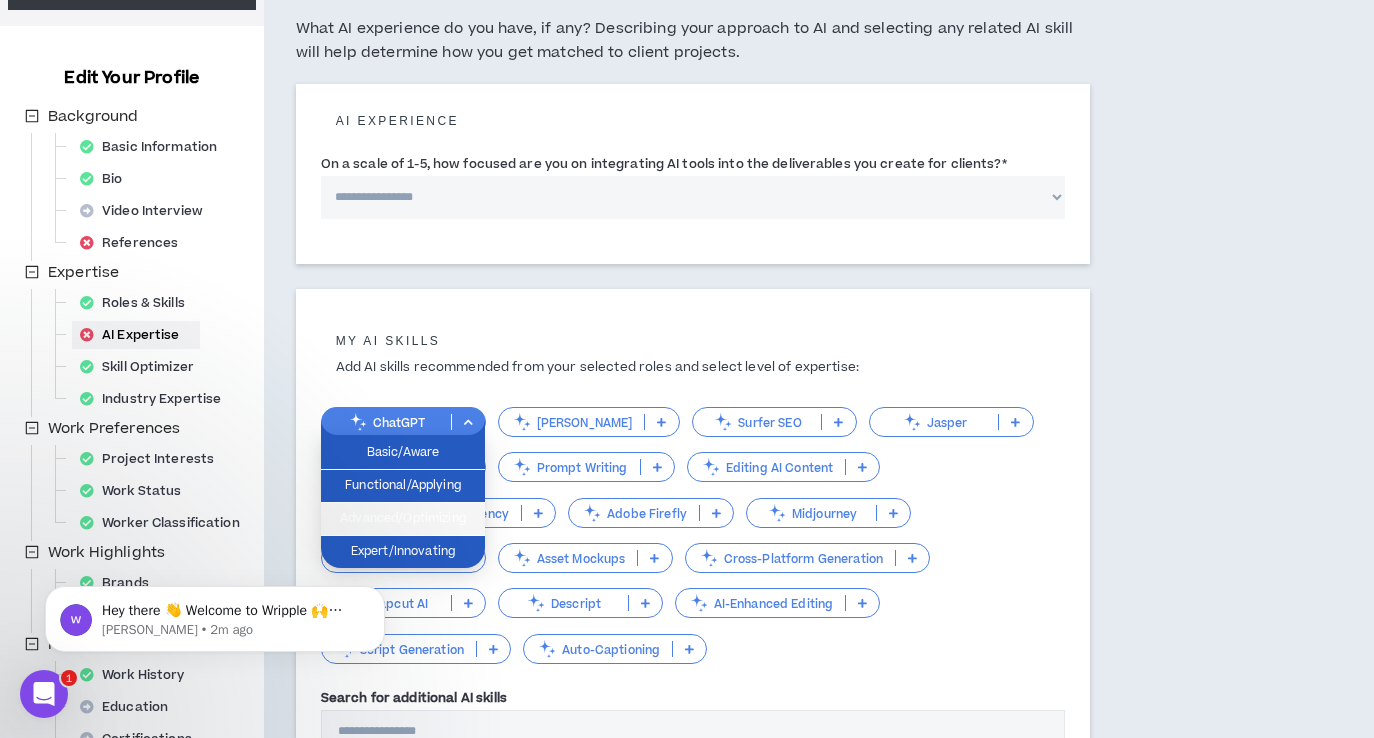 click on "Advanced/Optimizing" at bounding box center [403, 519] 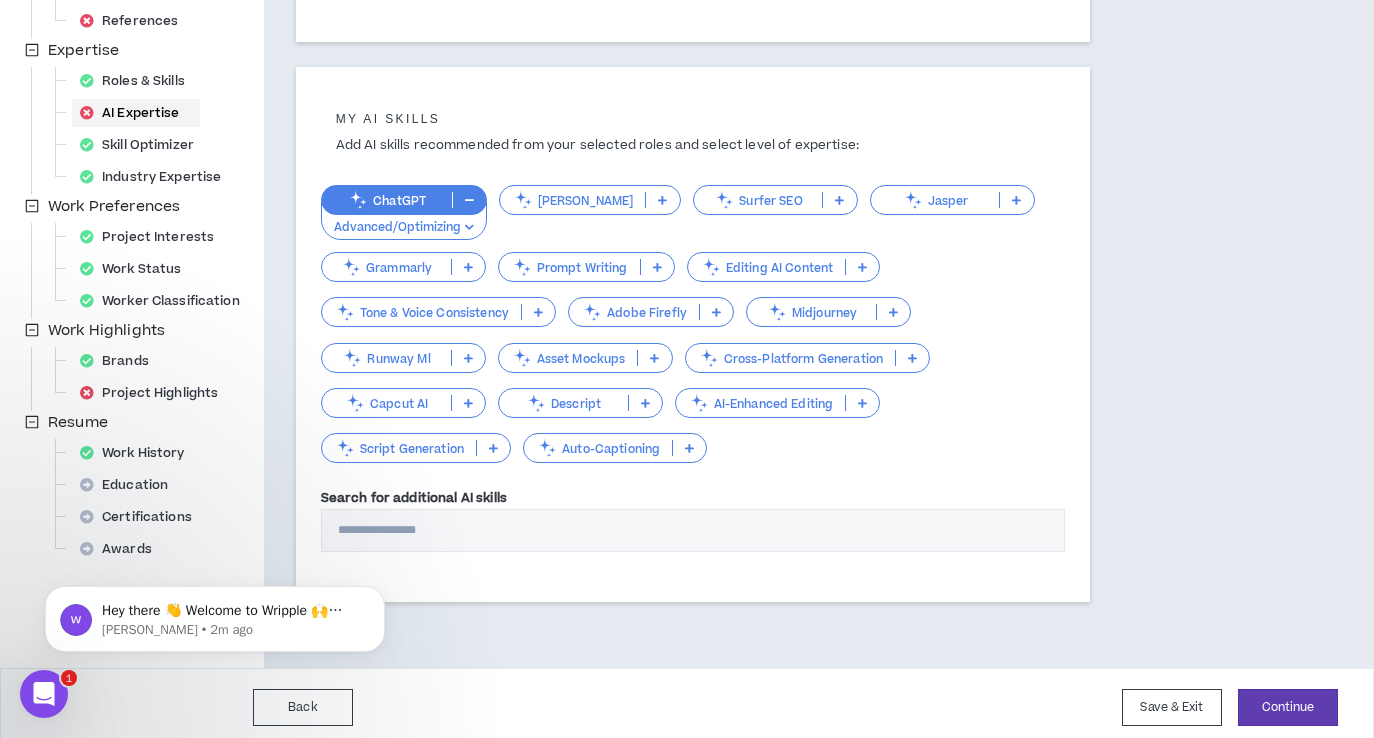 scroll, scrollTop: 380, scrollLeft: 0, axis: vertical 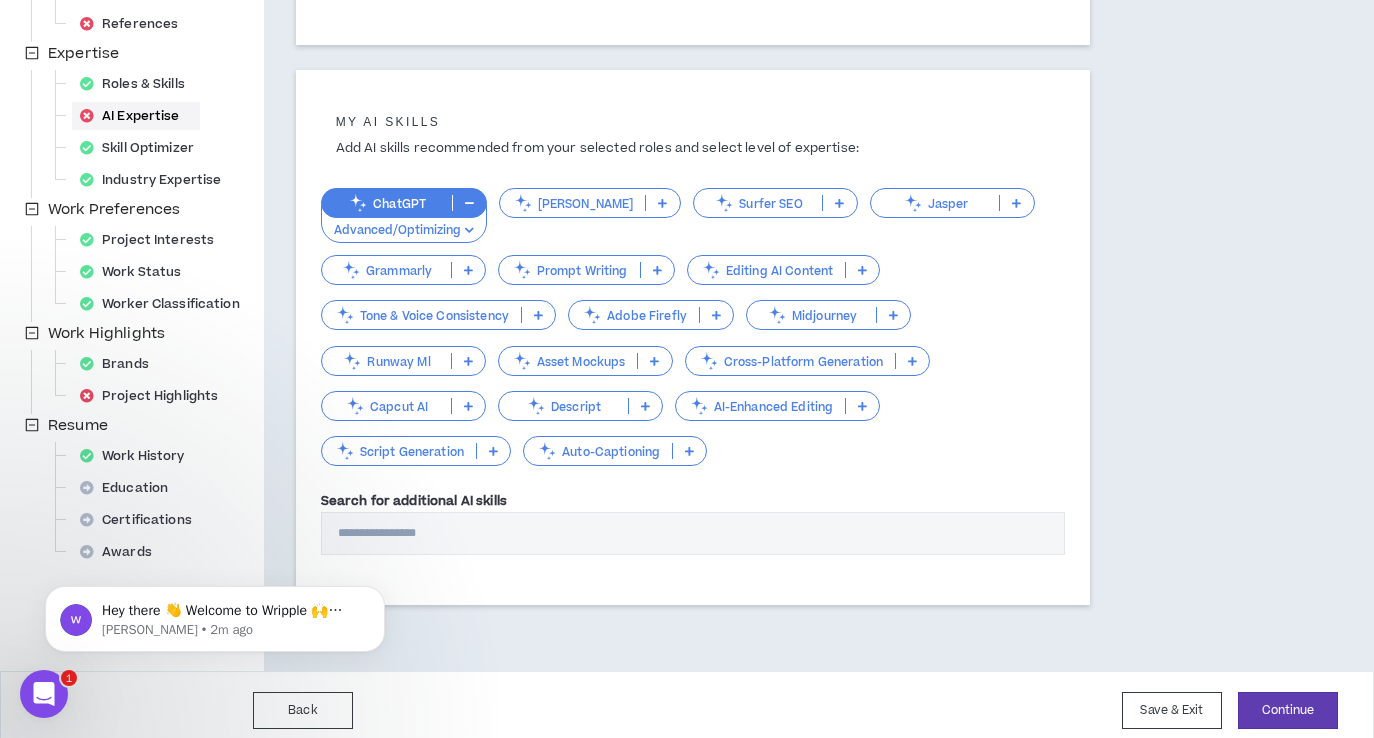 click on "Search for additional AI skills" at bounding box center (693, 533) 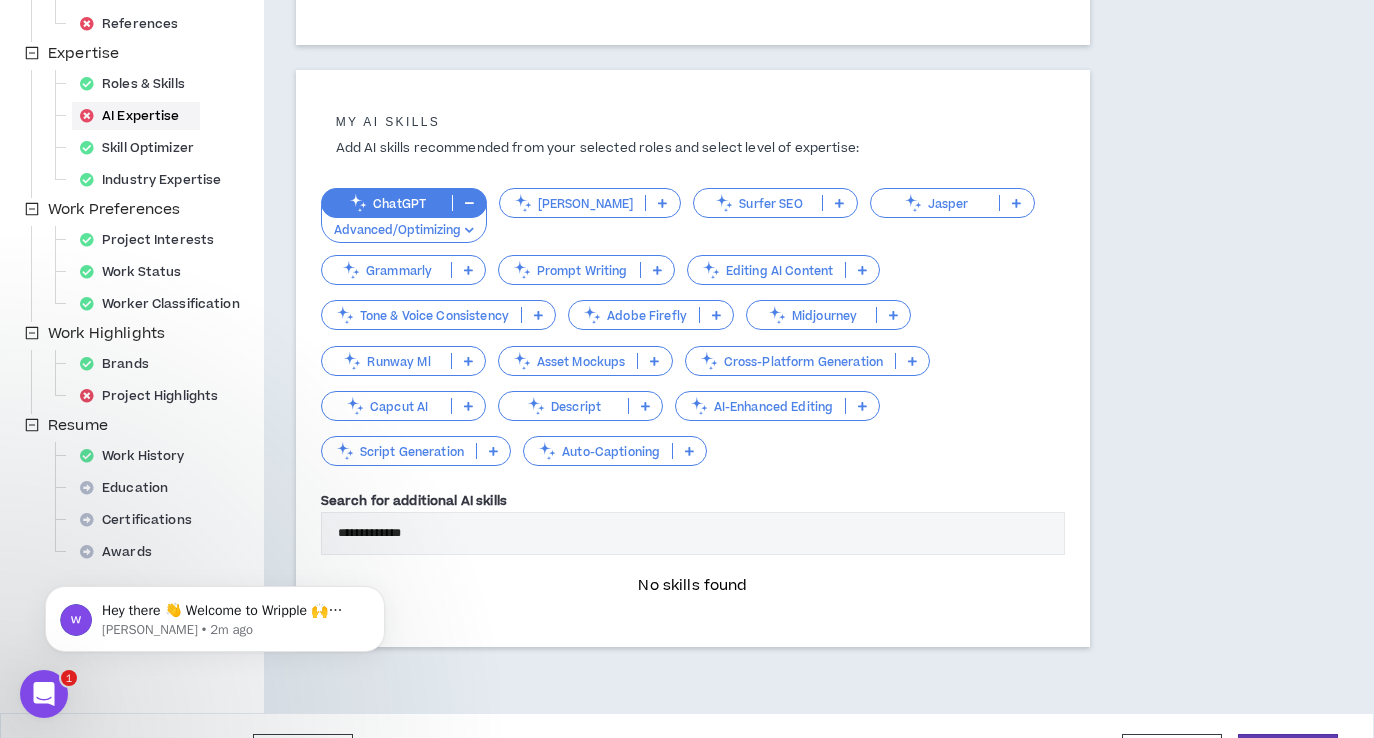 scroll, scrollTop: 434, scrollLeft: 0, axis: vertical 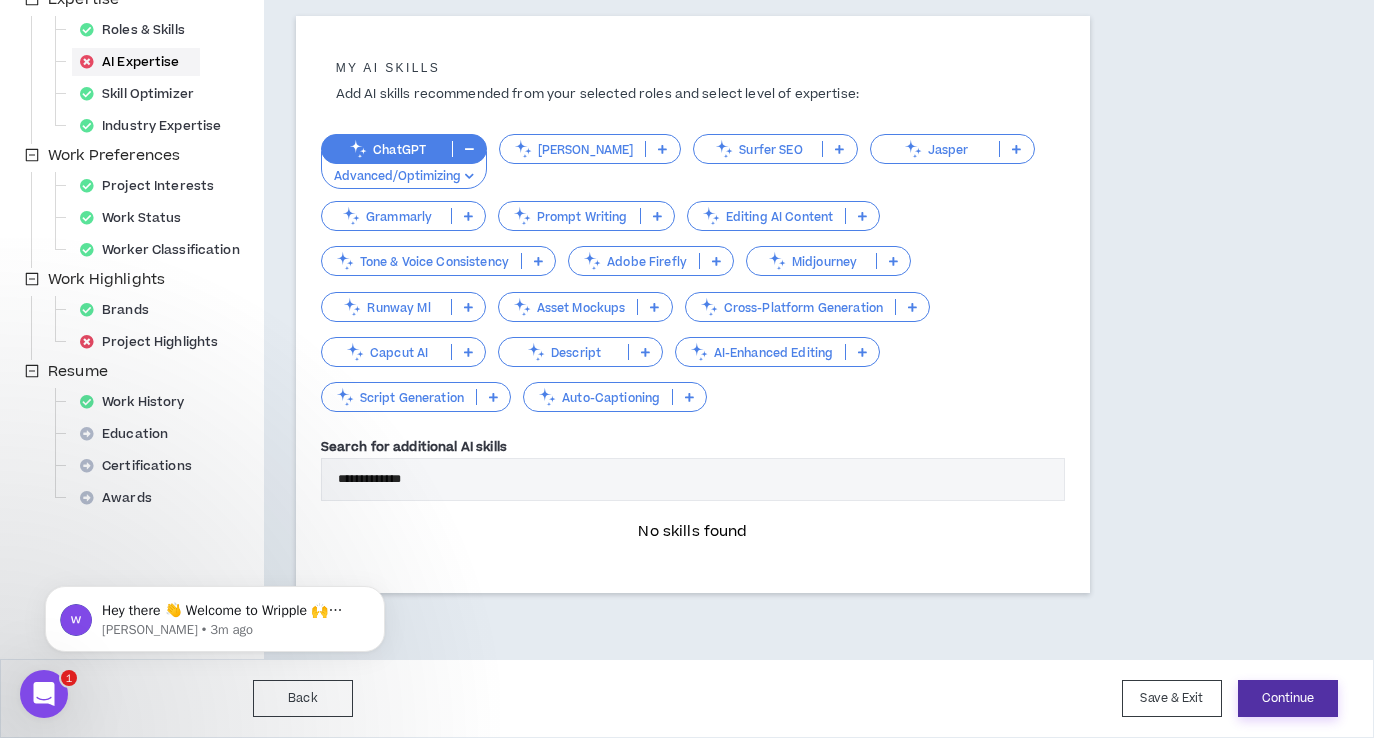 type on "**********" 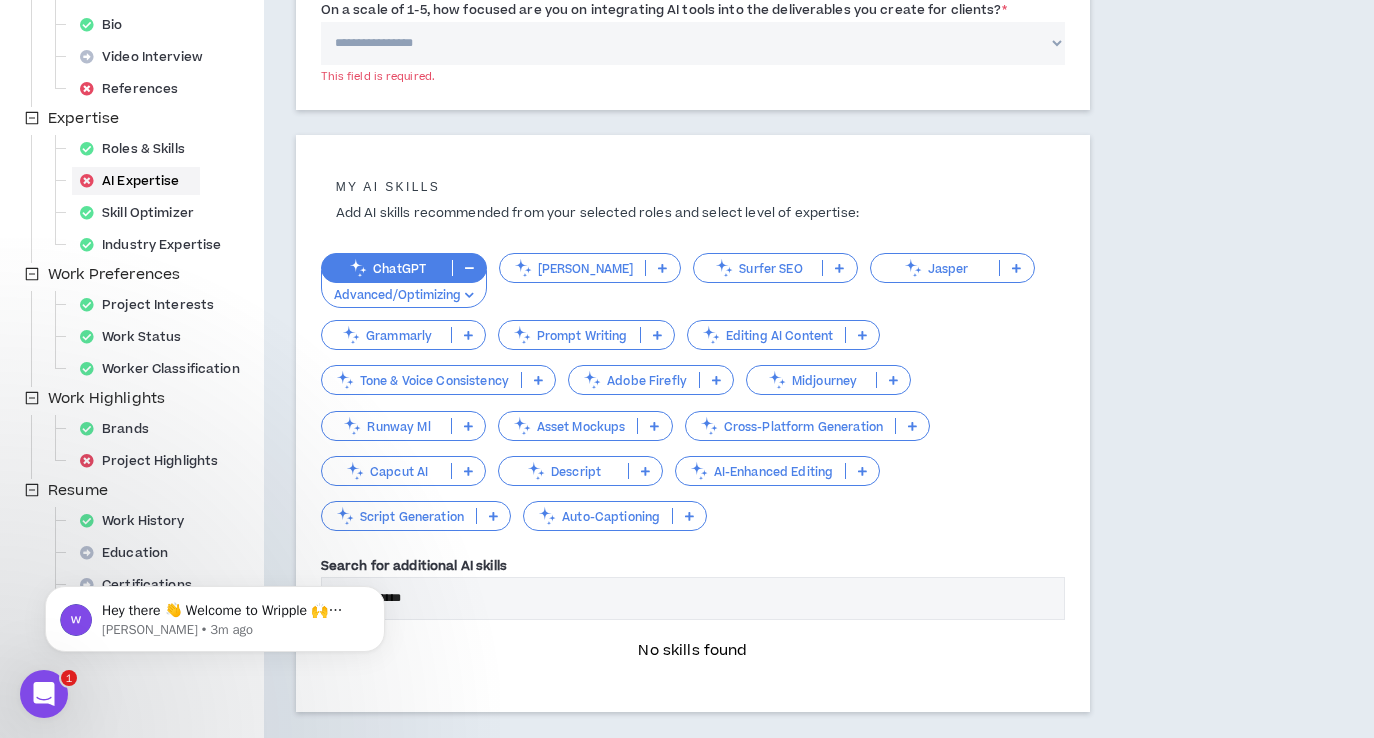 scroll, scrollTop: 434, scrollLeft: 0, axis: vertical 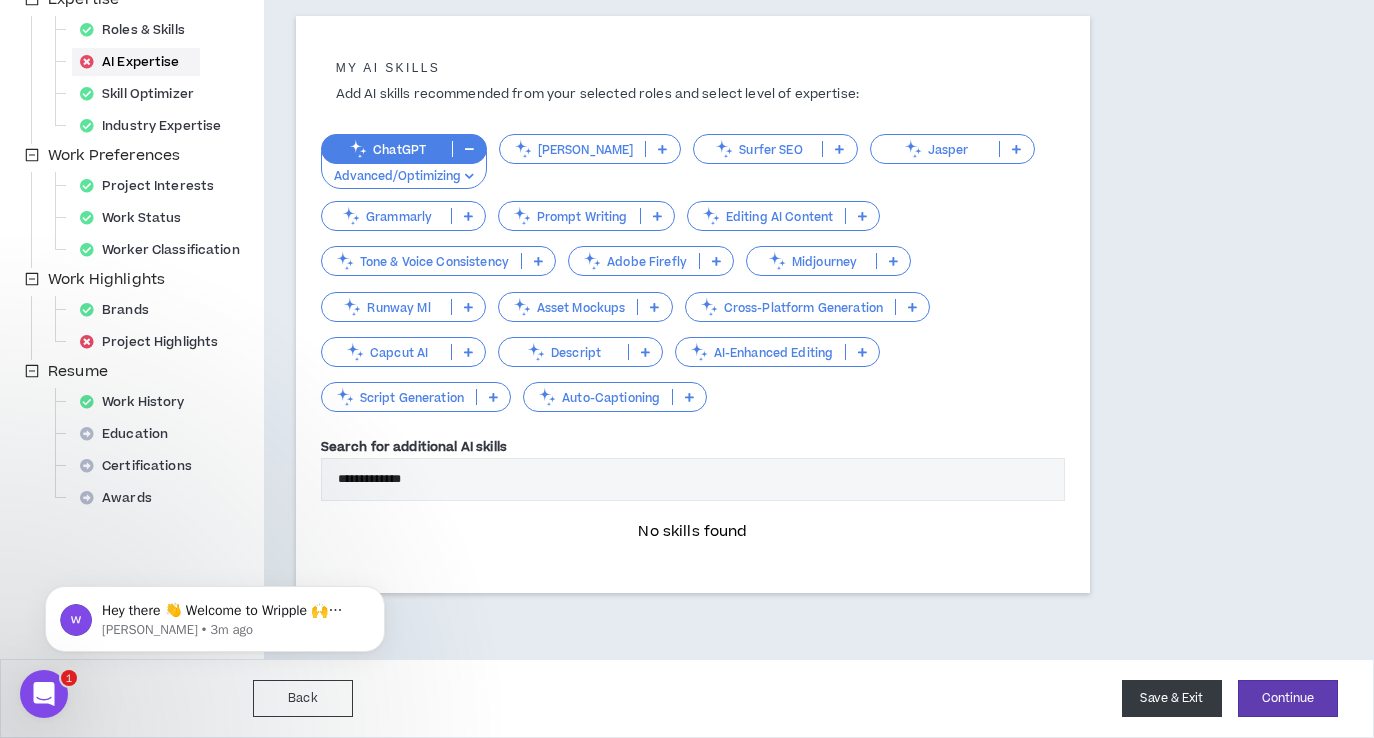 click on "Save & Exit" at bounding box center [1172, 698] 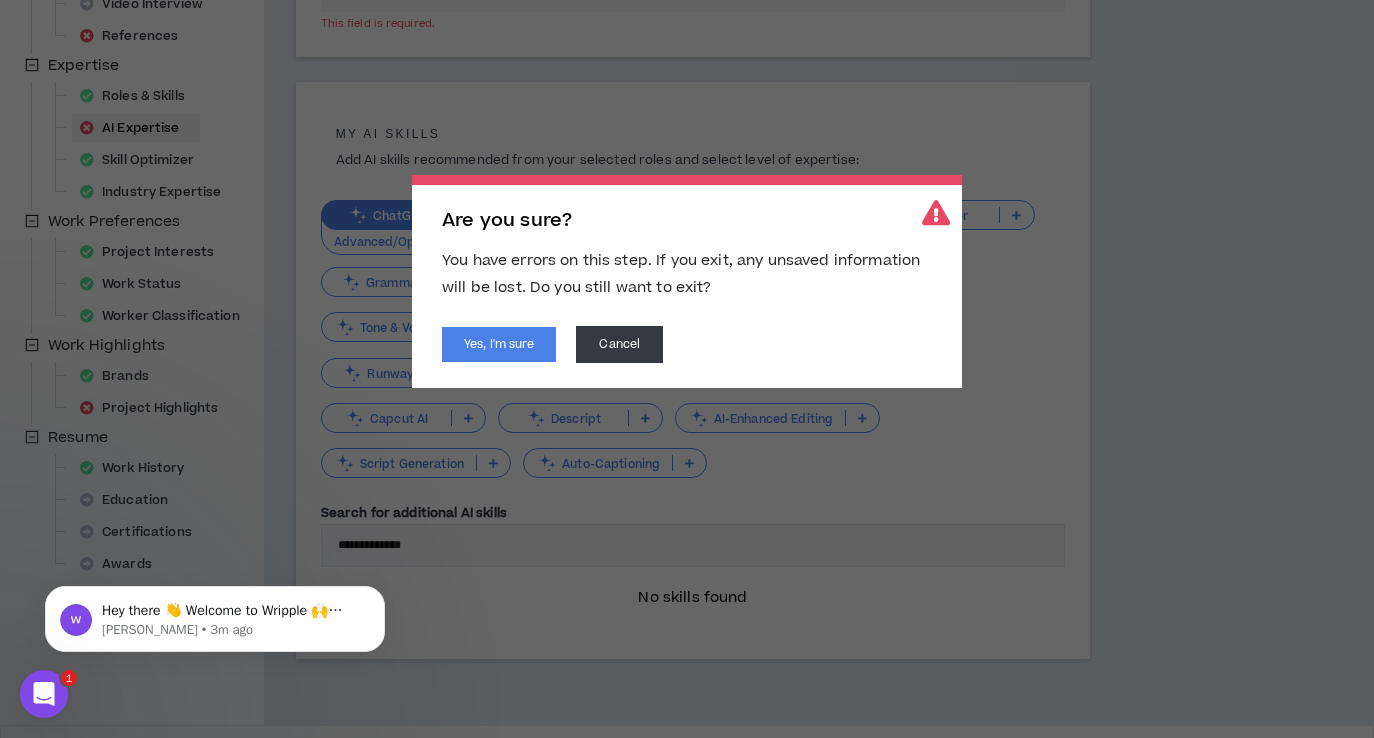 scroll, scrollTop: 314, scrollLeft: 0, axis: vertical 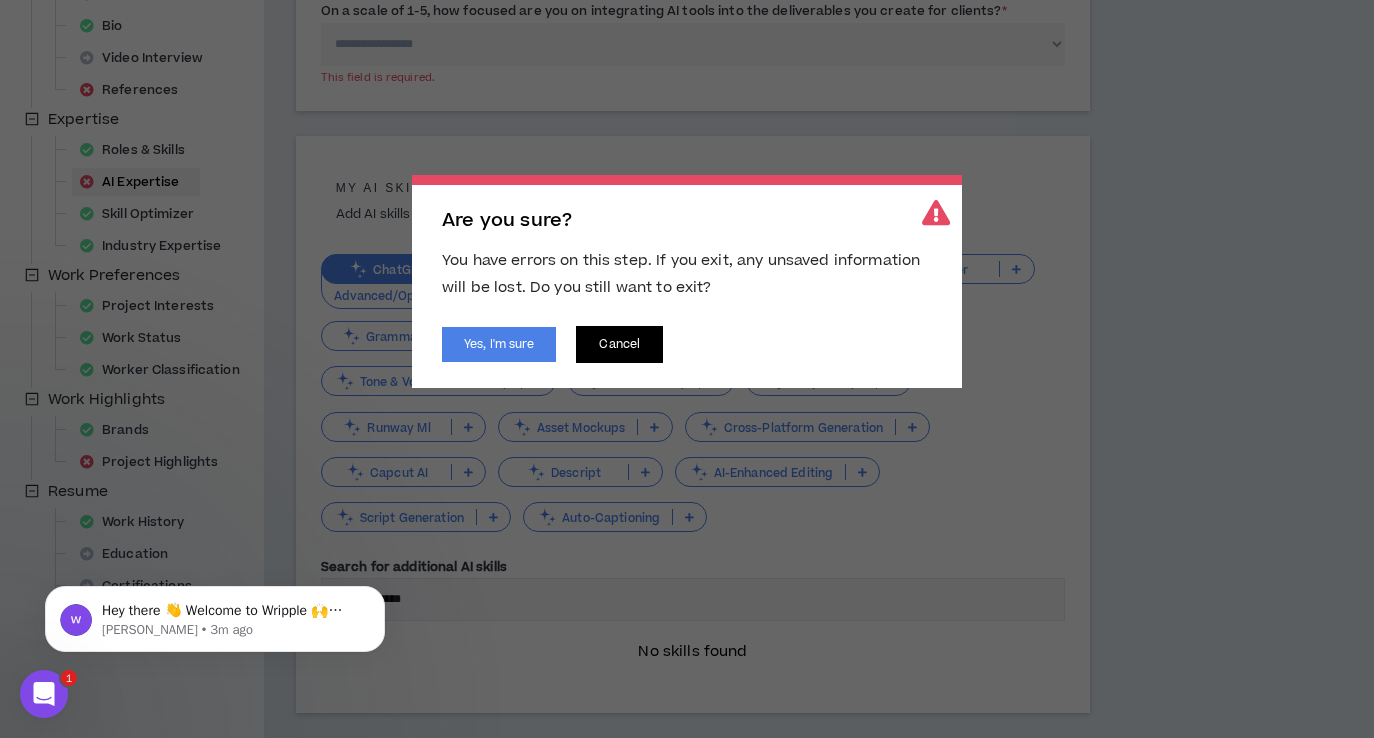 click on "Cancel" at bounding box center [619, 344] 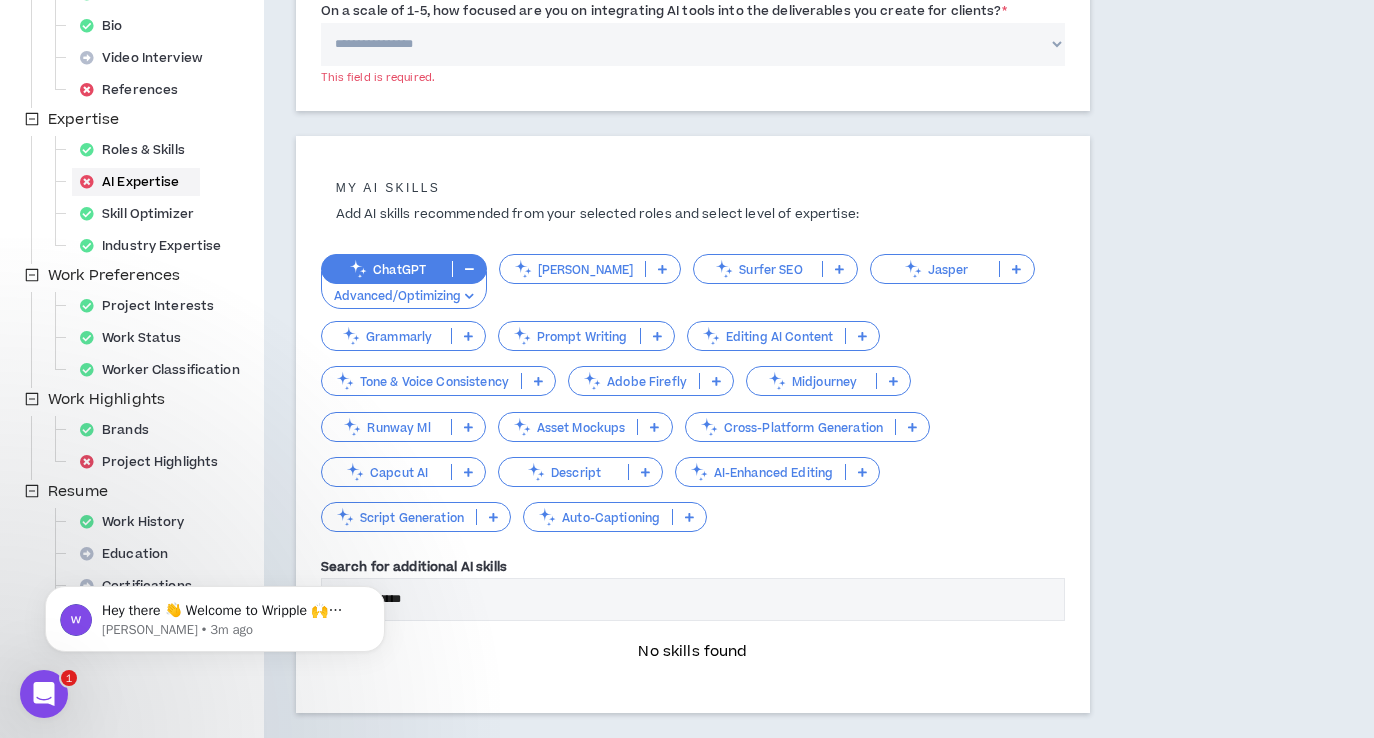 scroll, scrollTop: 143, scrollLeft: 0, axis: vertical 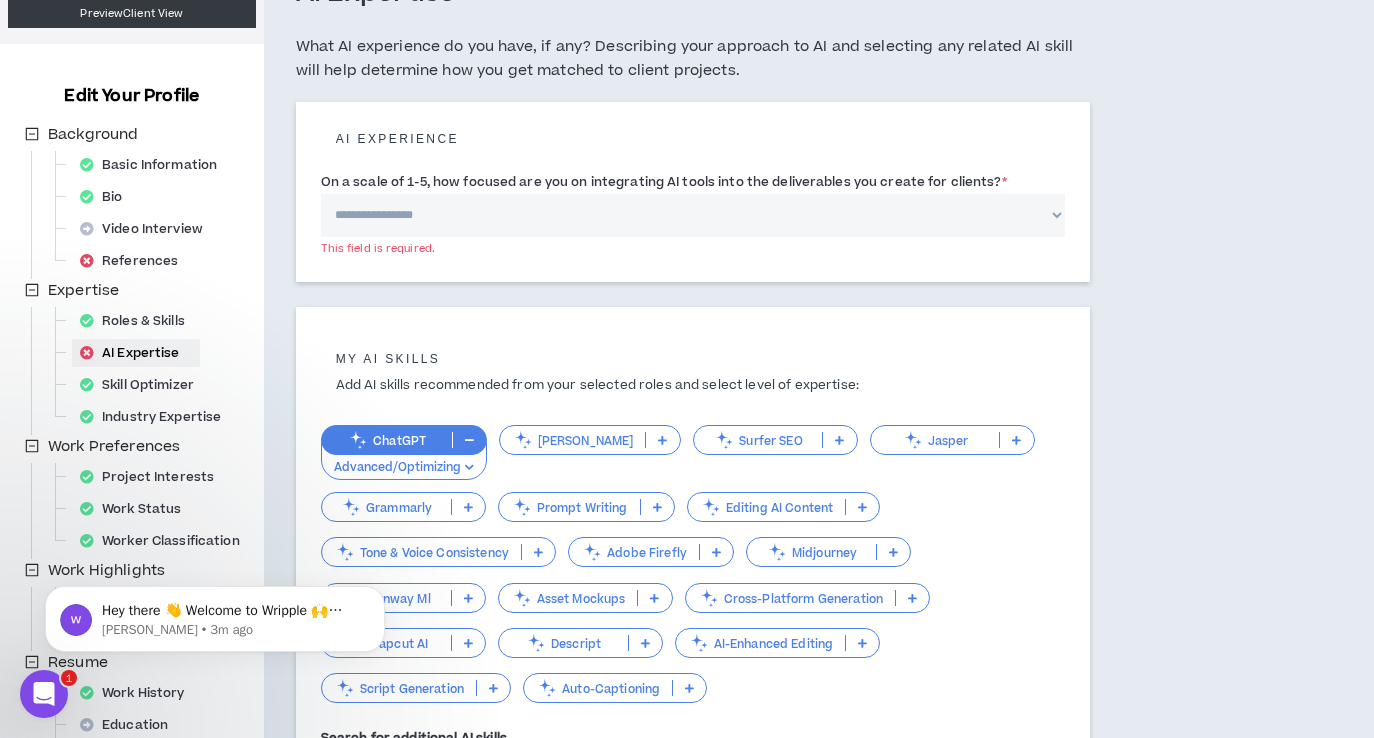 click on "**********" at bounding box center [693, 215] 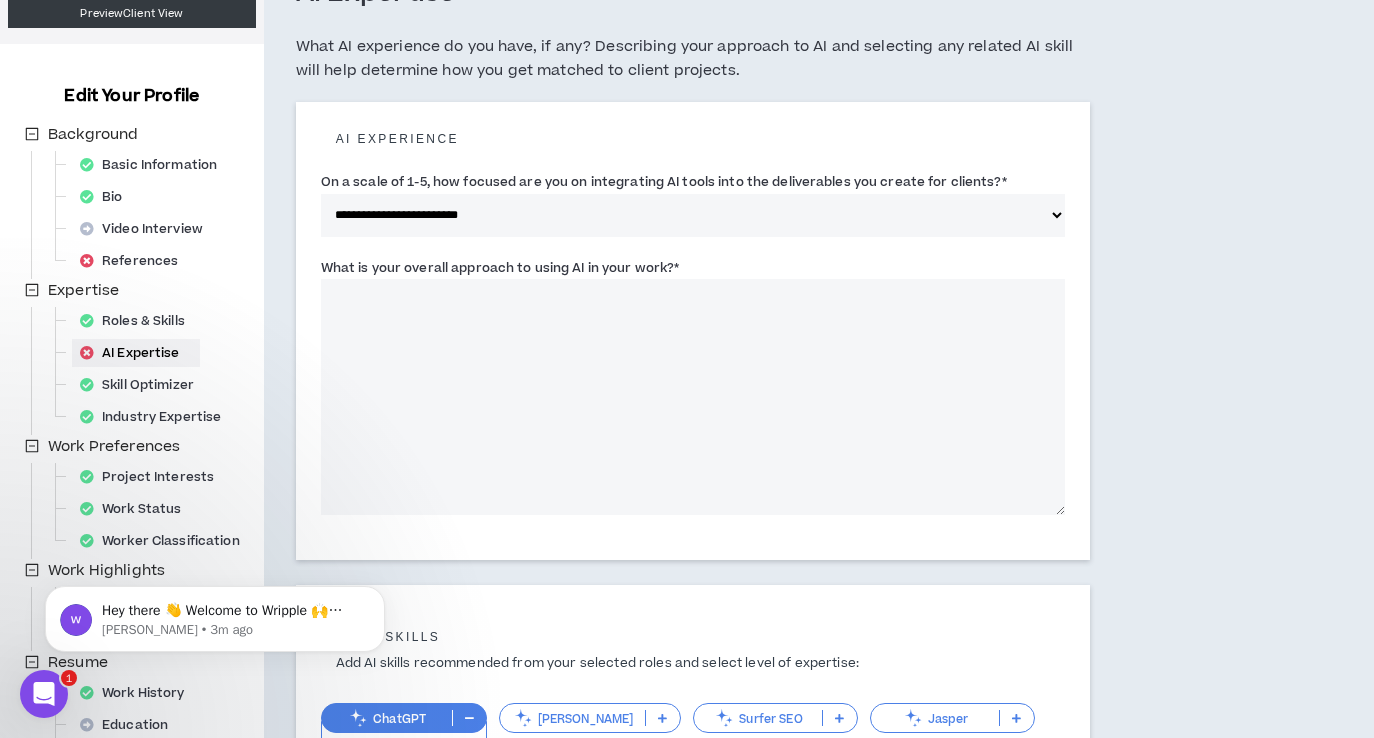 click on "What is your overall approach to using AI in your work?  *" at bounding box center [693, 397] 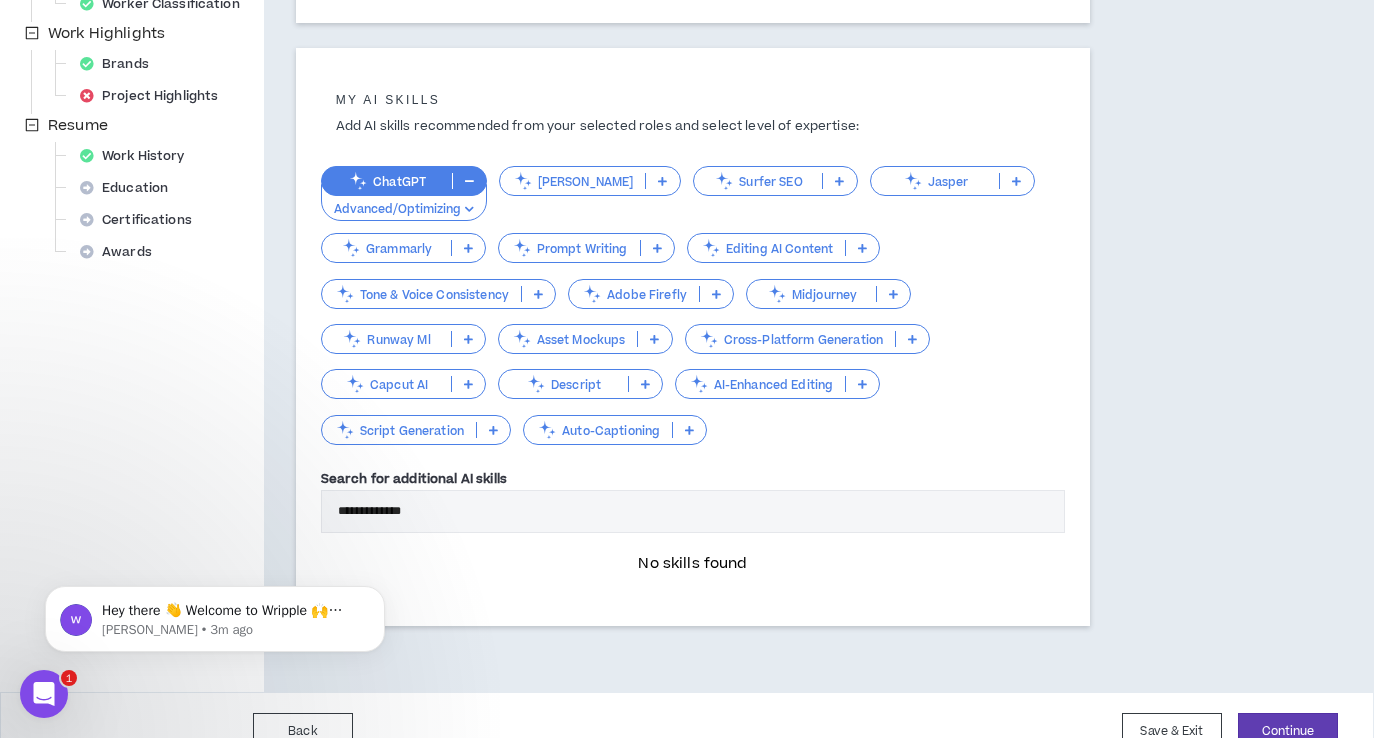 scroll, scrollTop: 713, scrollLeft: 0, axis: vertical 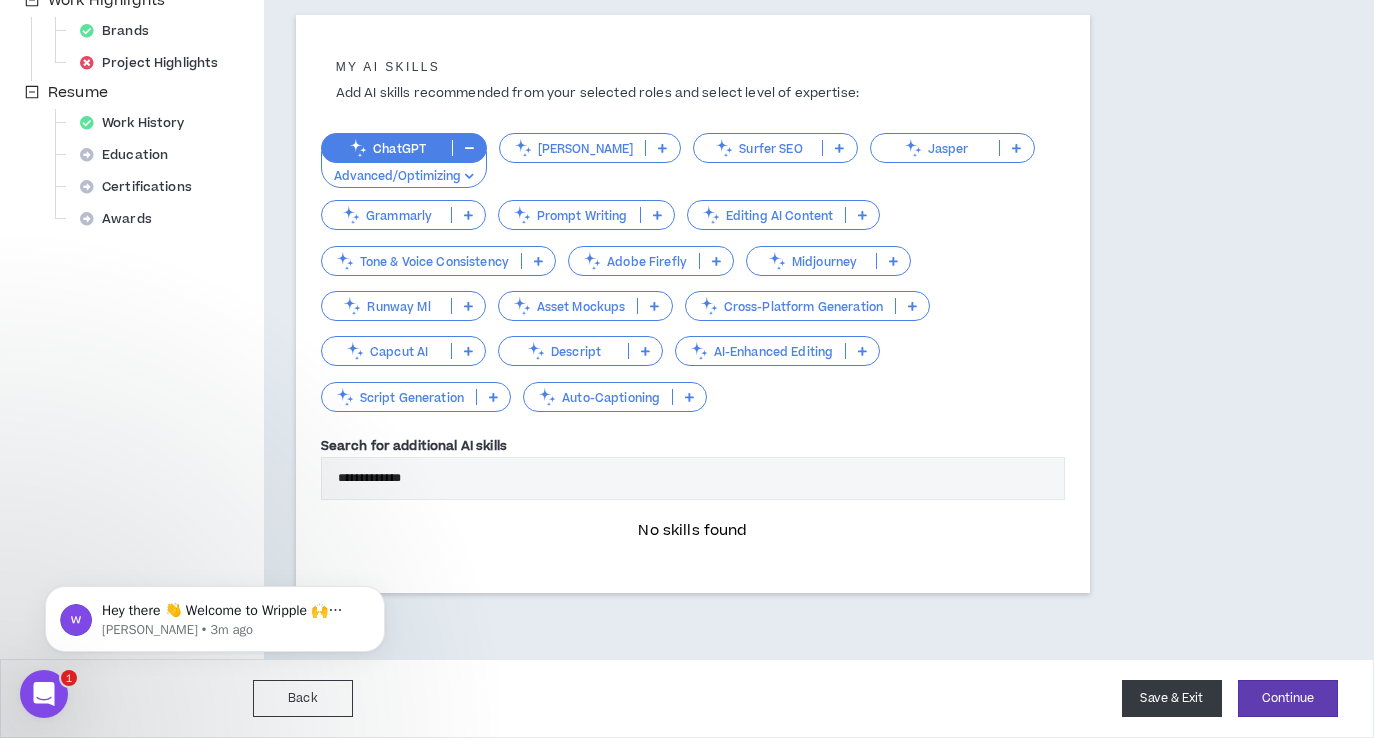 type on "**********" 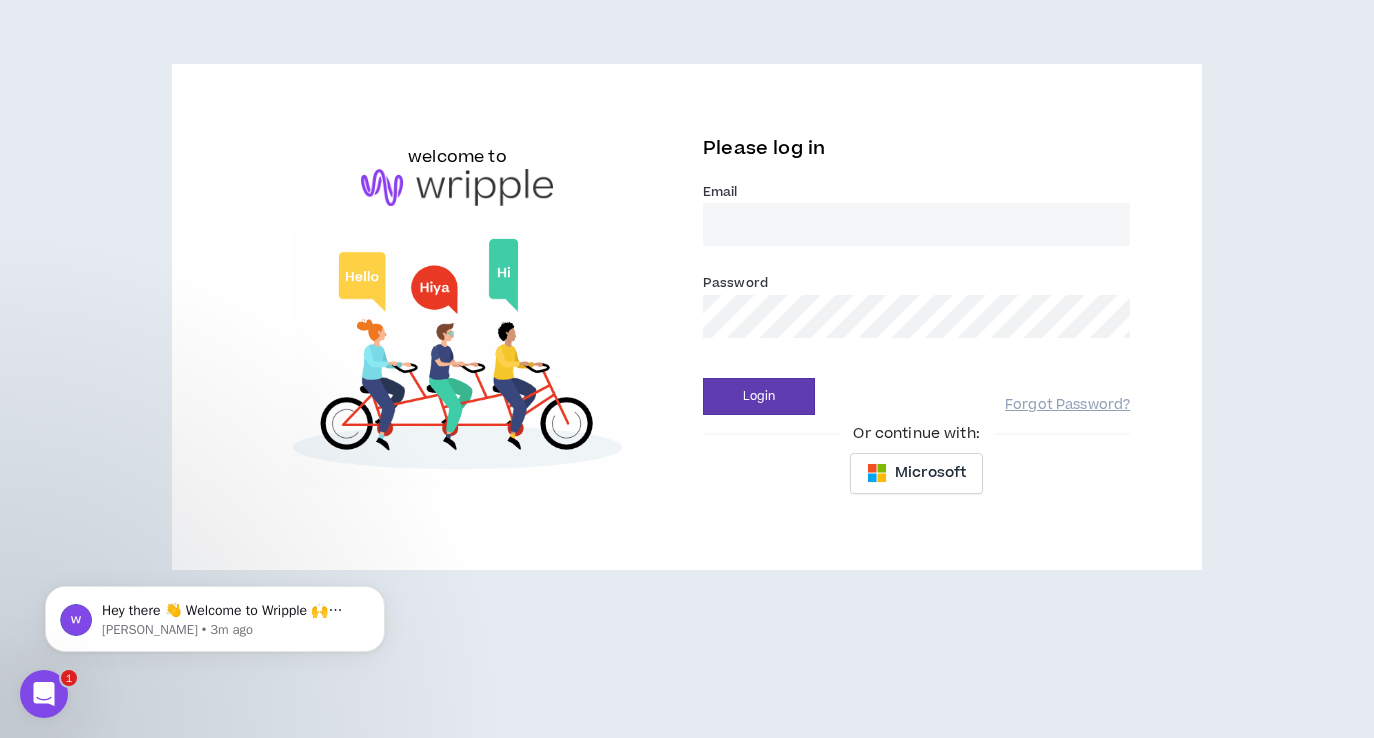 scroll, scrollTop: 0, scrollLeft: 0, axis: both 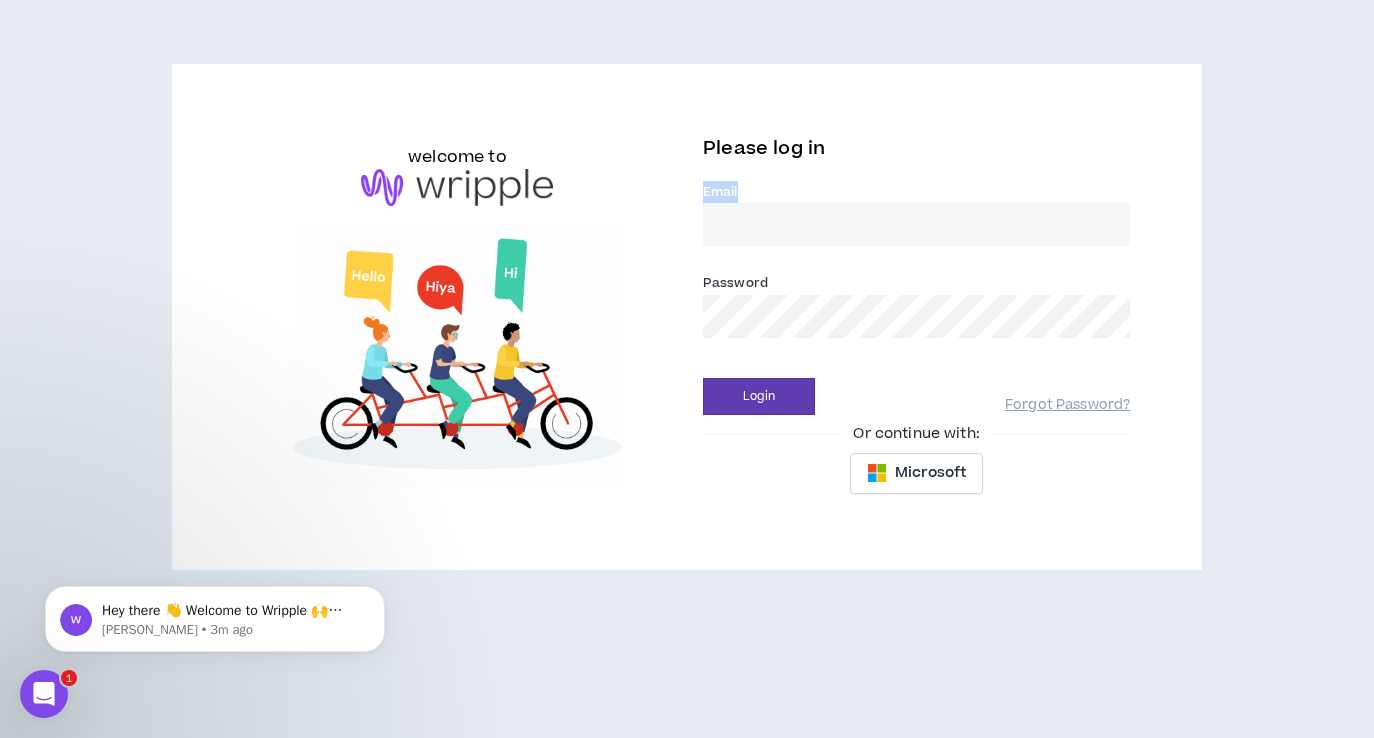 drag, startPoint x: 814, startPoint y: 201, endPoint x: 828, endPoint y: 225, distance: 27.784887 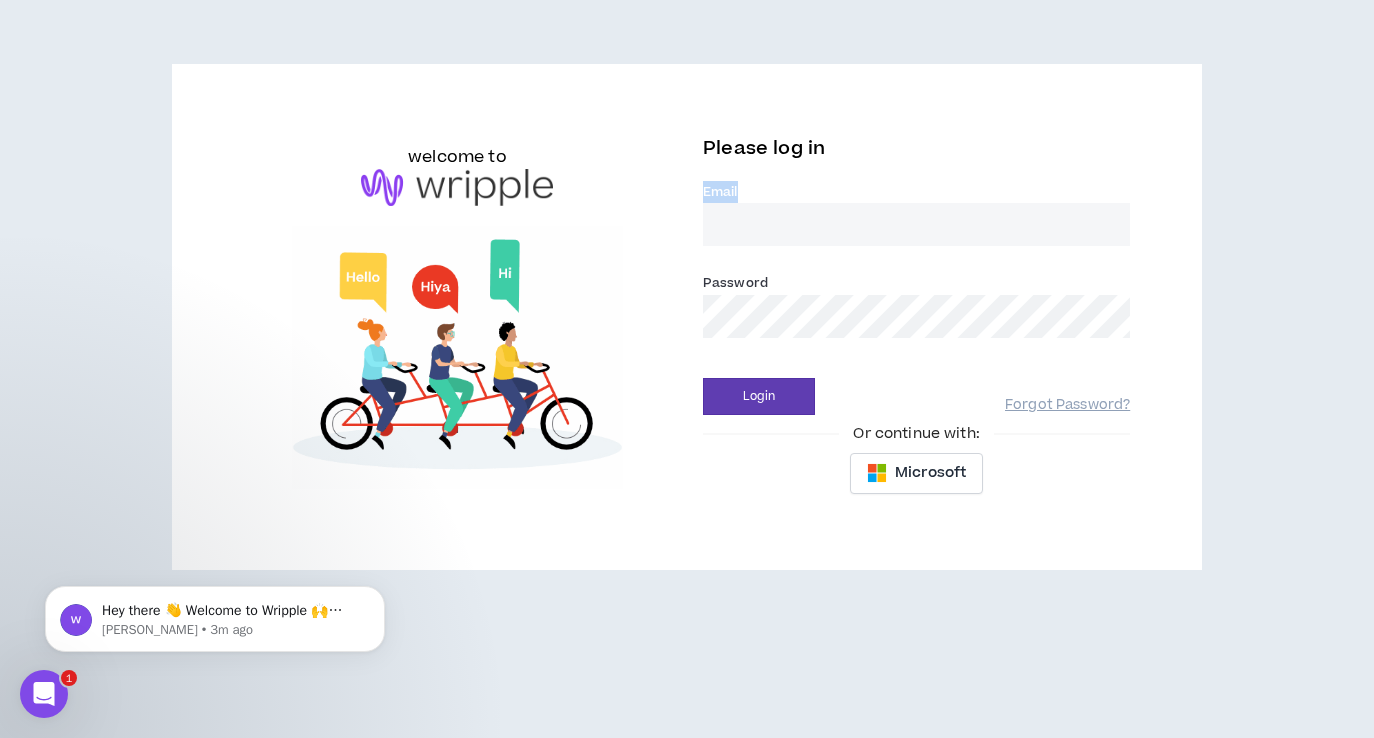 click on "Email  *" at bounding box center [916, 213] 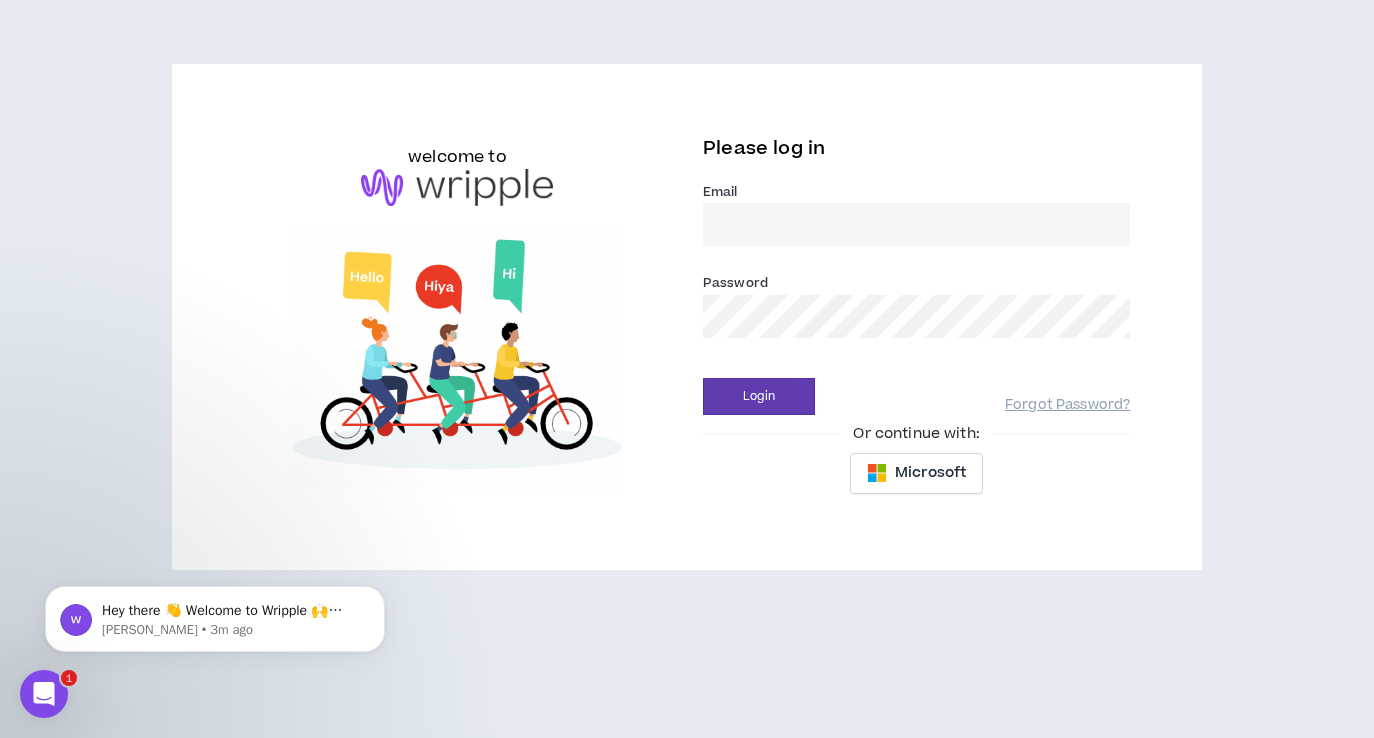 click on "Email  *" at bounding box center (916, 224) 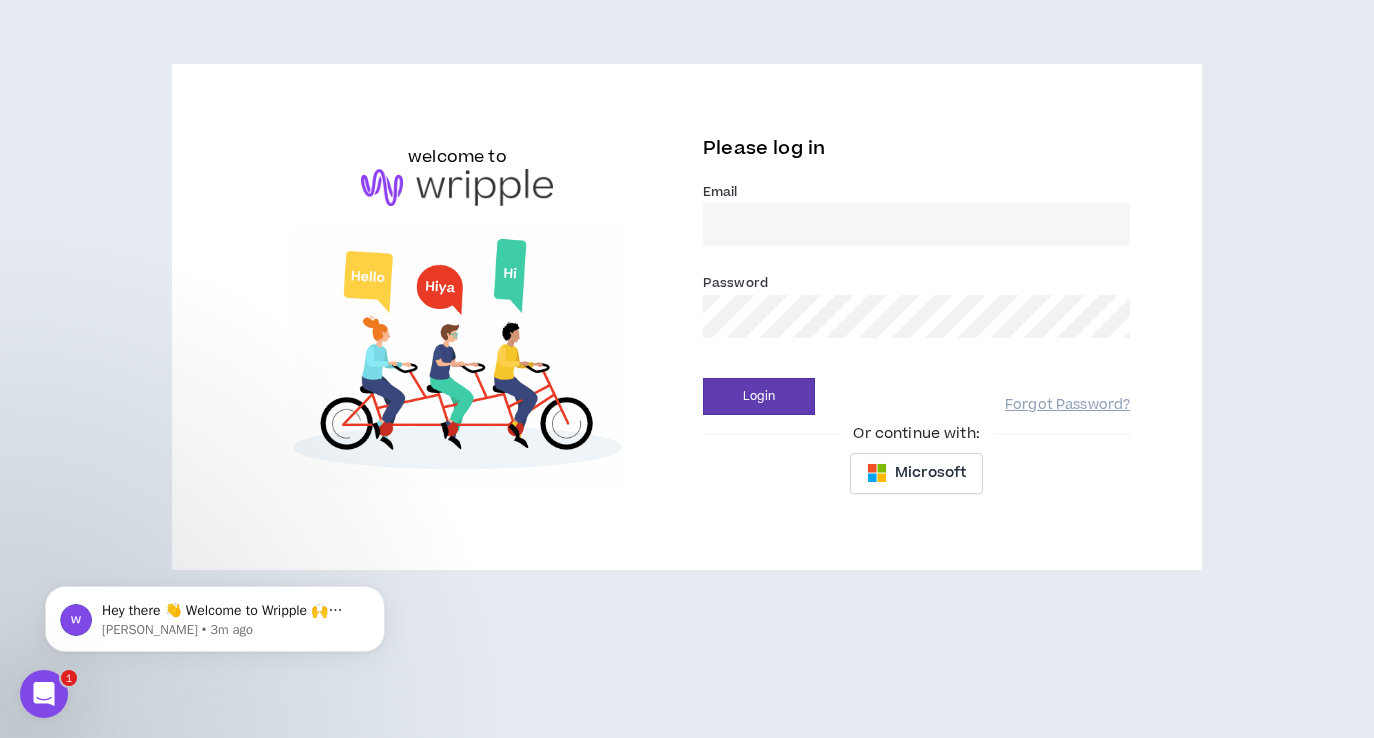 type on "[EMAIL_ADDRESS][DOMAIN_NAME]" 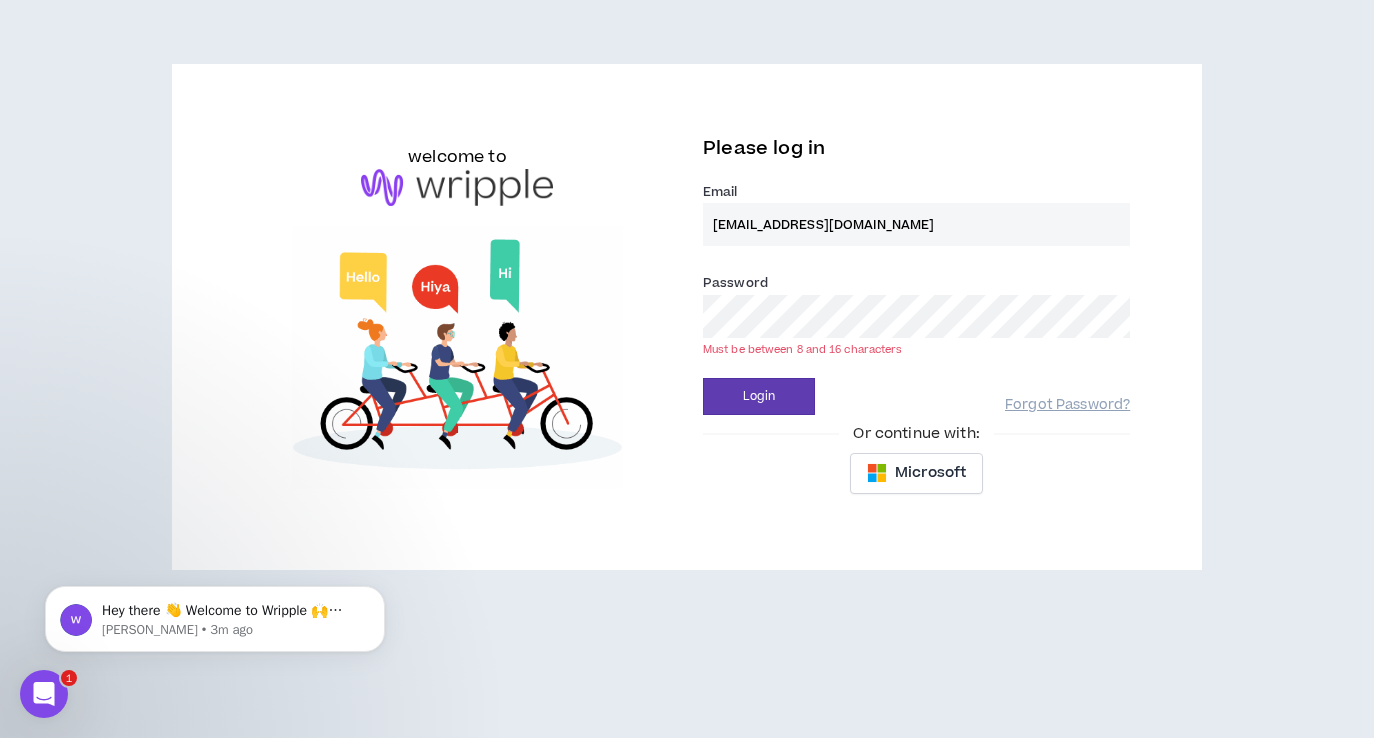 click on "Login" at bounding box center (759, 396) 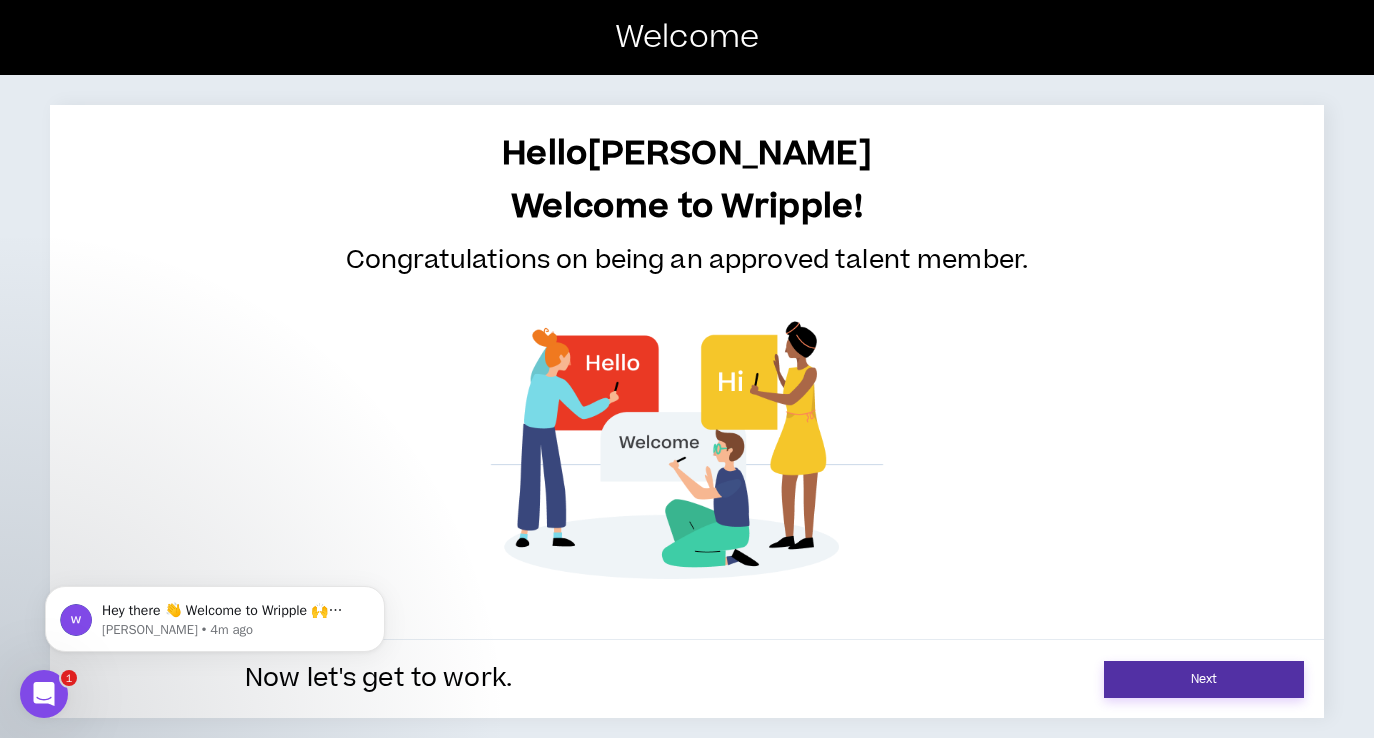 click on "Next" at bounding box center [1204, 679] 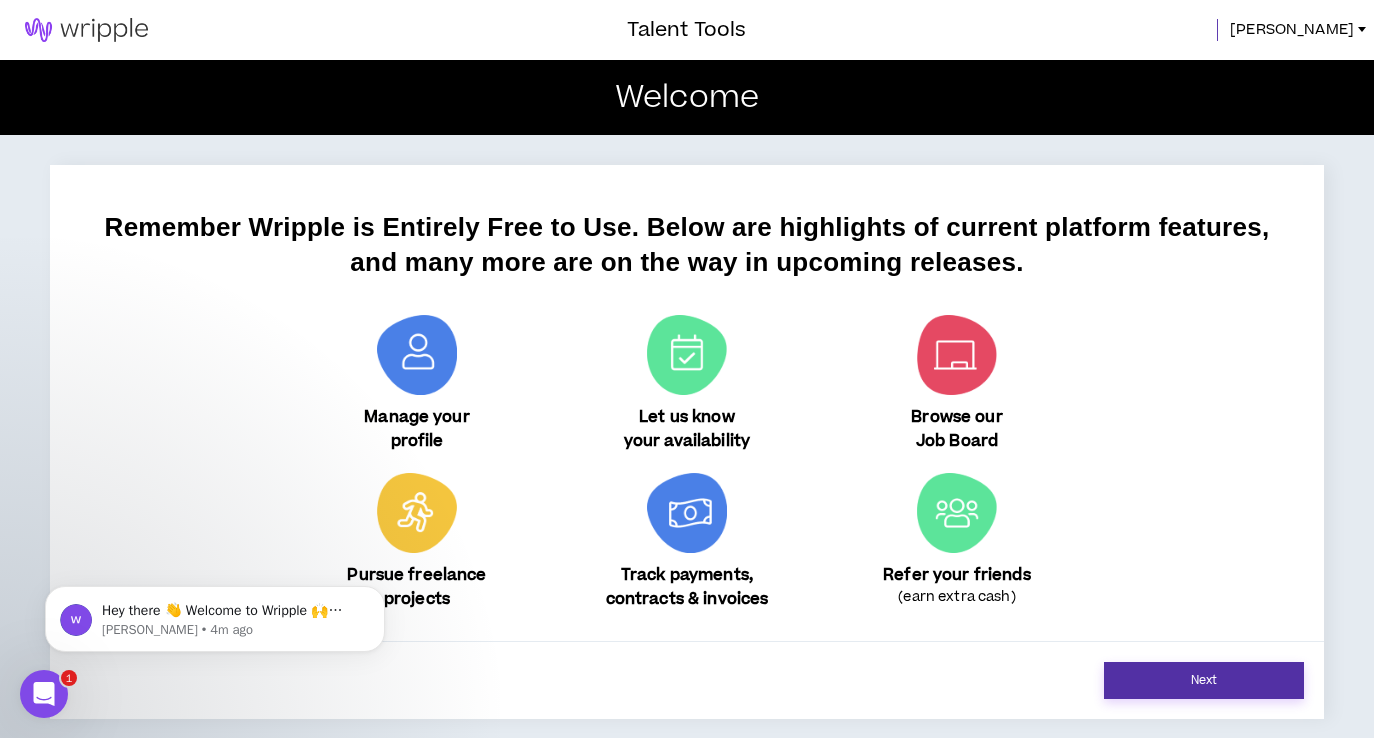 click on "Next" at bounding box center (1204, 680) 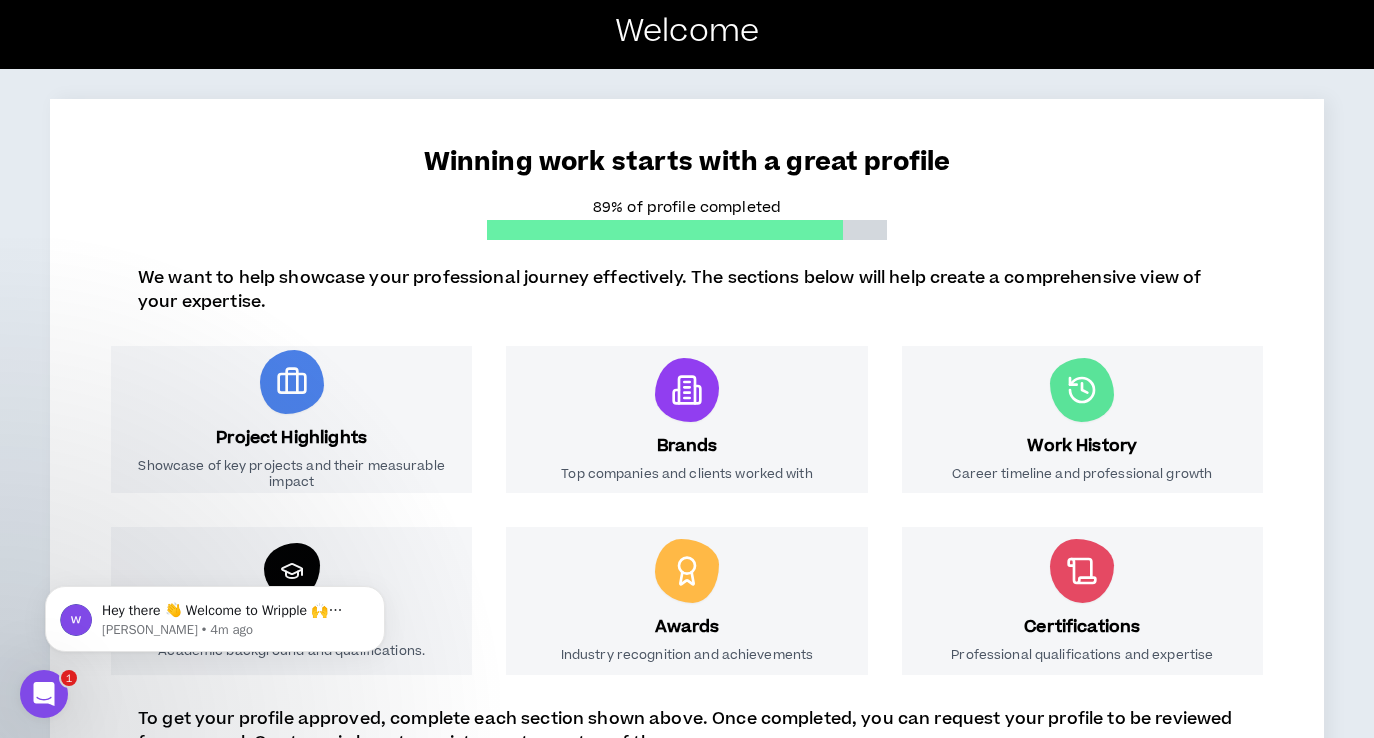 scroll, scrollTop: 223, scrollLeft: 0, axis: vertical 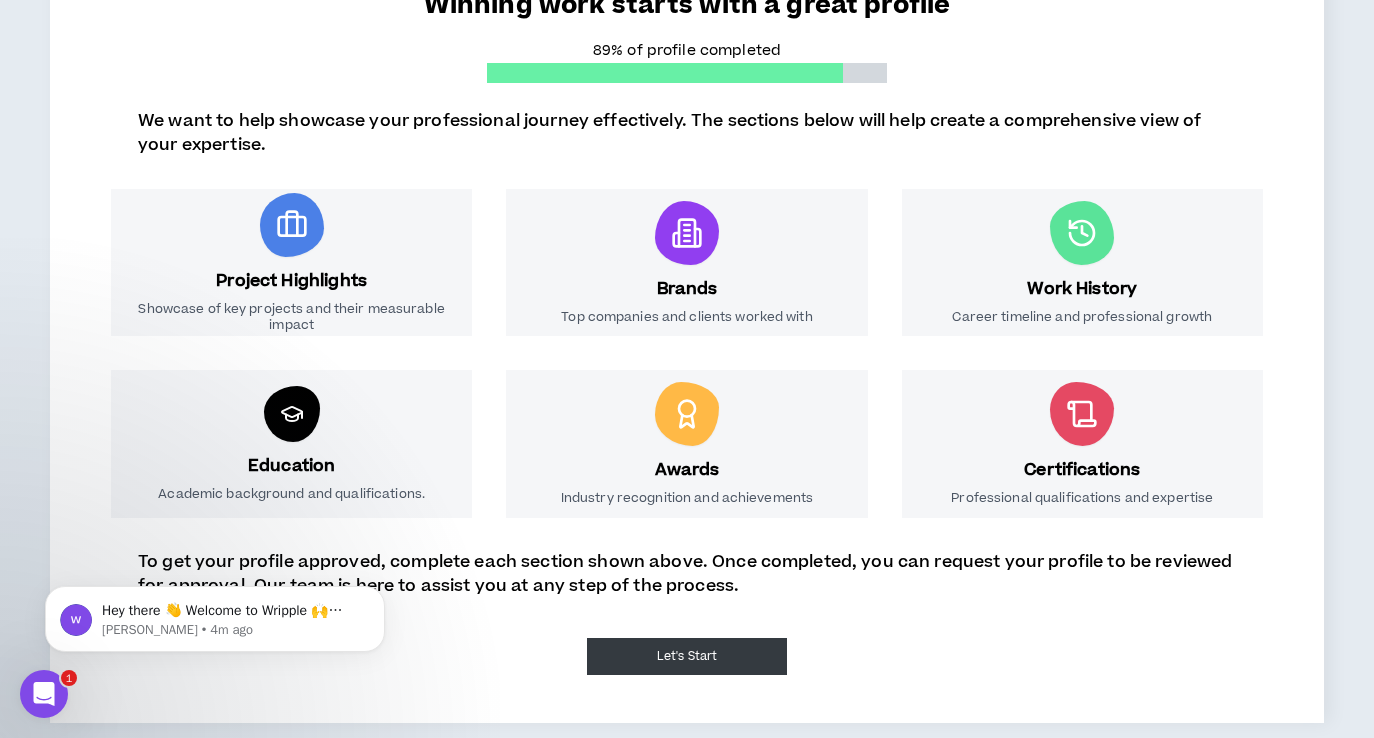 click on "Let's Start" at bounding box center (687, 656) 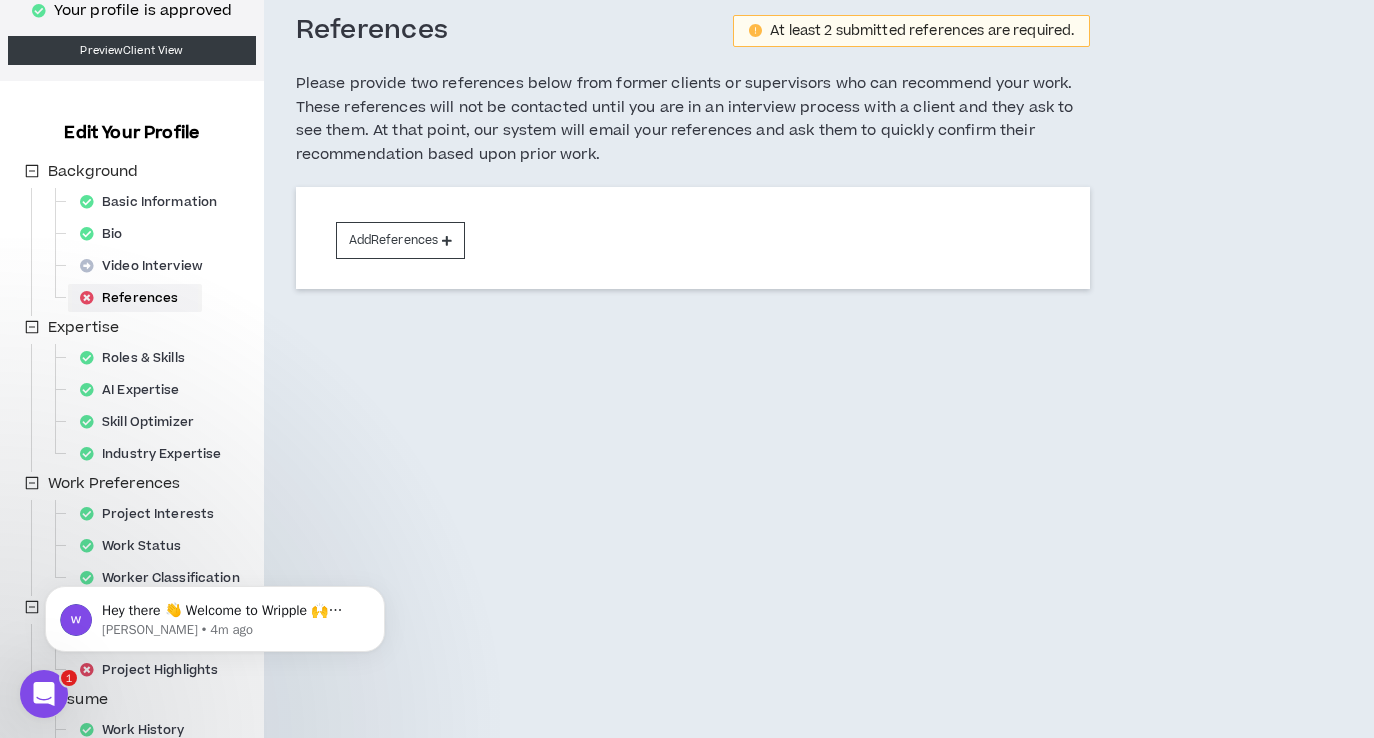 click on "References" at bounding box center [135, 298] 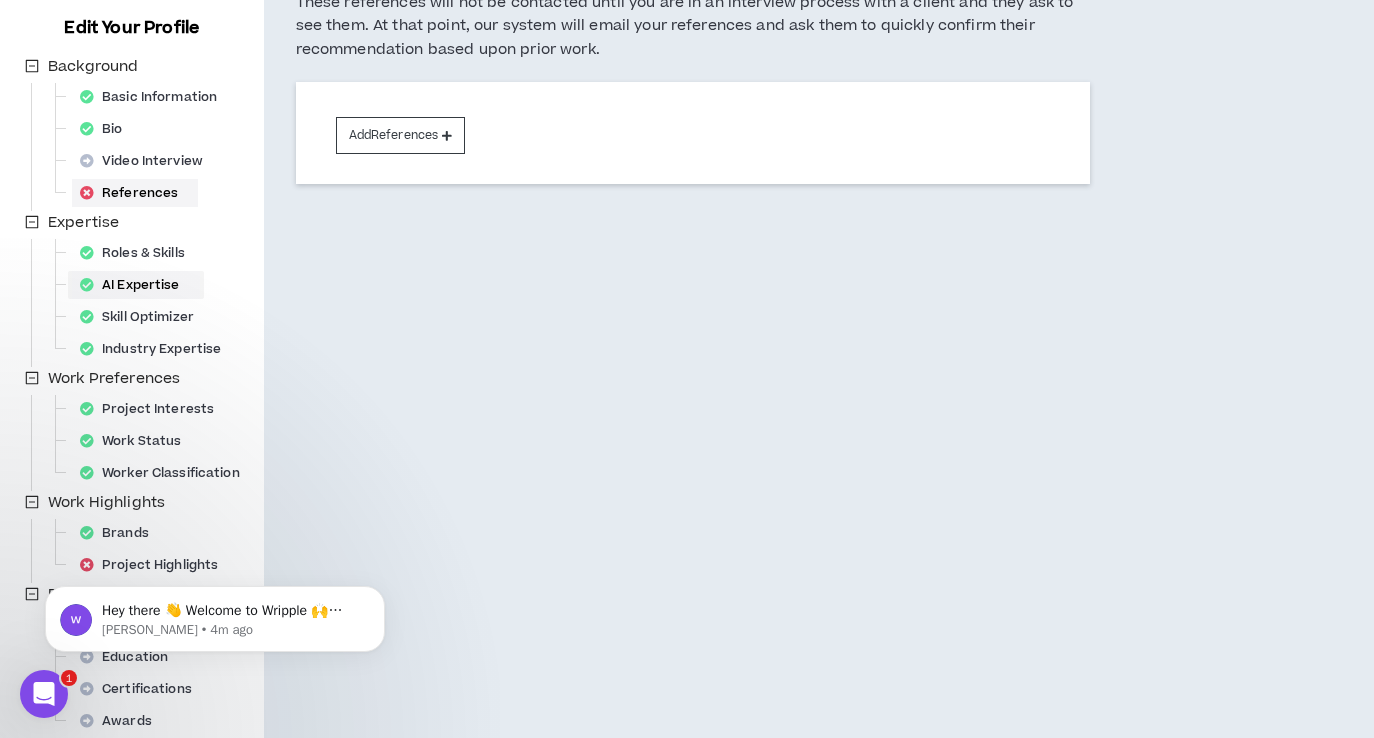 scroll, scrollTop: 291, scrollLeft: 0, axis: vertical 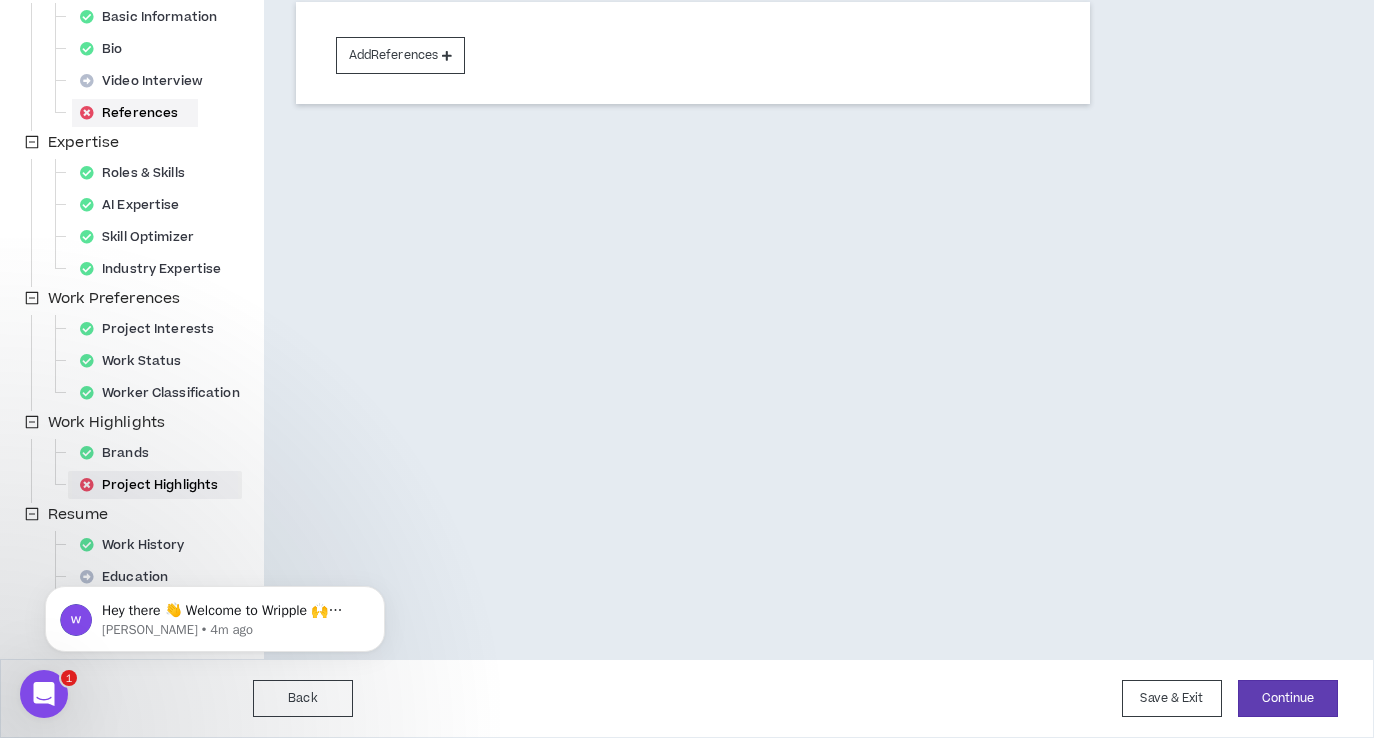 click on "Project Highlights" at bounding box center [155, 485] 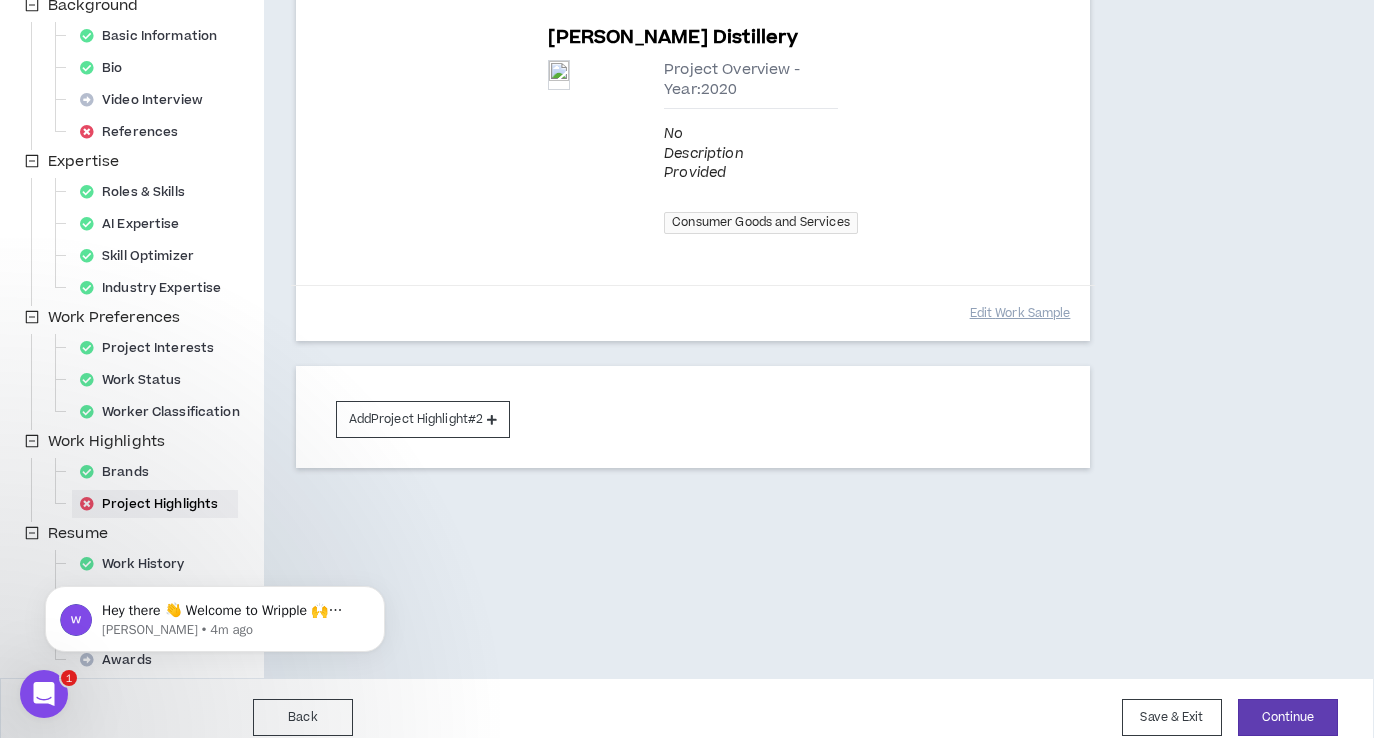 scroll, scrollTop: 291, scrollLeft: 0, axis: vertical 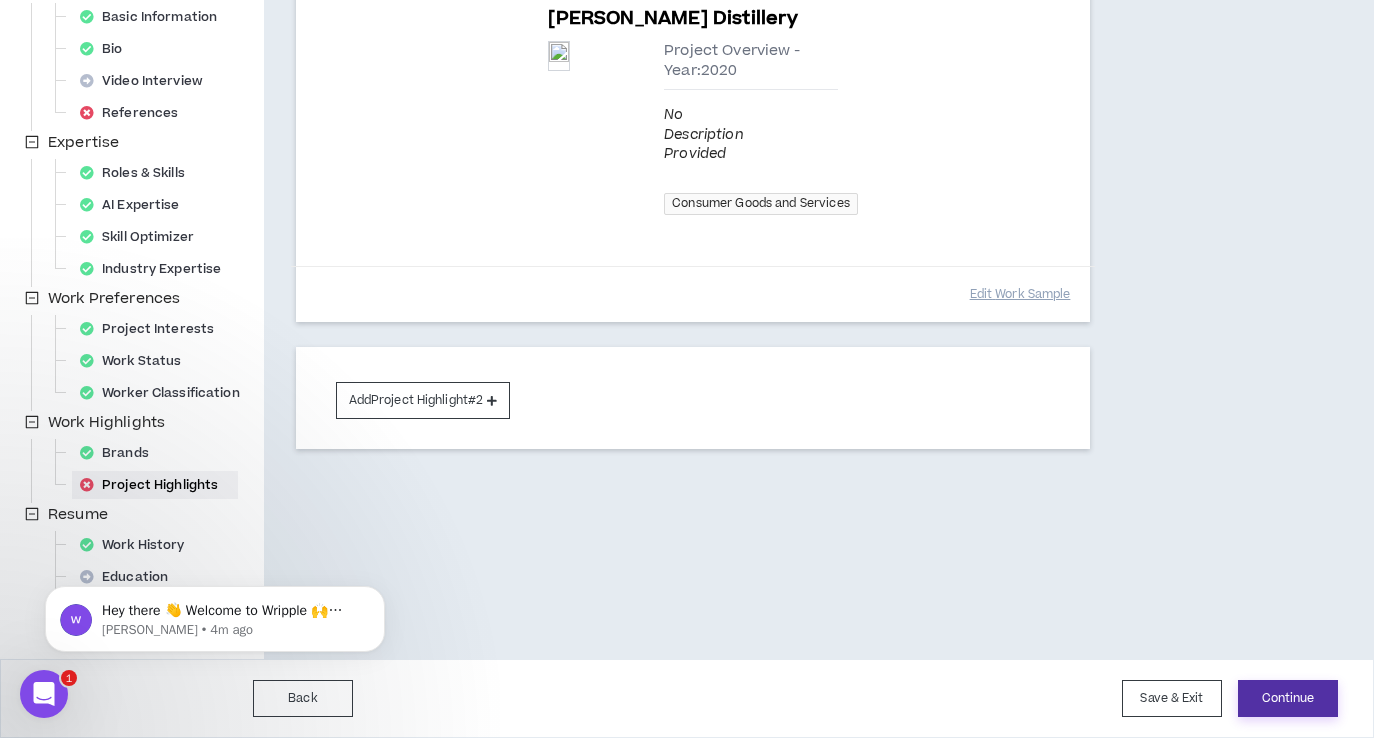 click on "Continue" at bounding box center [1288, 698] 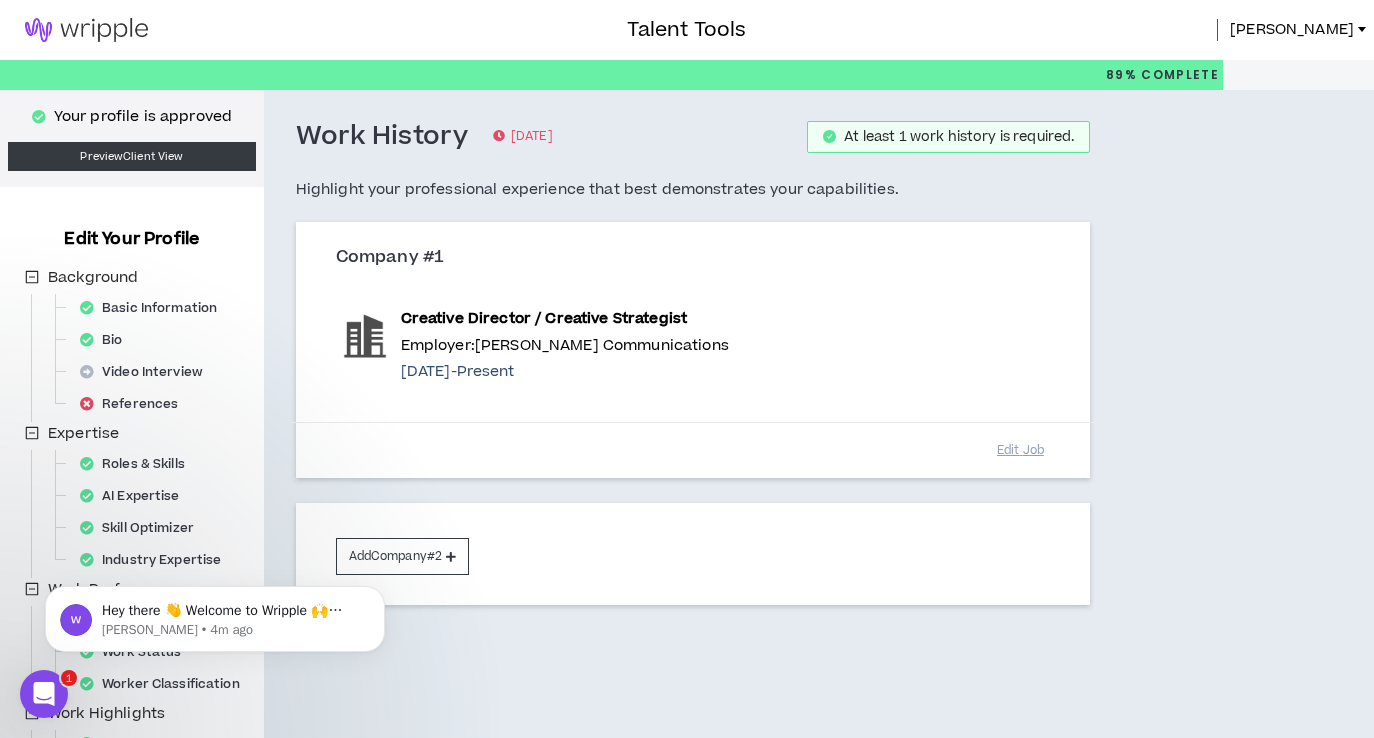scroll, scrollTop: 291, scrollLeft: 0, axis: vertical 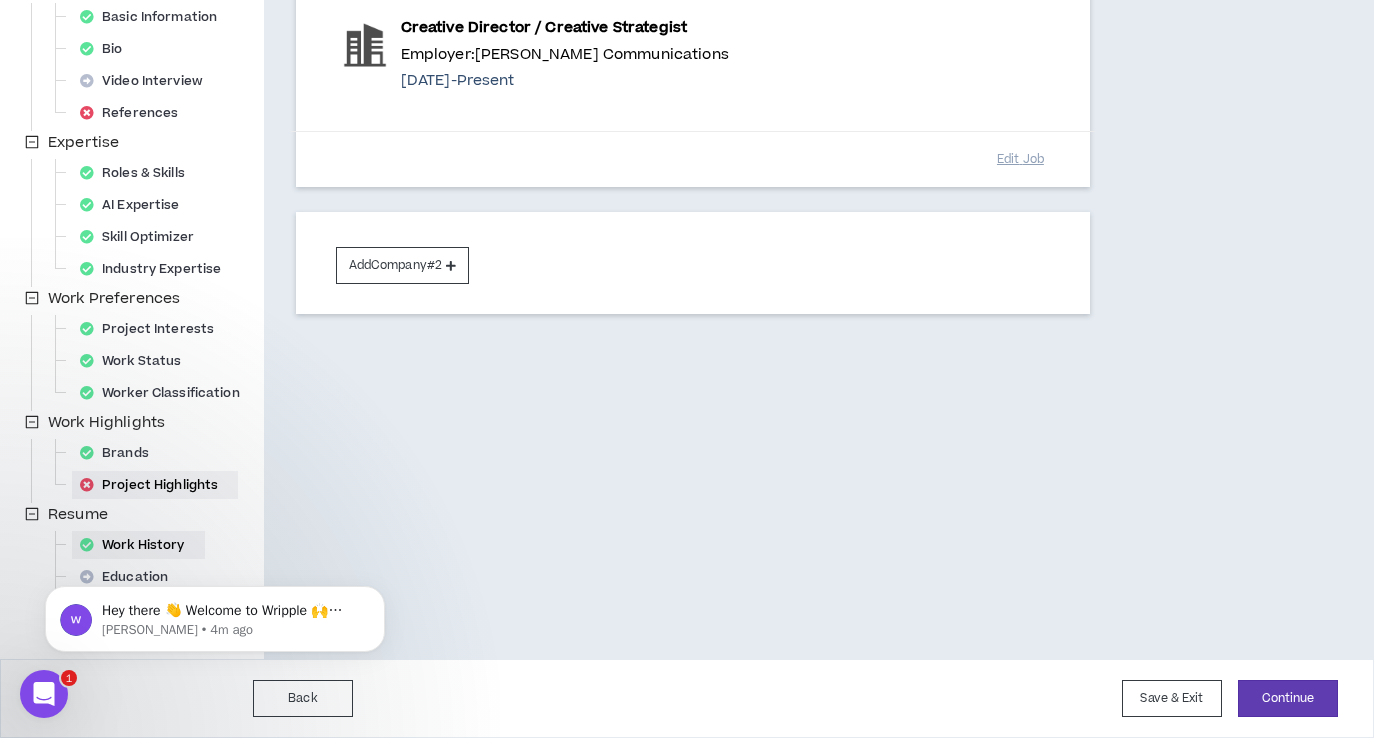 click on "Project Highlights" at bounding box center [155, 485] 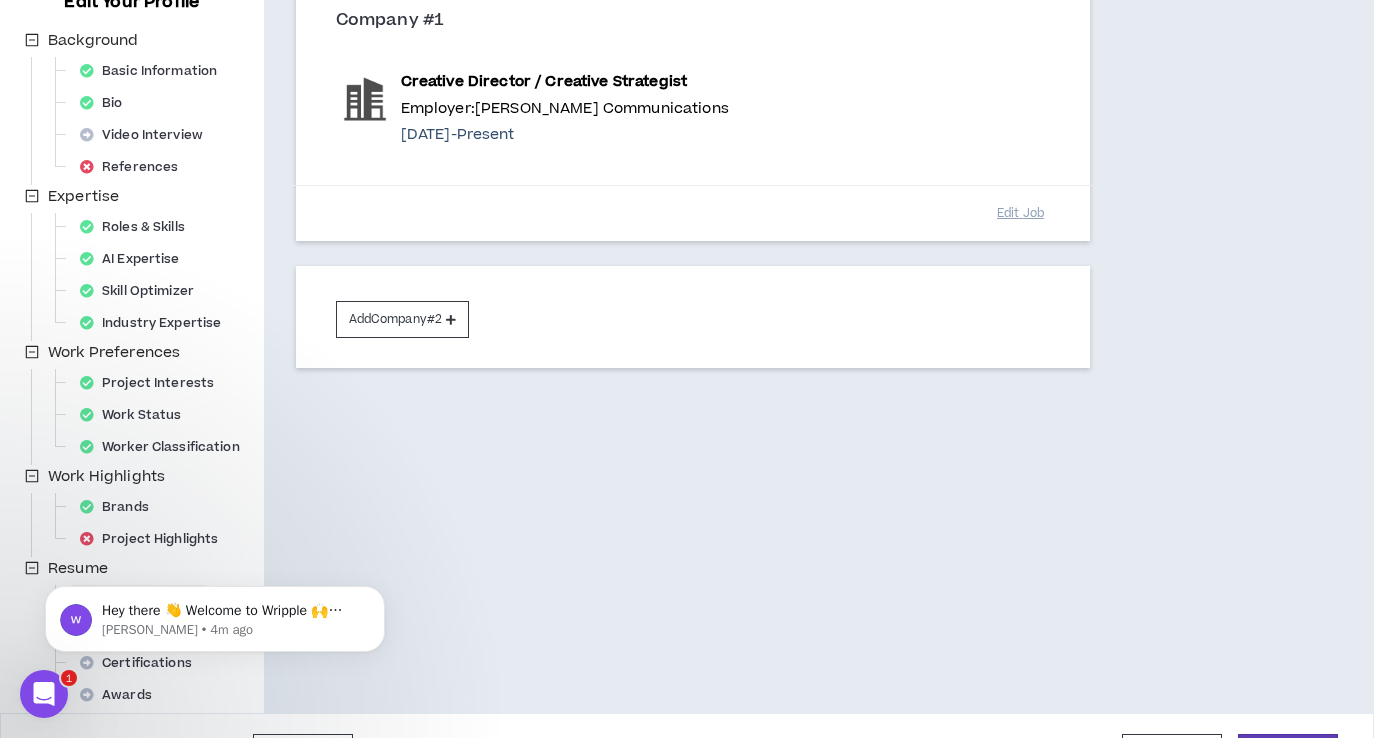 scroll, scrollTop: 113, scrollLeft: 0, axis: vertical 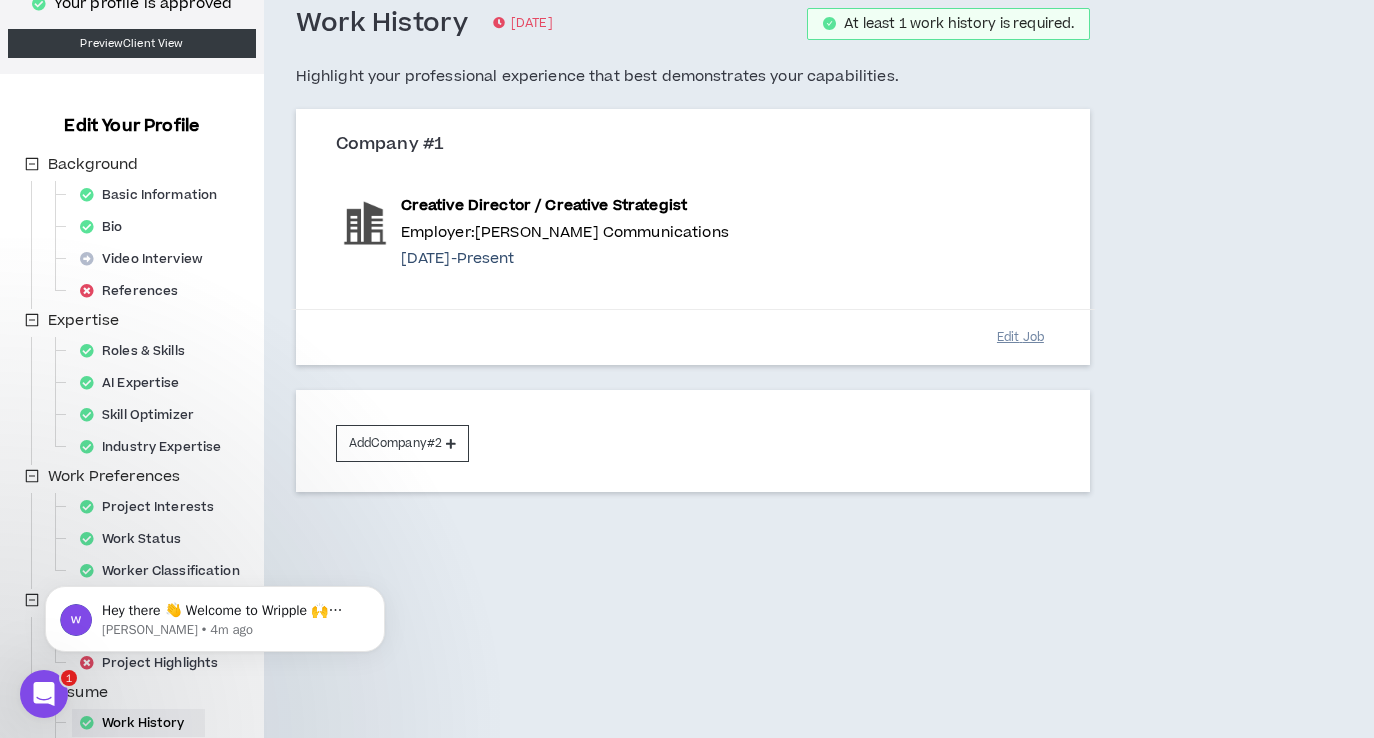click on "Edit   Job" at bounding box center [1020, 337] 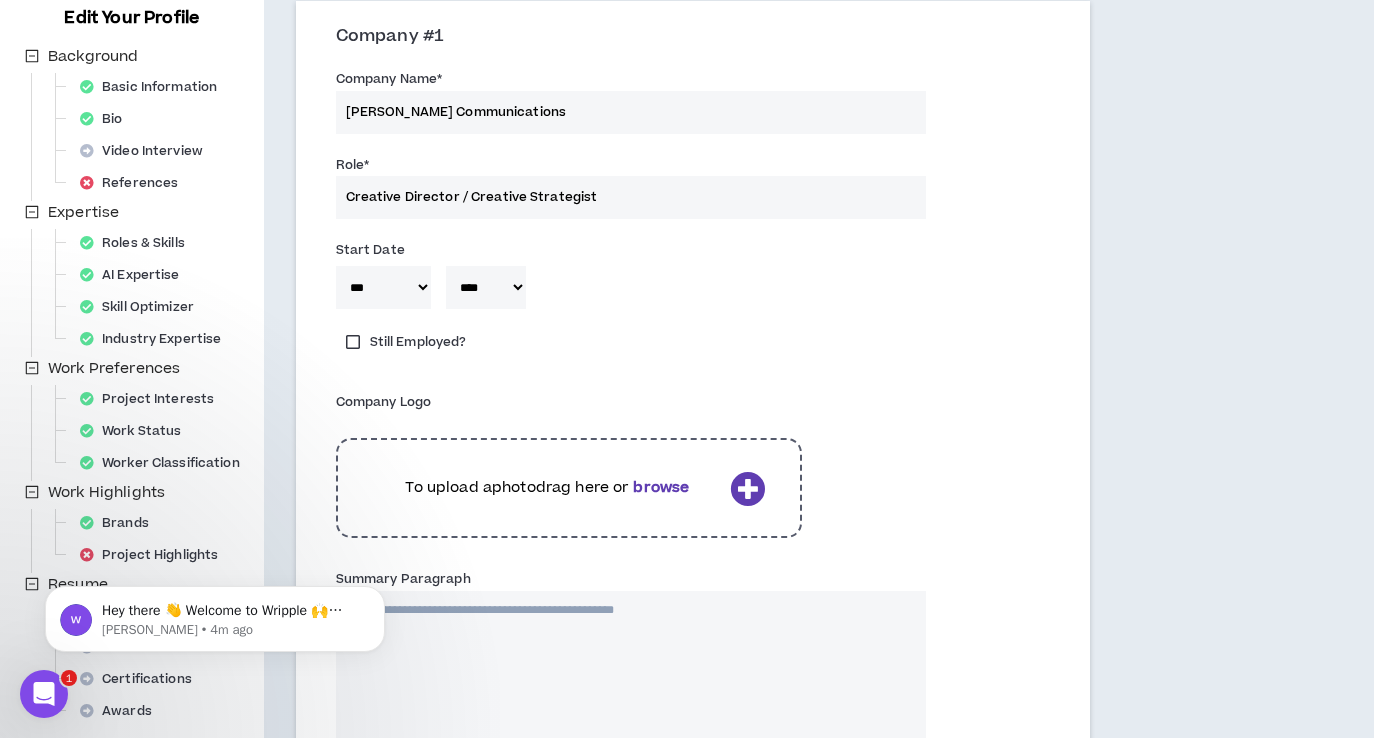 scroll, scrollTop: 222, scrollLeft: 0, axis: vertical 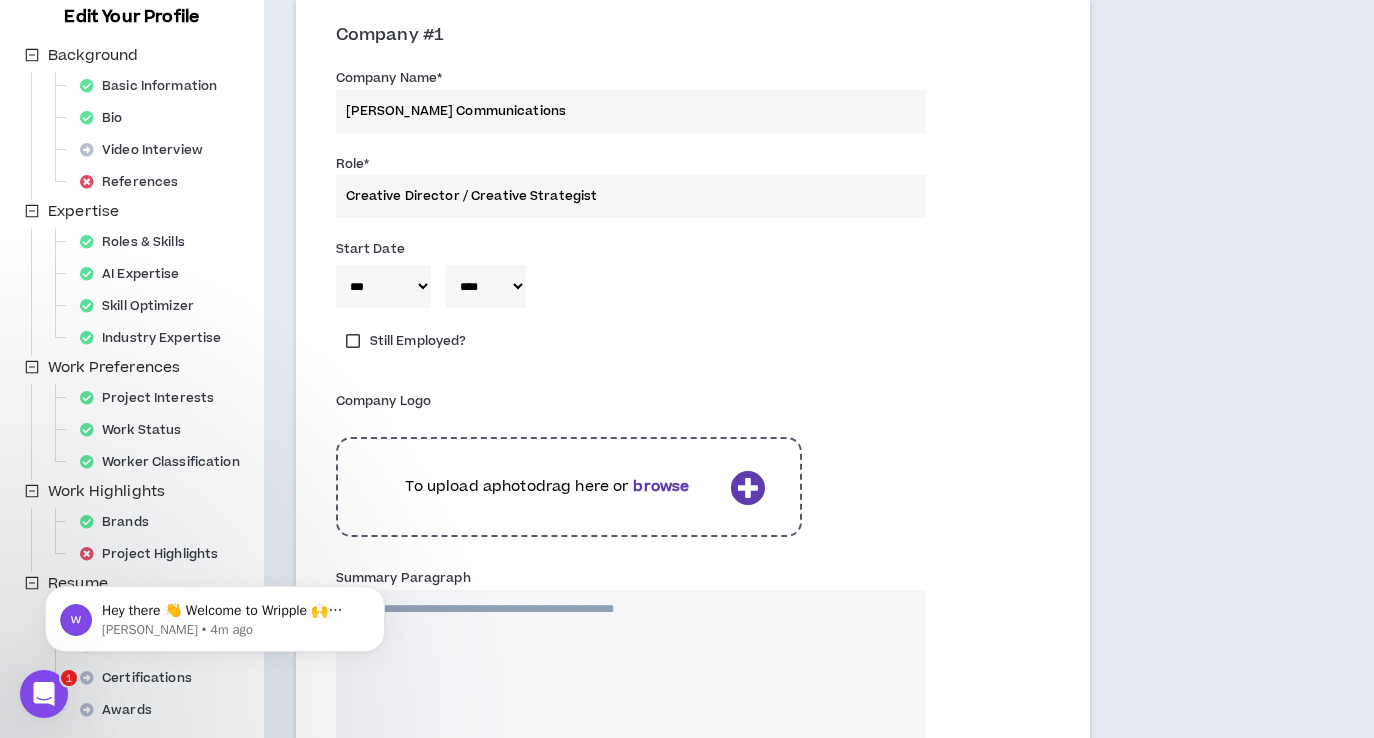 click on "Creative Director / Creative Strategist" at bounding box center (631, 196) 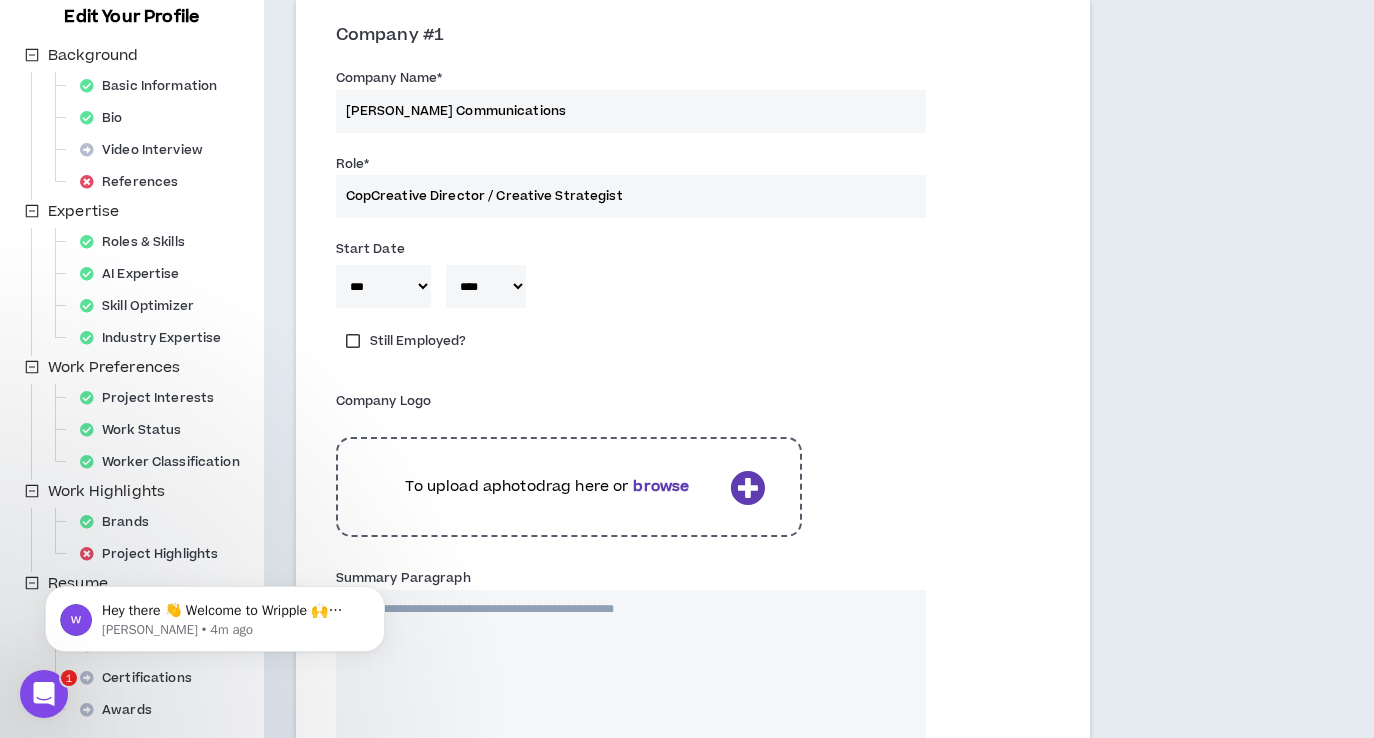 type on "CopyCreative Director / Creative Strategist" 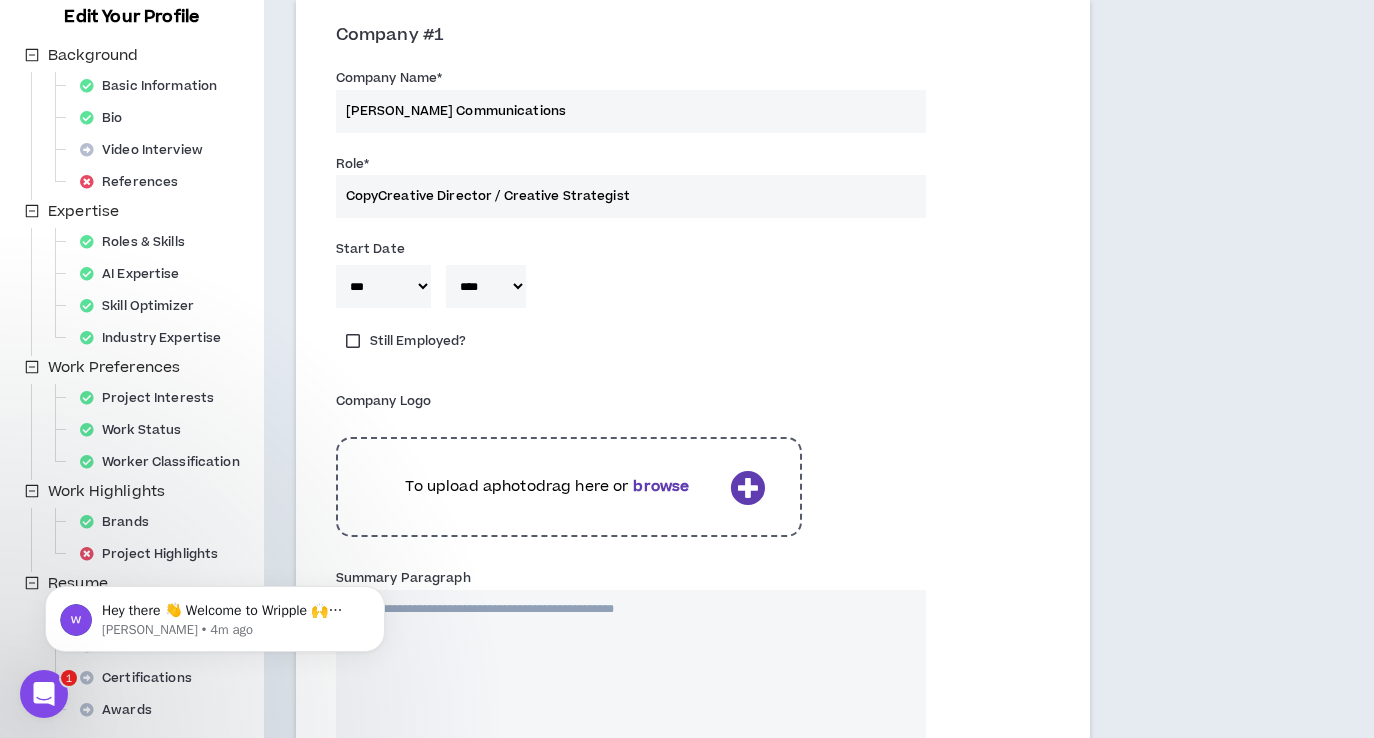 type 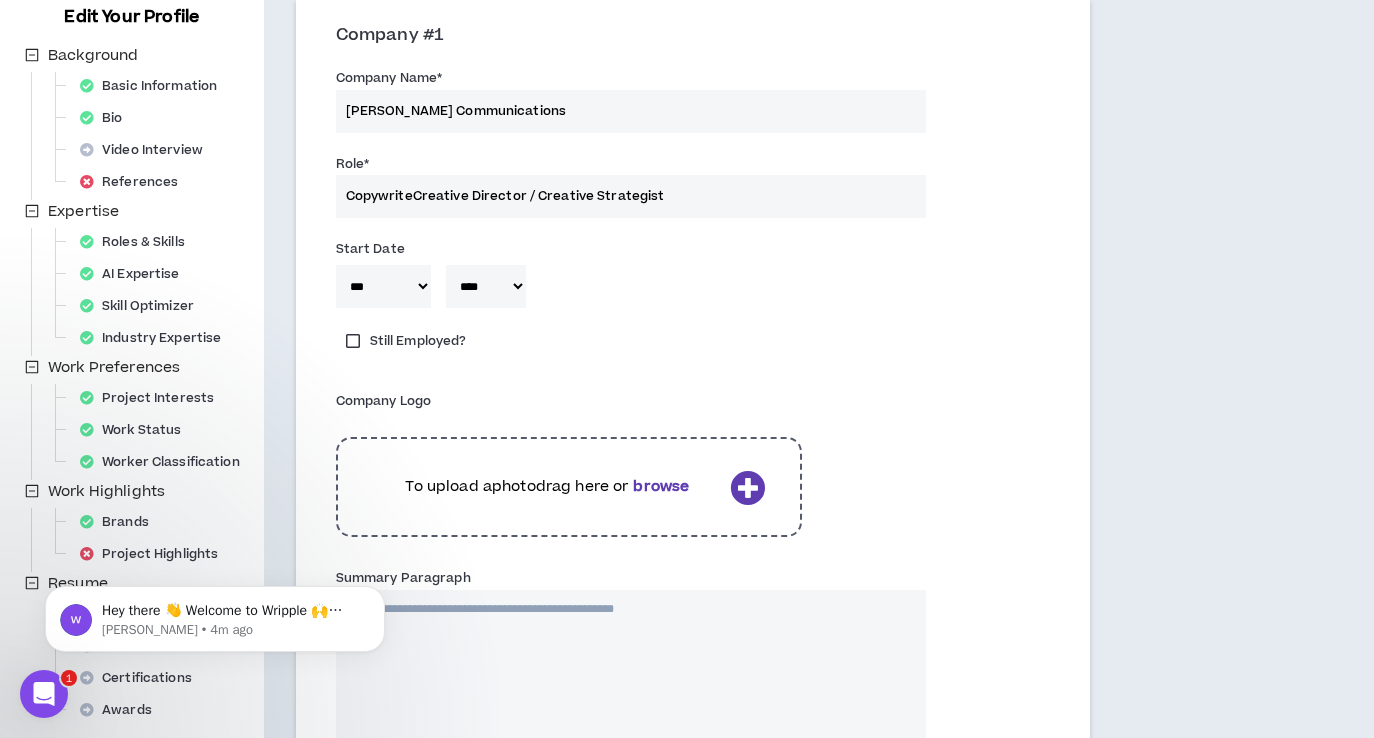 type on "CopywriterCreative Director / Creative Strategist" 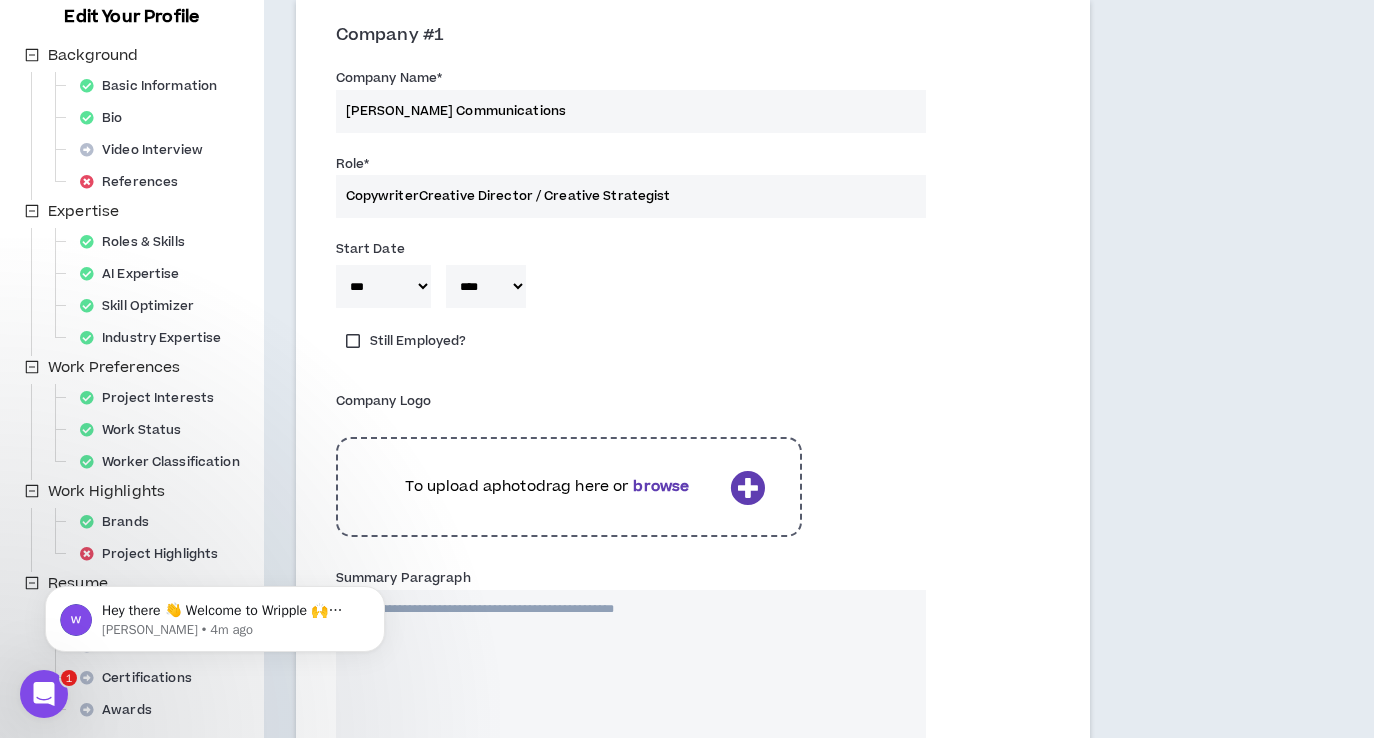 type 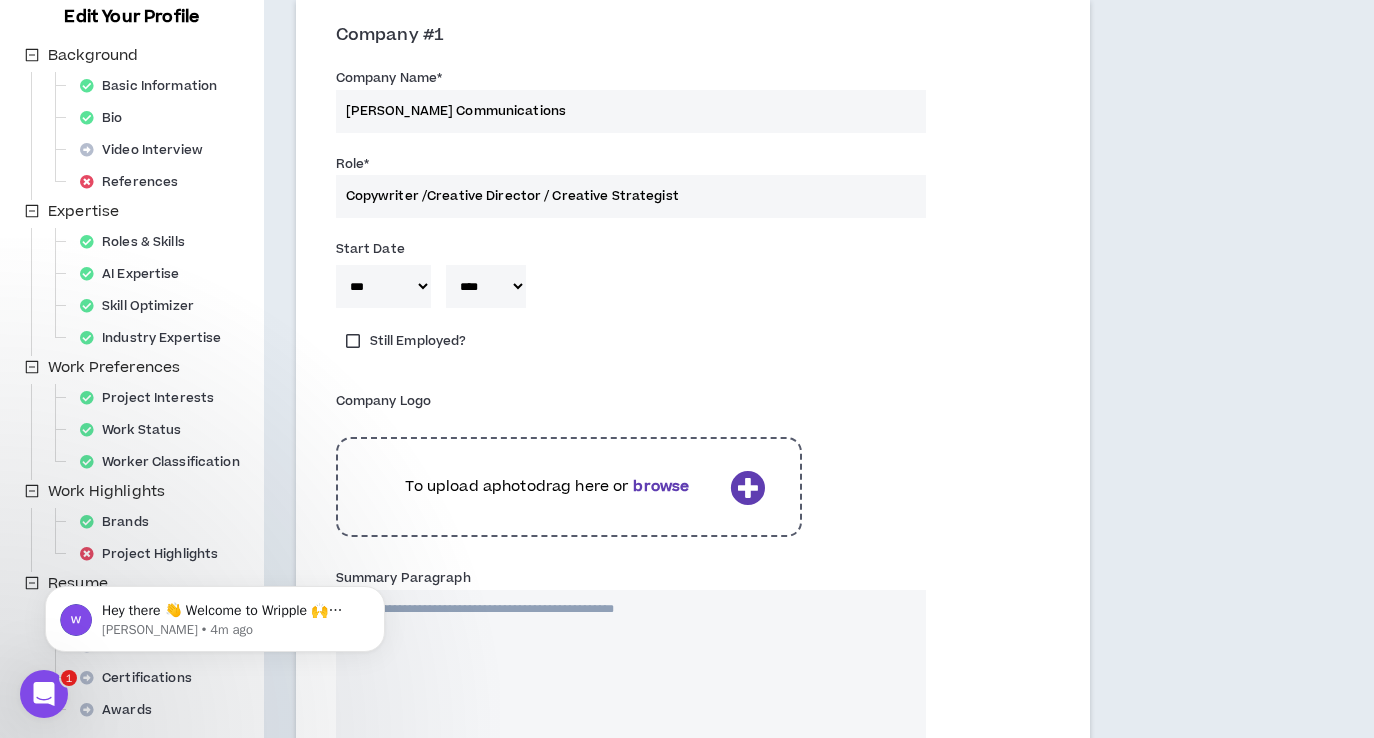 type on "Copywriter / Creative Director / Creative Strategist" 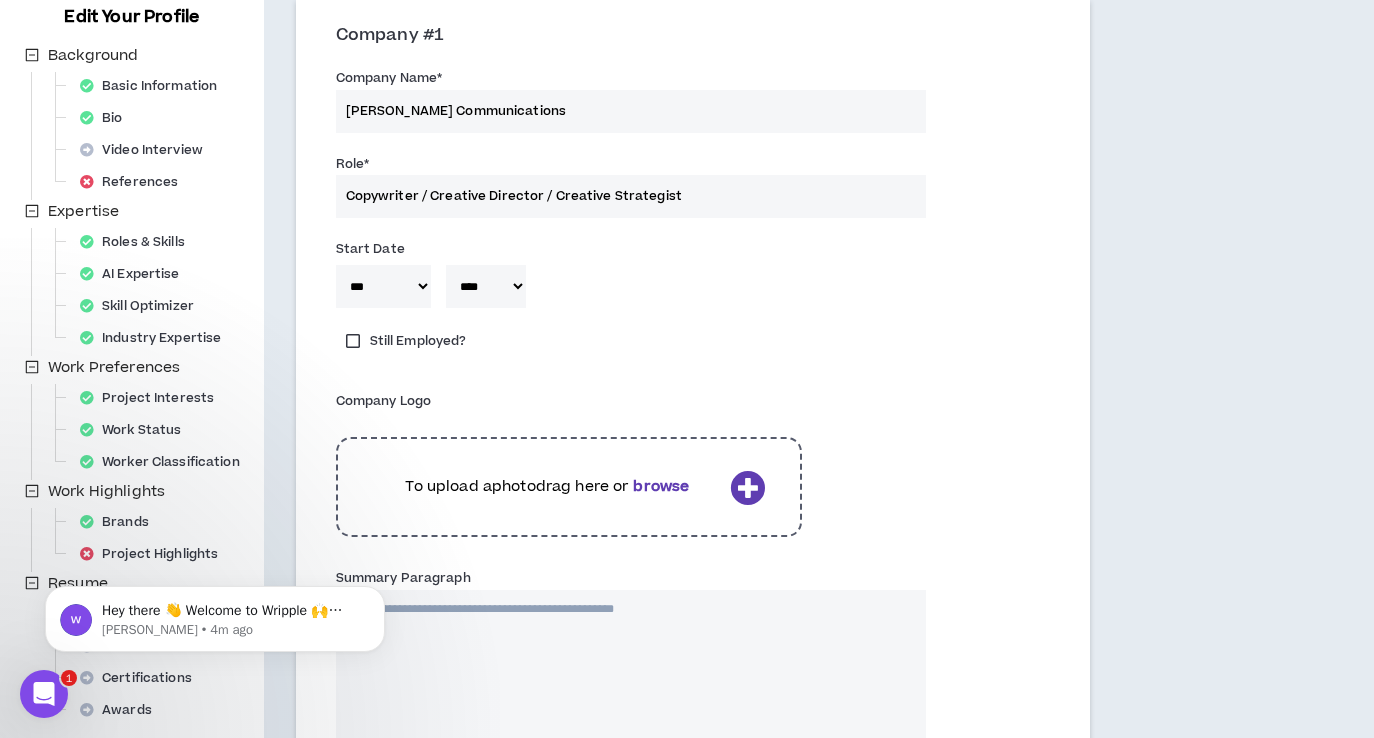 type 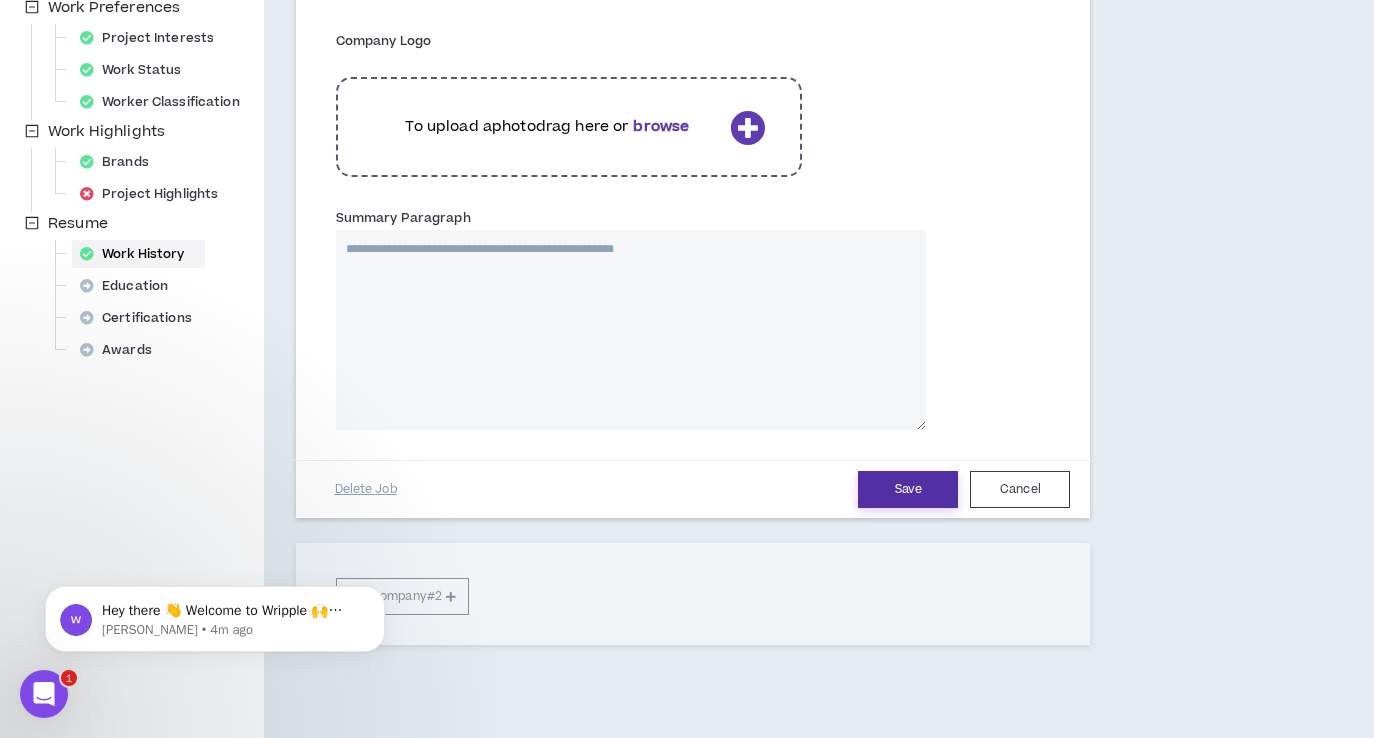 type on "Copywriter / Creative Director / Creative Strategist" 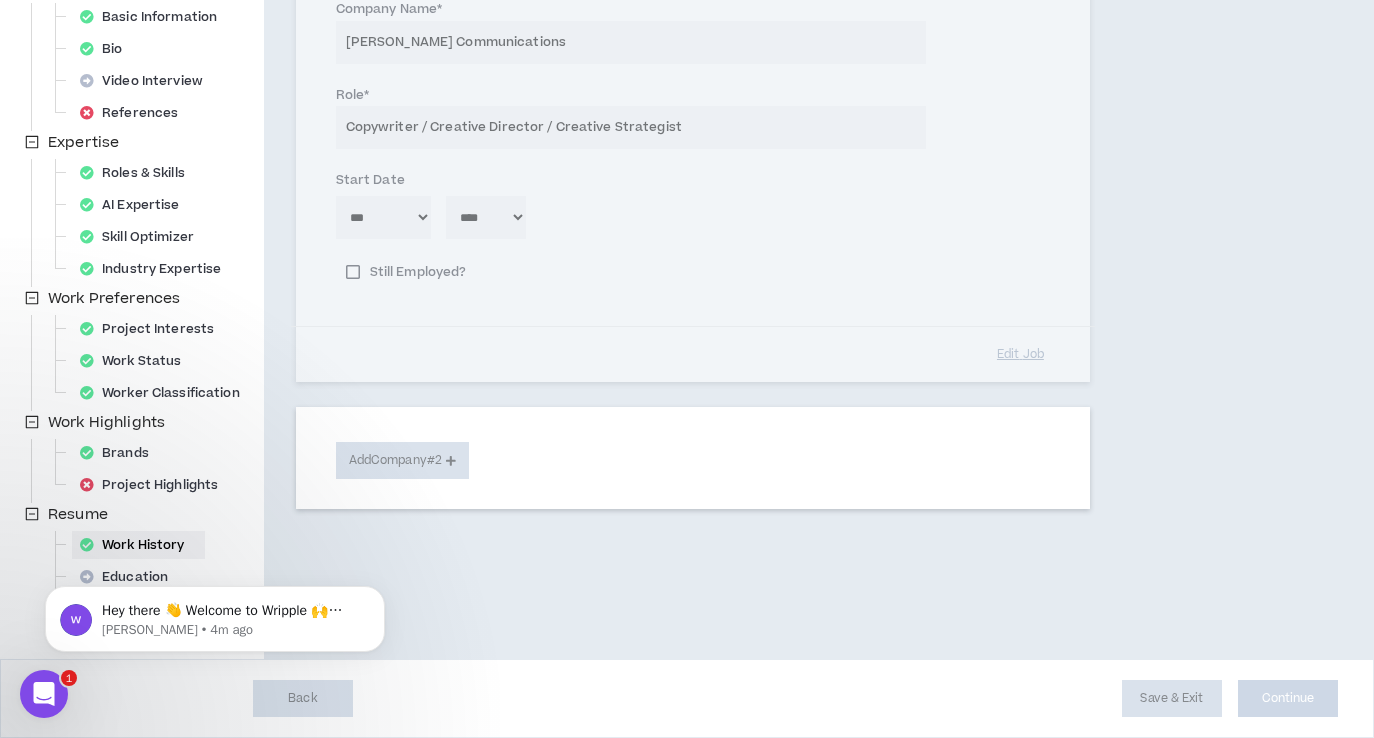 scroll, scrollTop: 291, scrollLeft: 0, axis: vertical 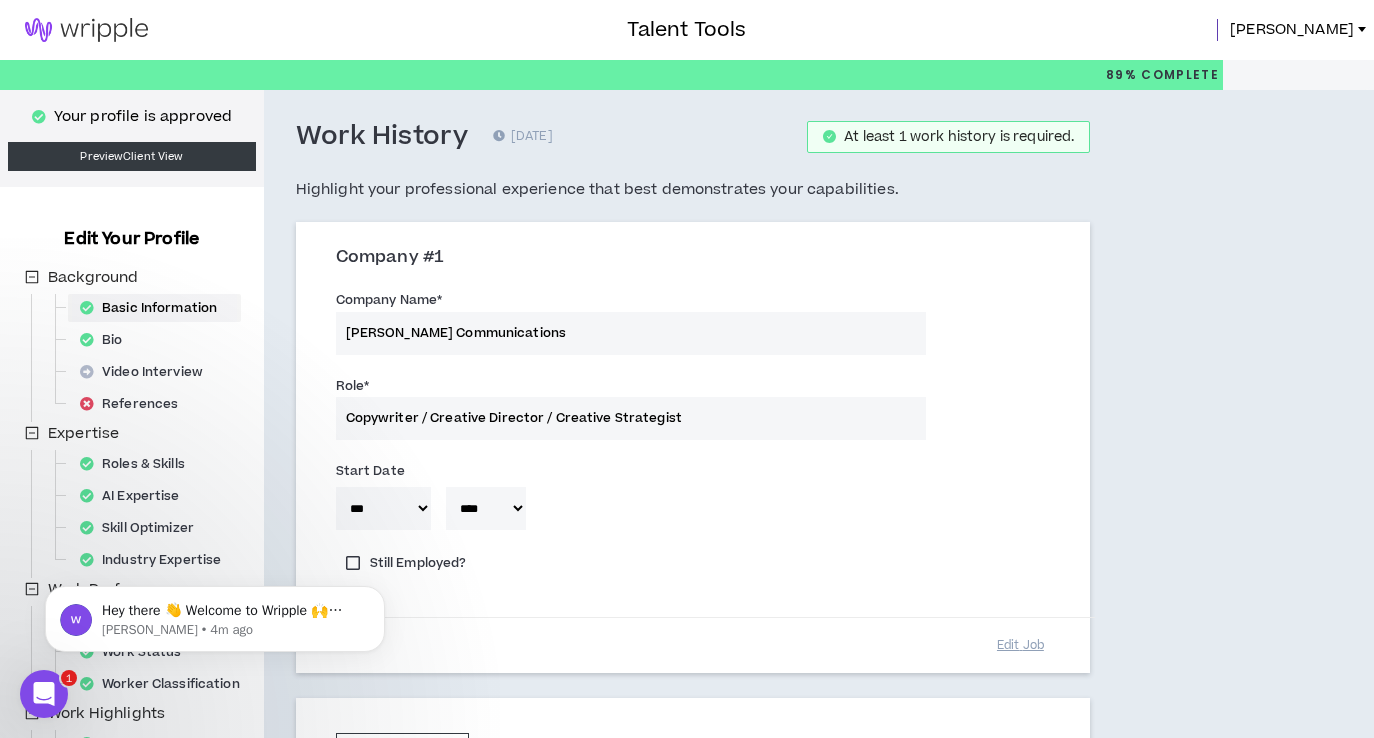 click on "Basic Information" at bounding box center [154, 308] 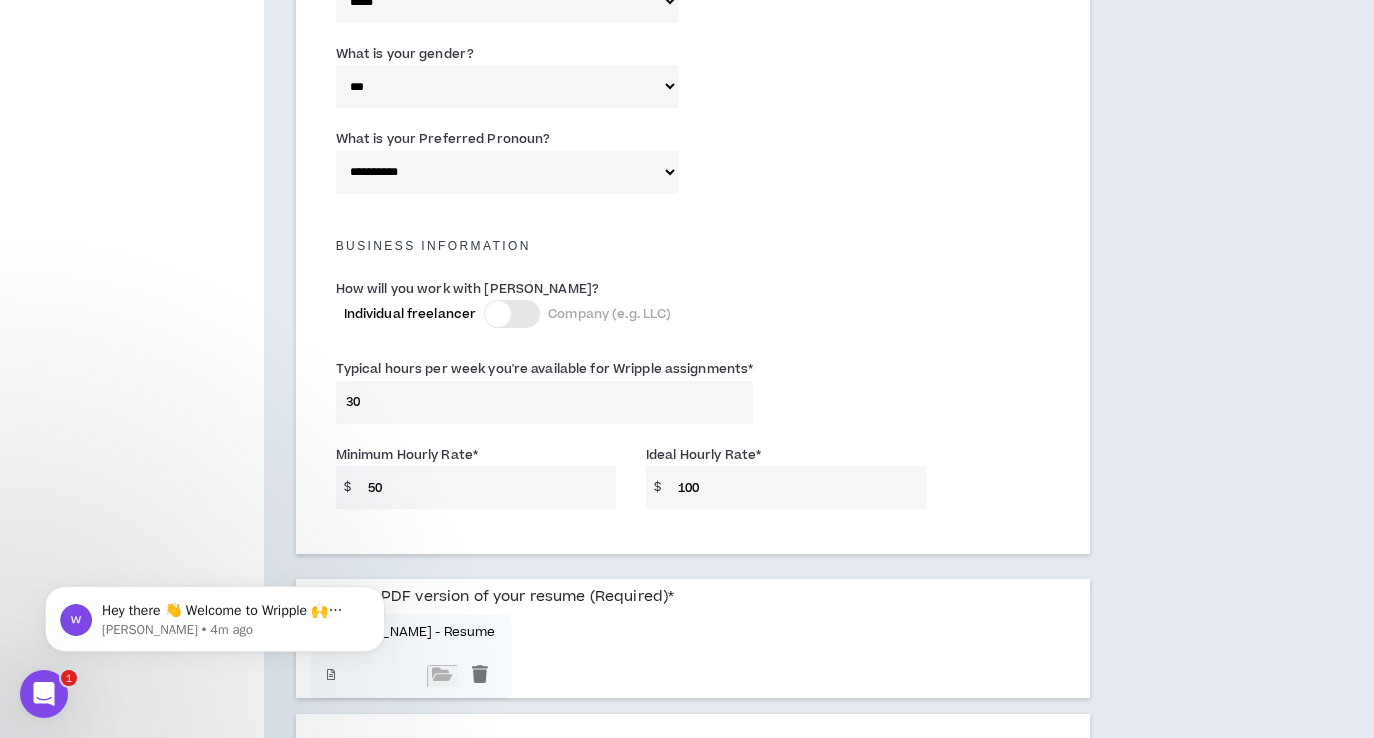 scroll, scrollTop: 1399, scrollLeft: 0, axis: vertical 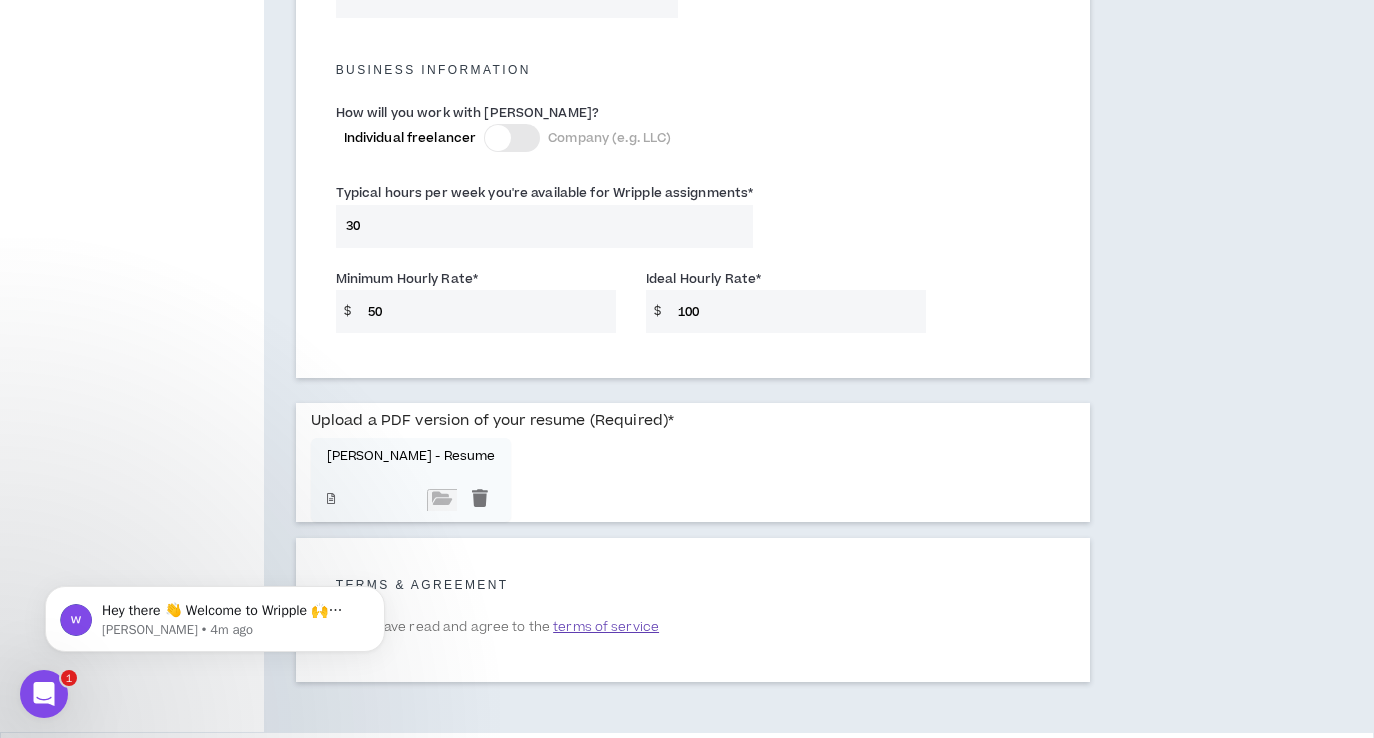 click on "50" at bounding box center [487, 311] 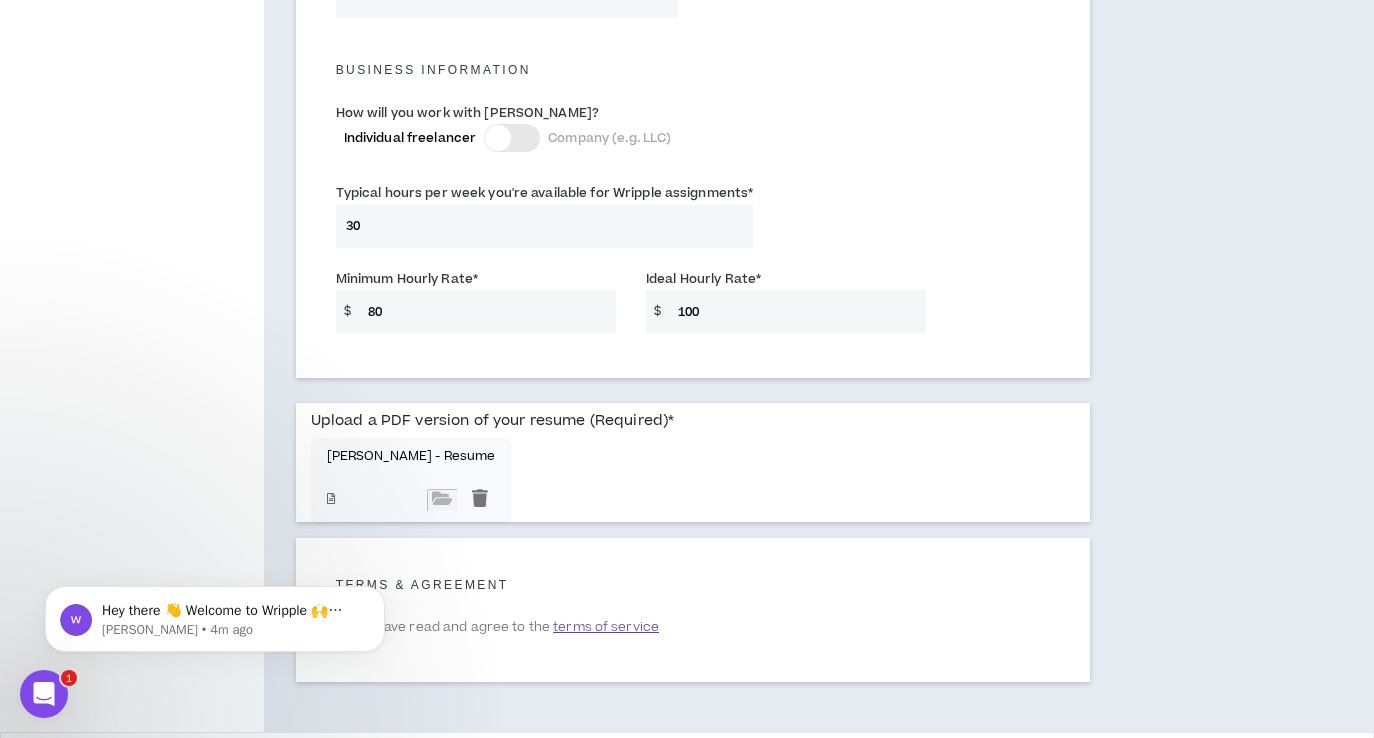 click on "80" at bounding box center (487, 311) 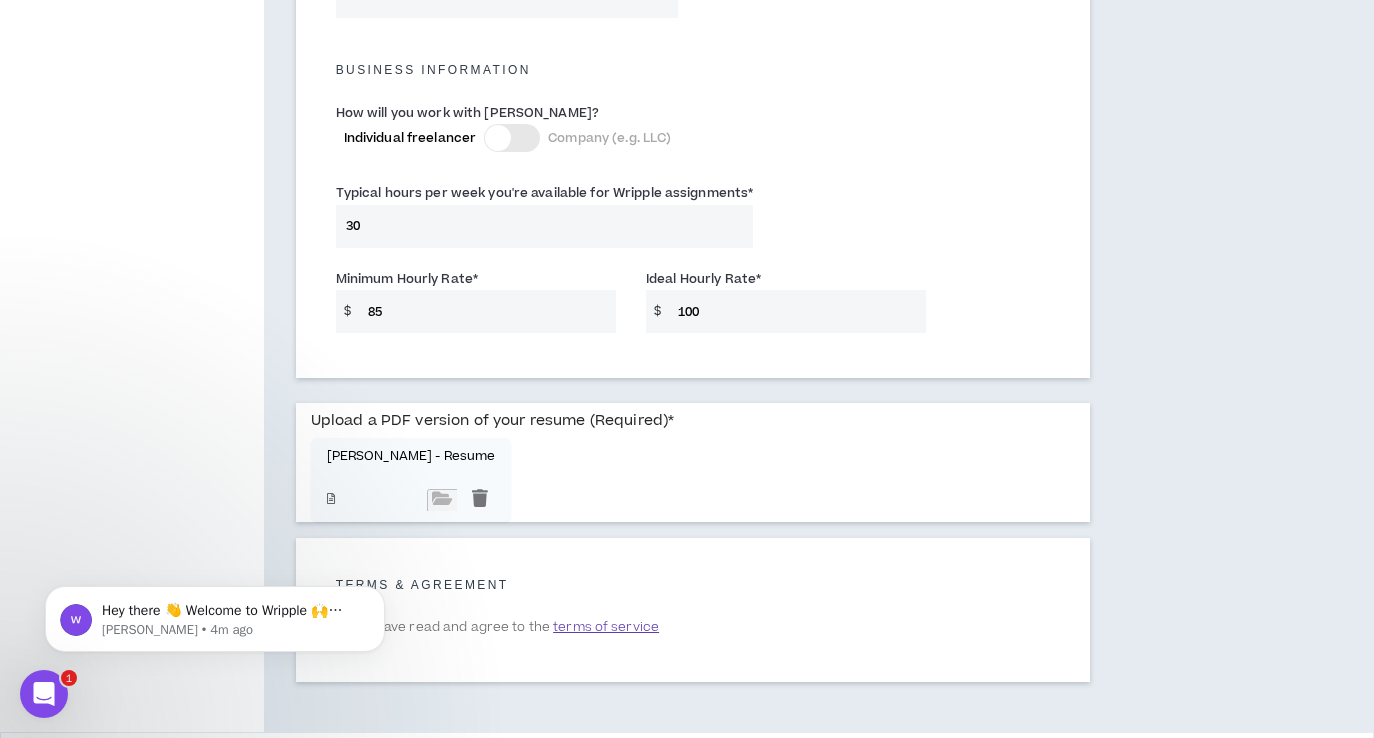 type on "85" 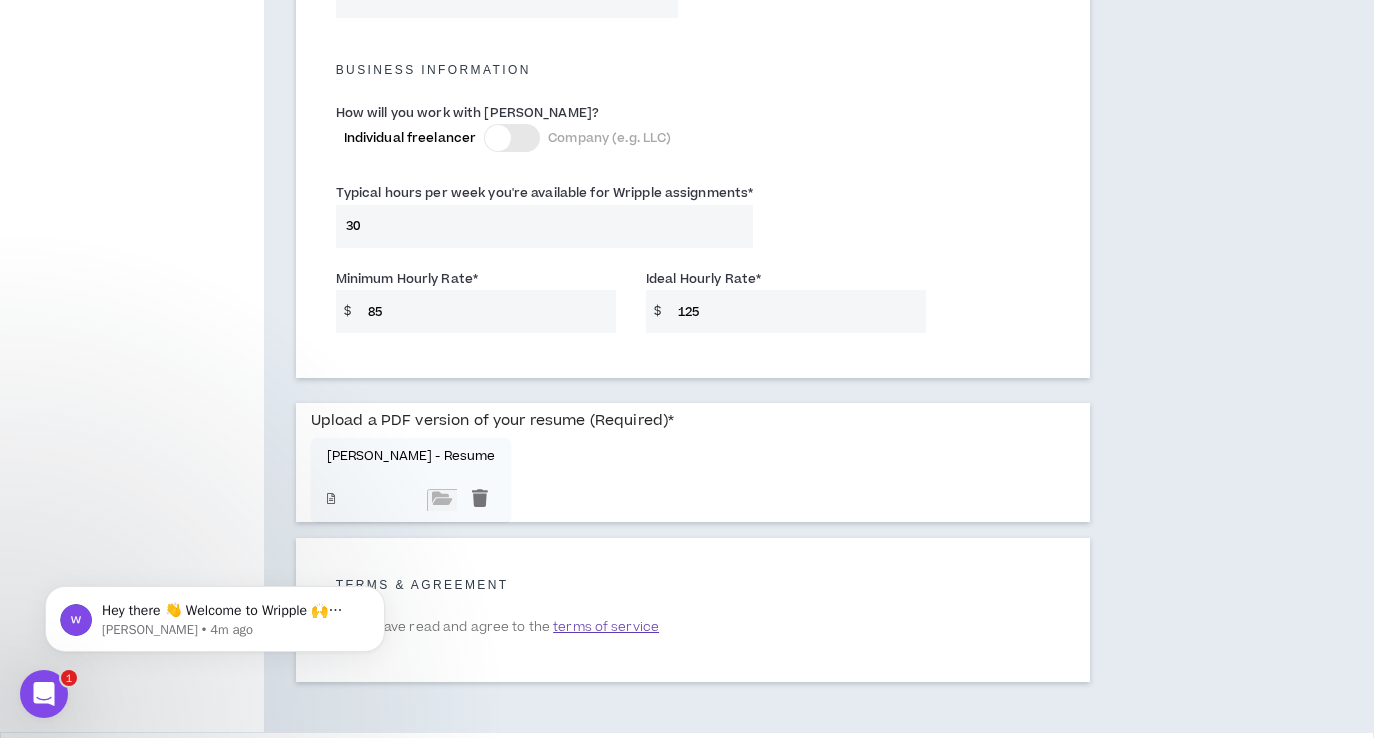 type on "125" 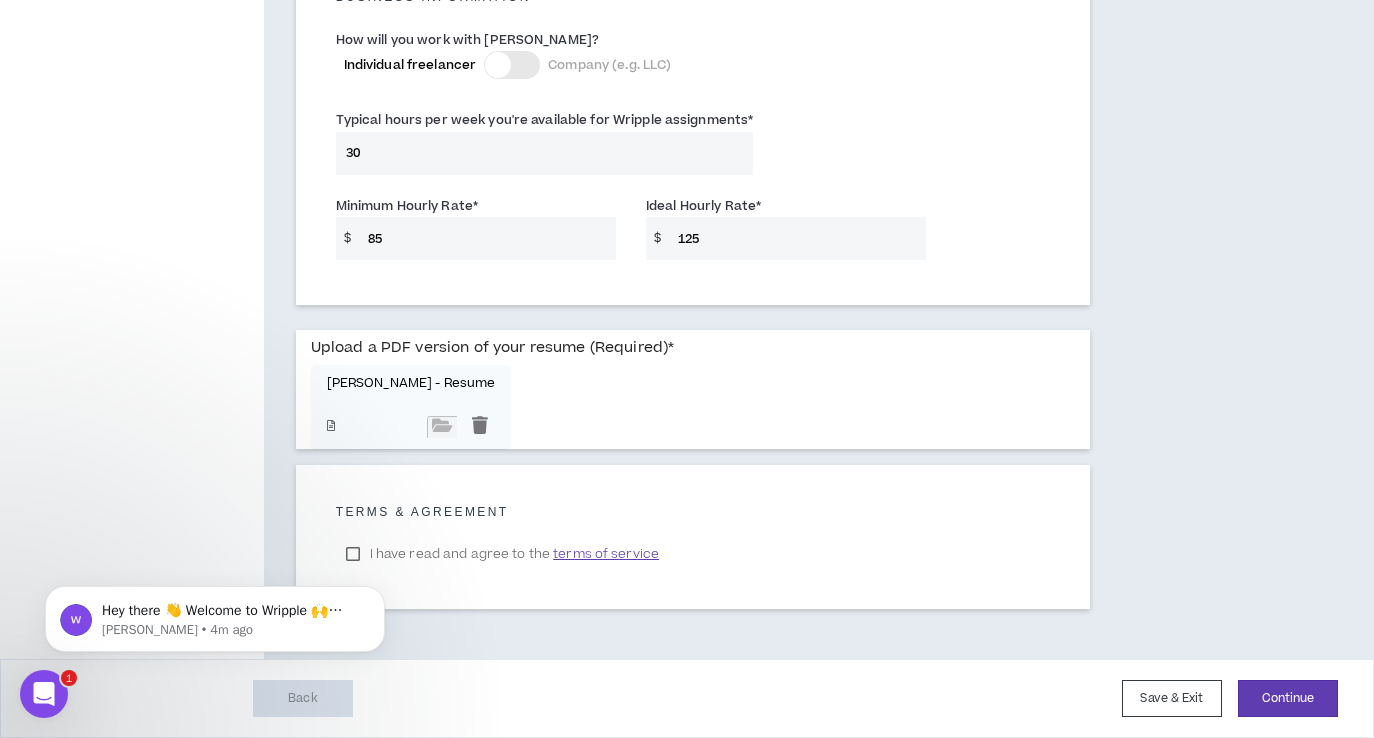 click at bounding box center (411, 427) 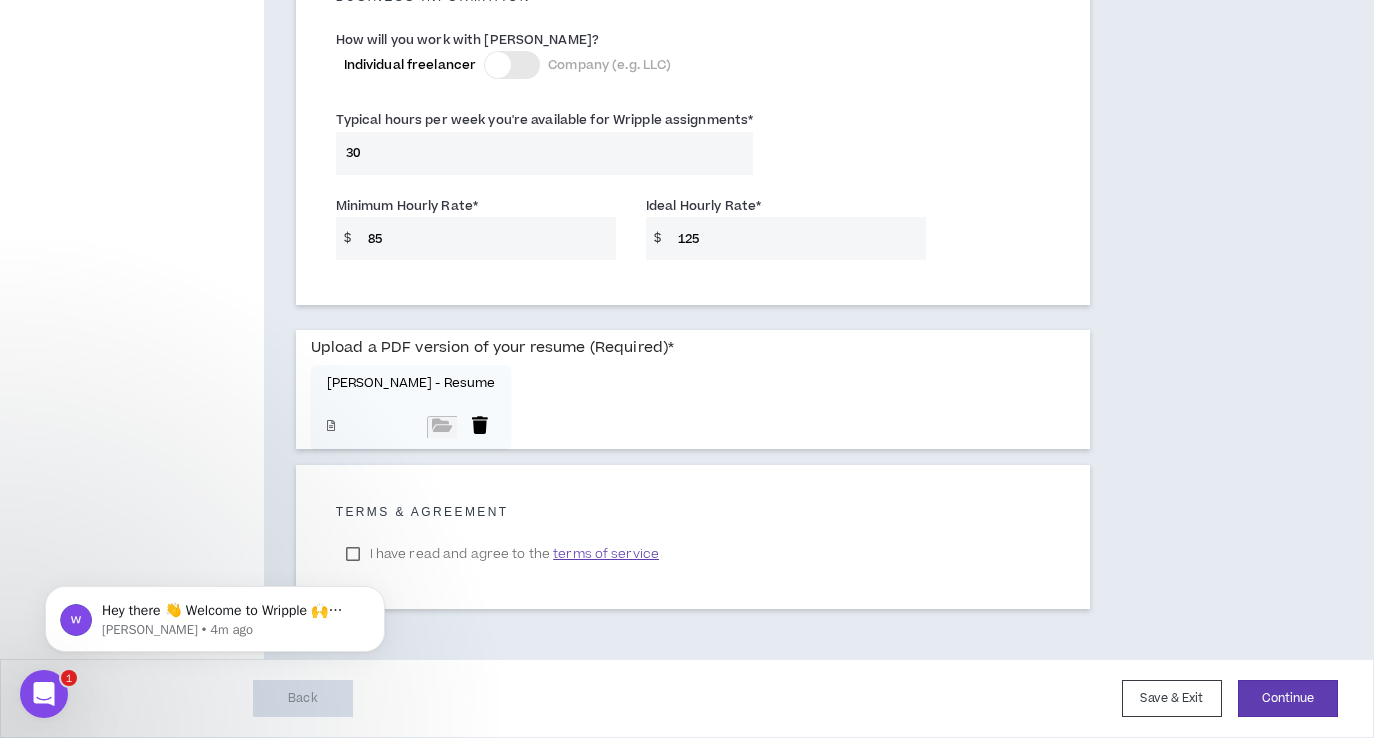 click at bounding box center (480, 427) 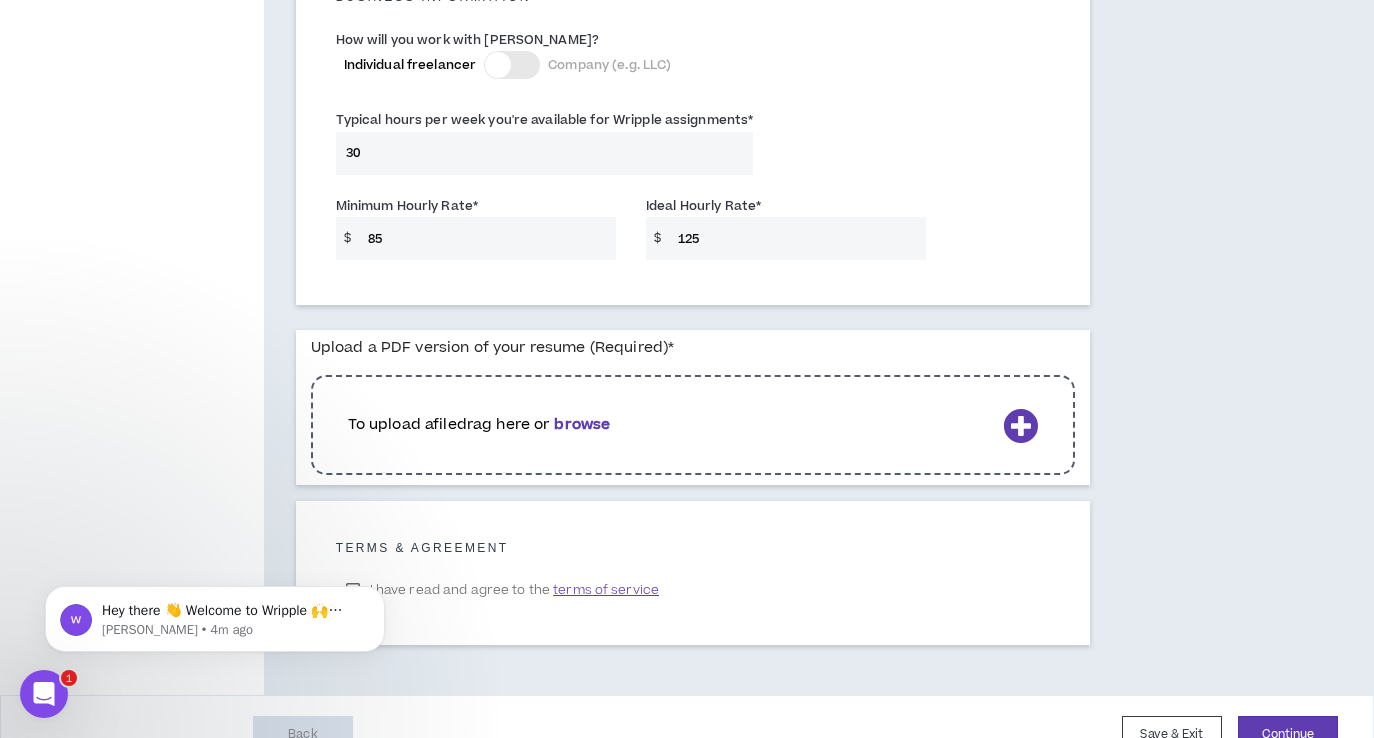 click on "browse" at bounding box center (582, 424) 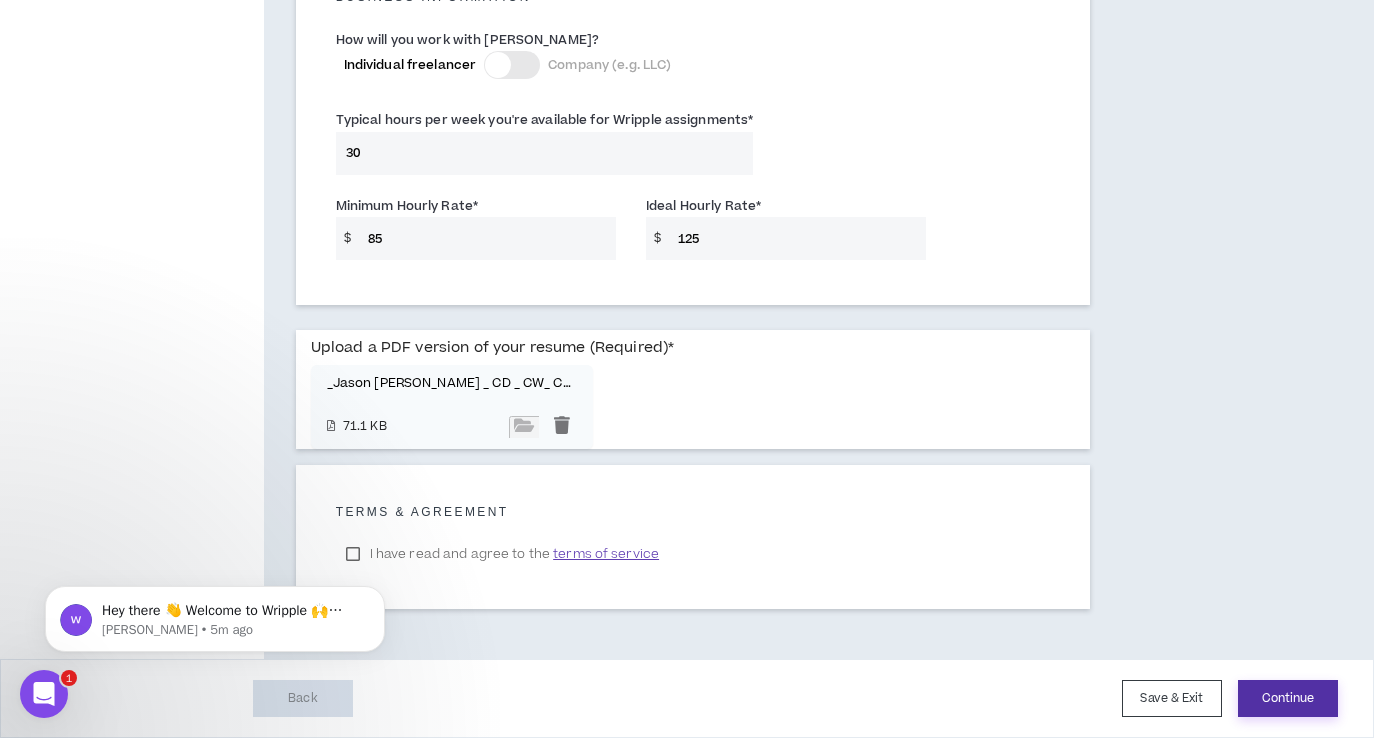click on "Continue" at bounding box center (1288, 698) 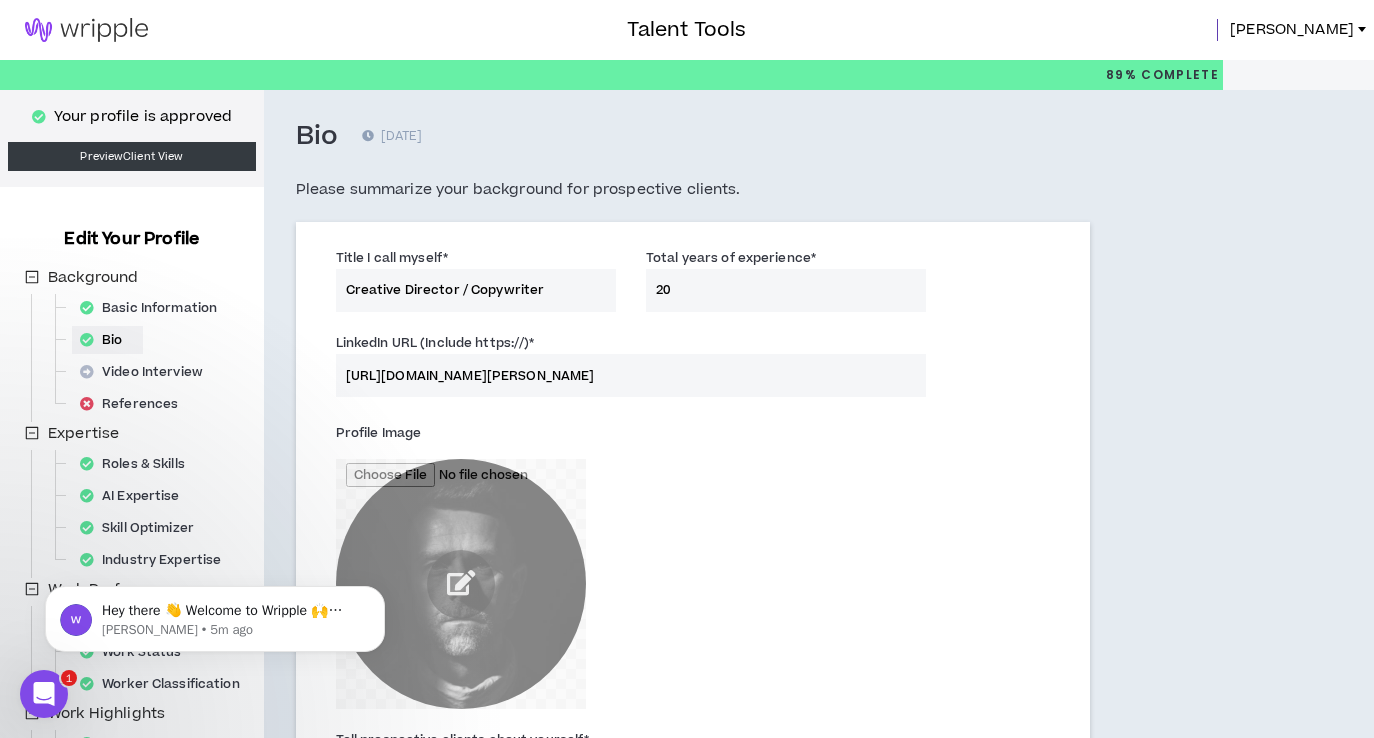 scroll, scrollTop: 1192, scrollLeft: 0, axis: vertical 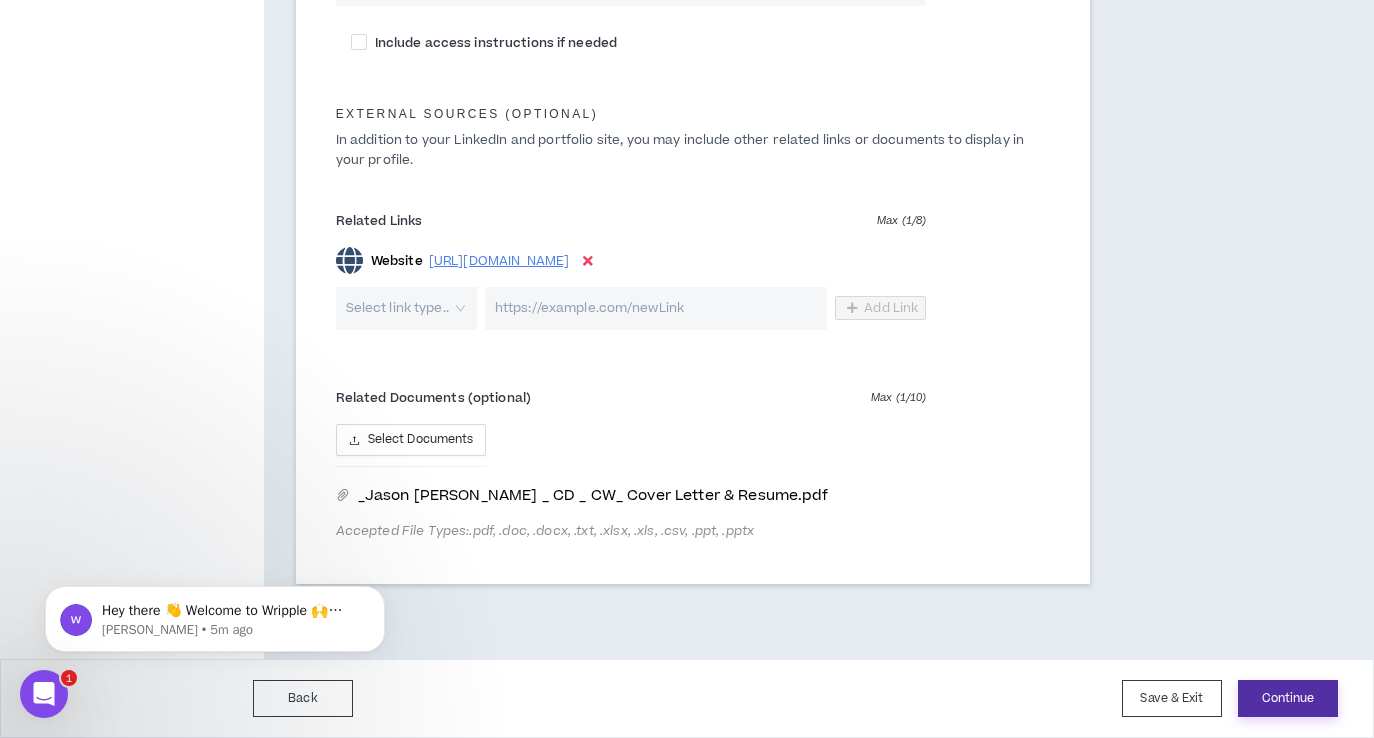 click on "Continue" at bounding box center [1288, 698] 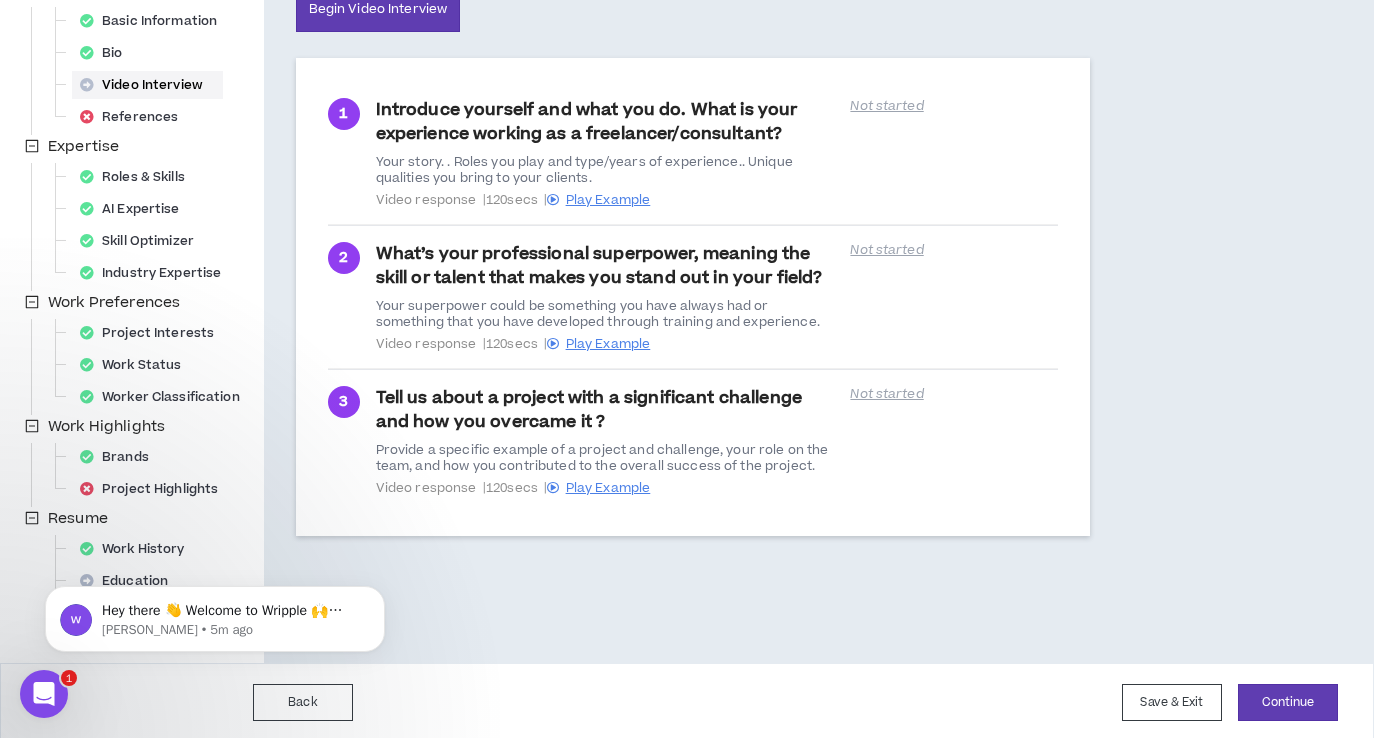 scroll, scrollTop: 291, scrollLeft: 0, axis: vertical 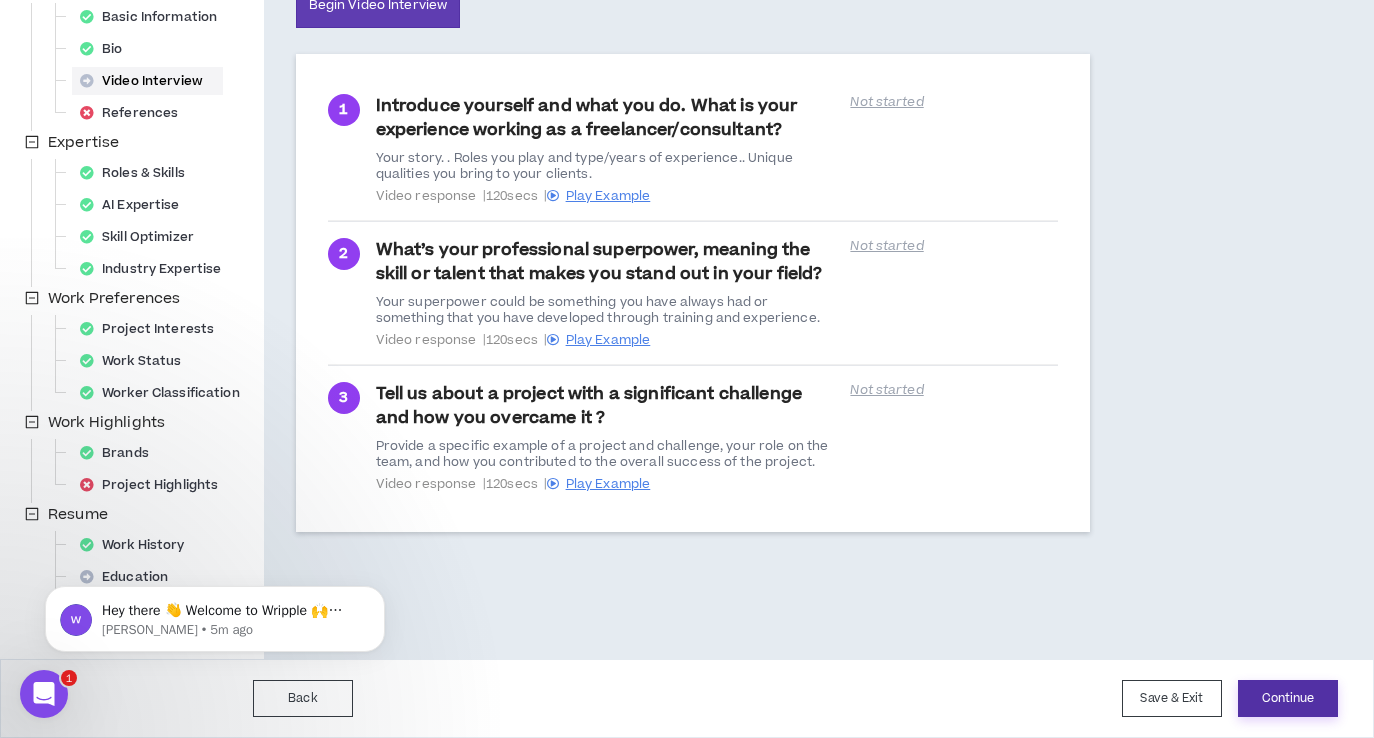 click on "Continue" at bounding box center [1288, 698] 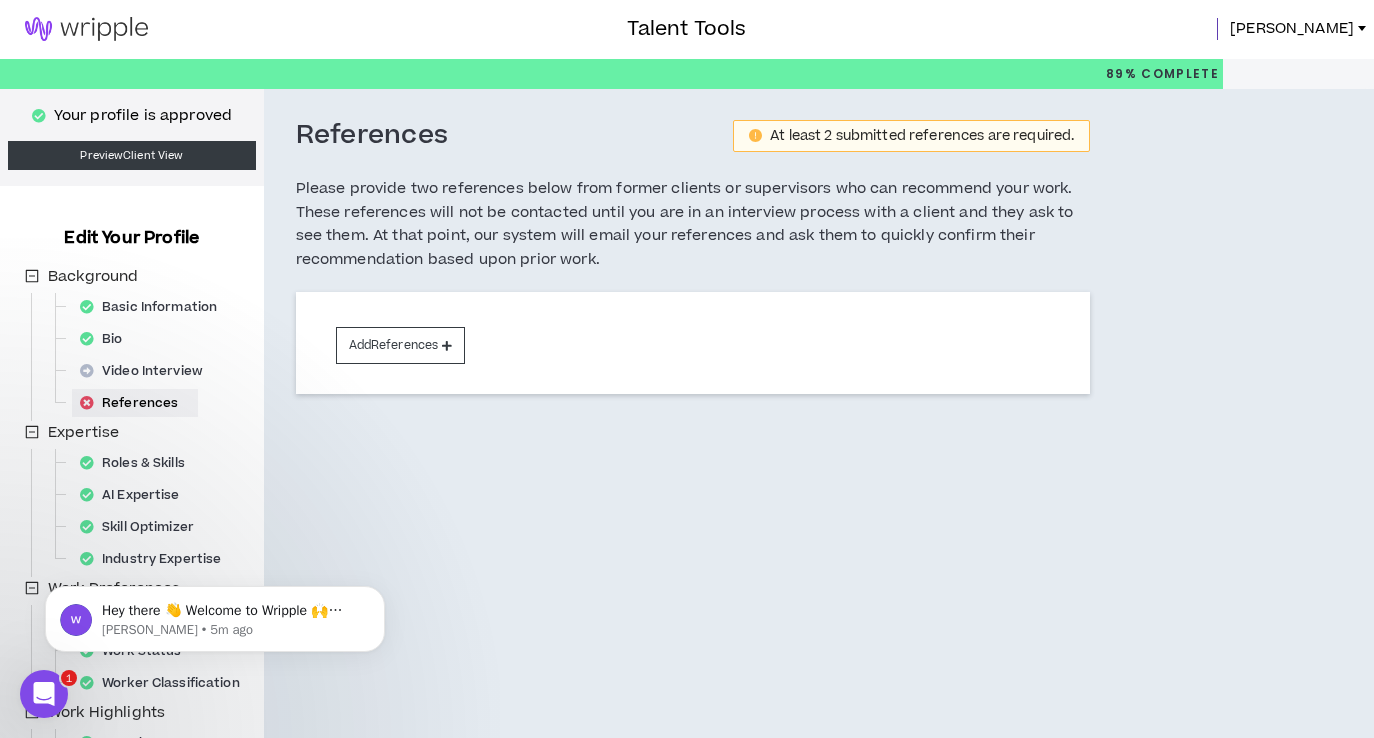 scroll, scrollTop: 291, scrollLeft: 0, axis: vertical 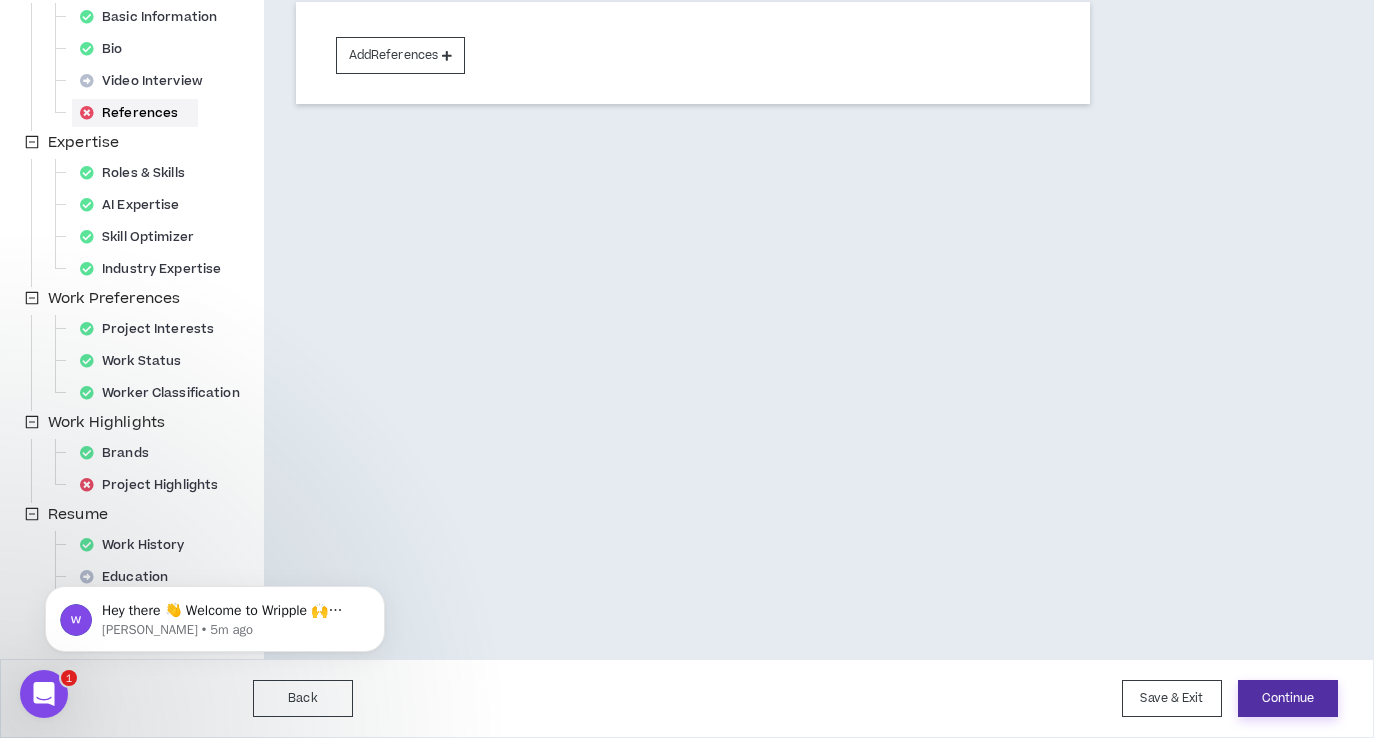 click on "Continue" at bounding box center [1288, 698] 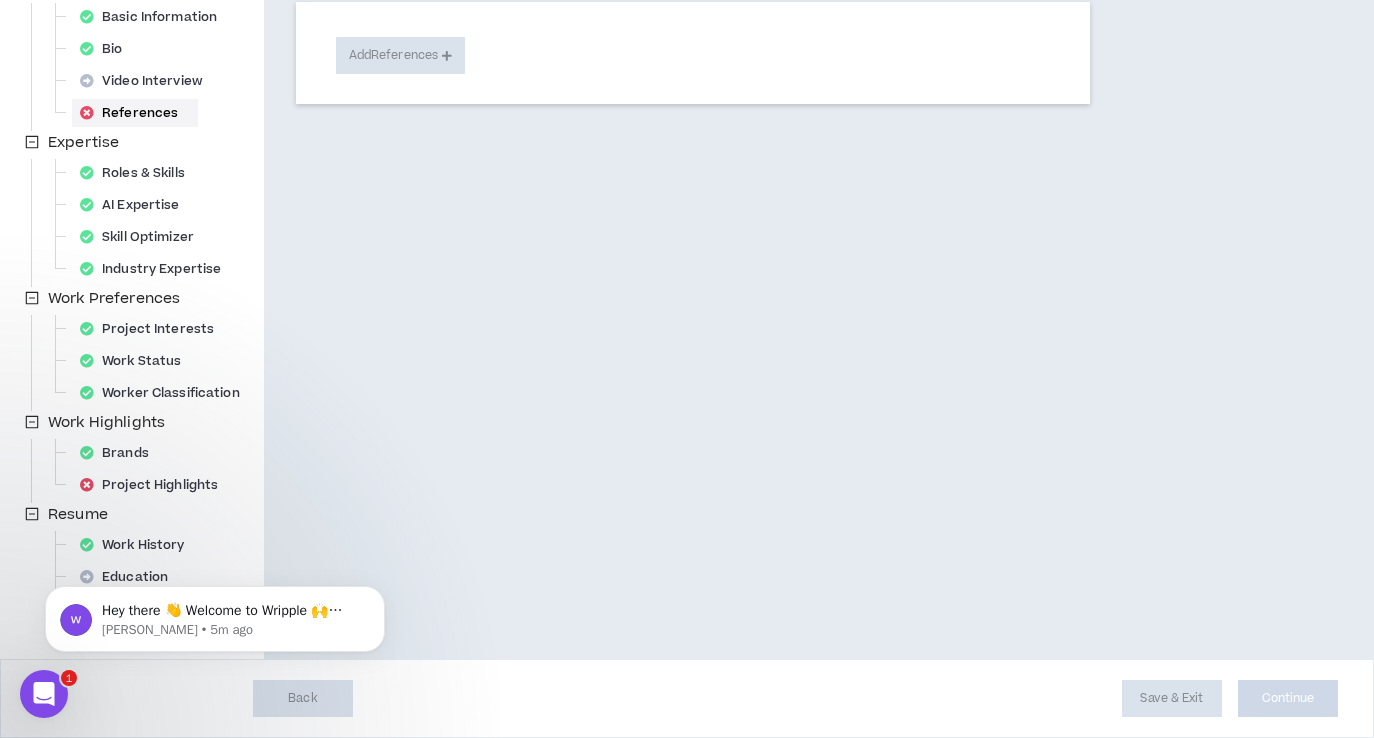 select on "***" 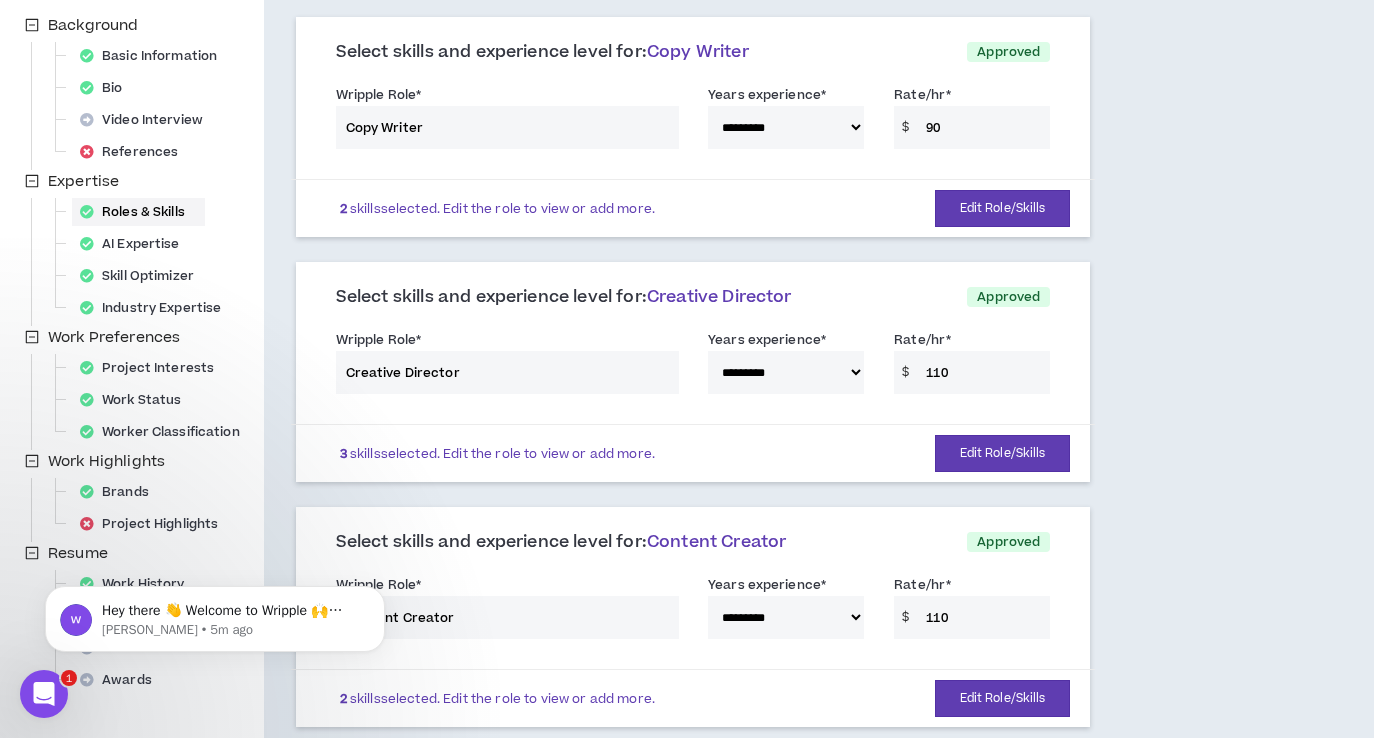 scroll, scrollTop: 142, scrollLeft: 0, axis: vertical 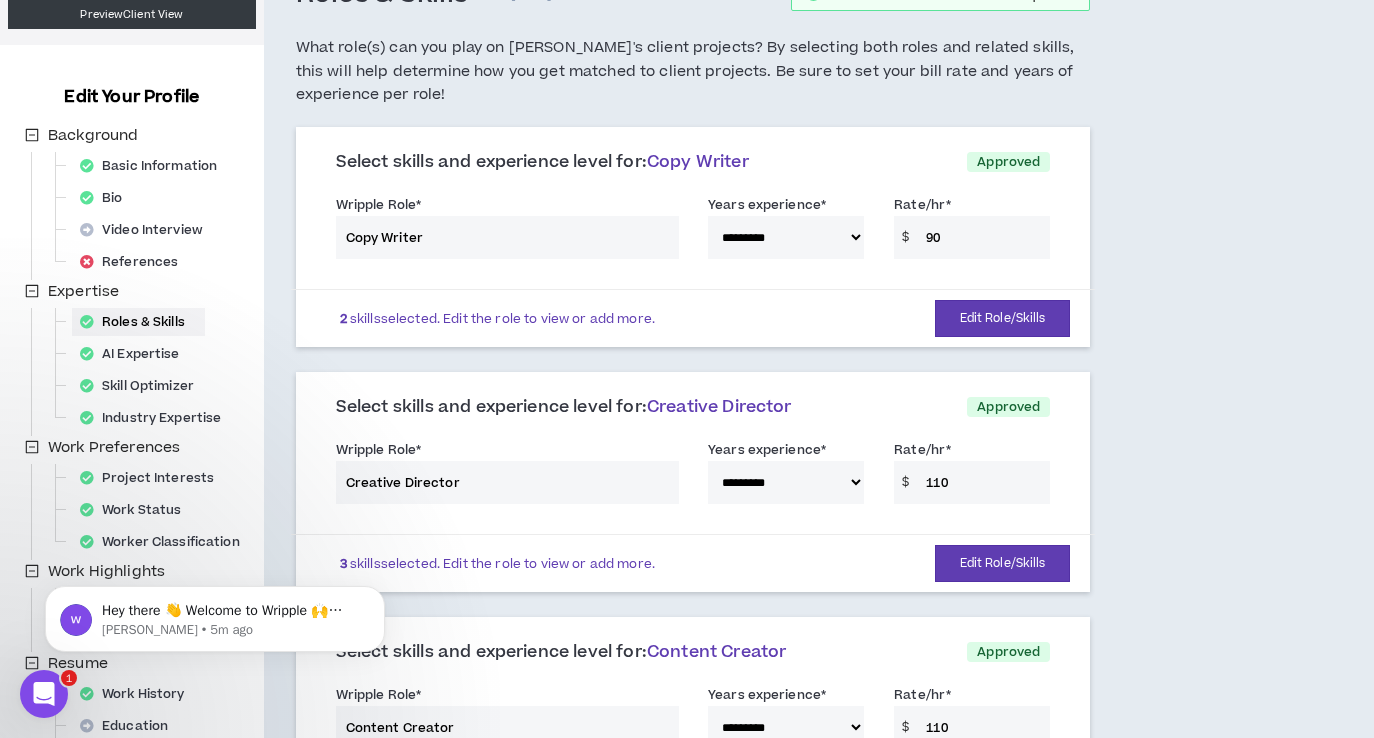 click on "**********" at bounding box center (693, 231) 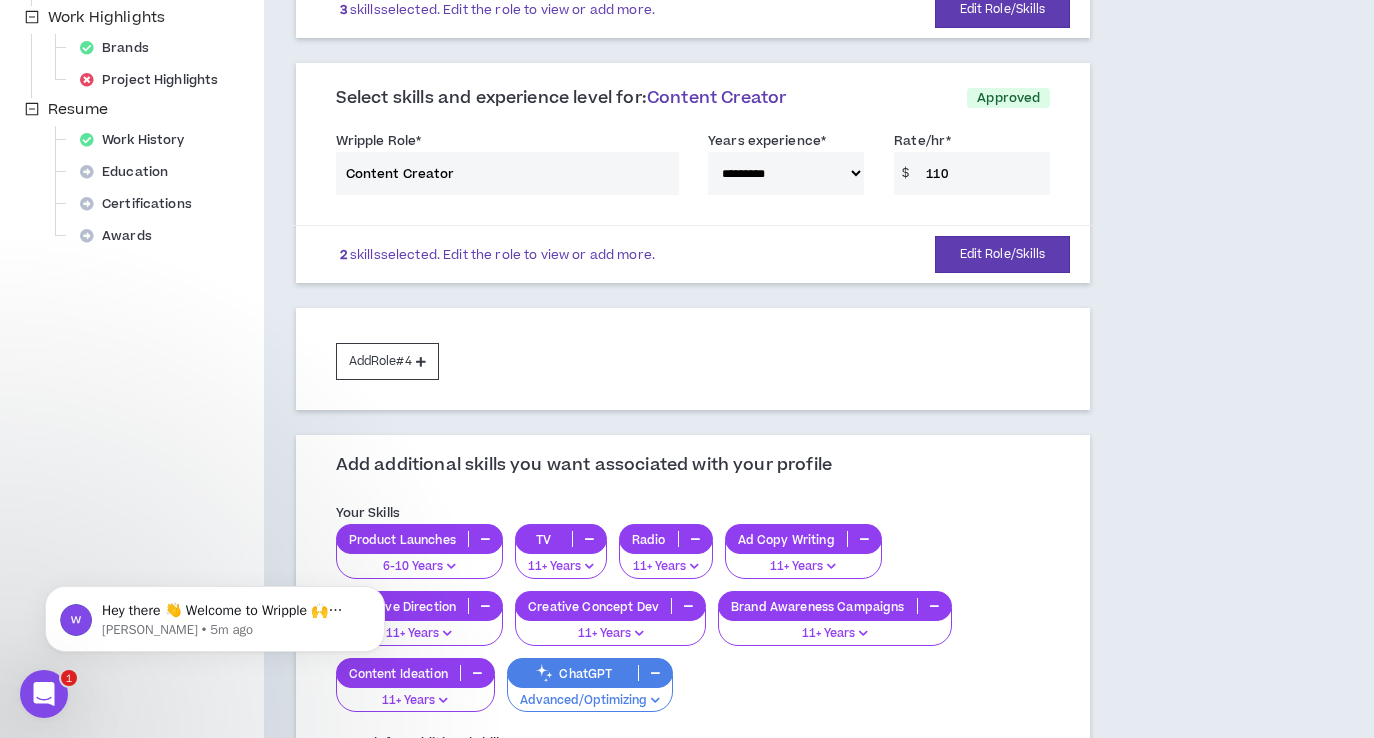 scroll, scrollTop: 1009, scrollLeft: 0, axis: vertical 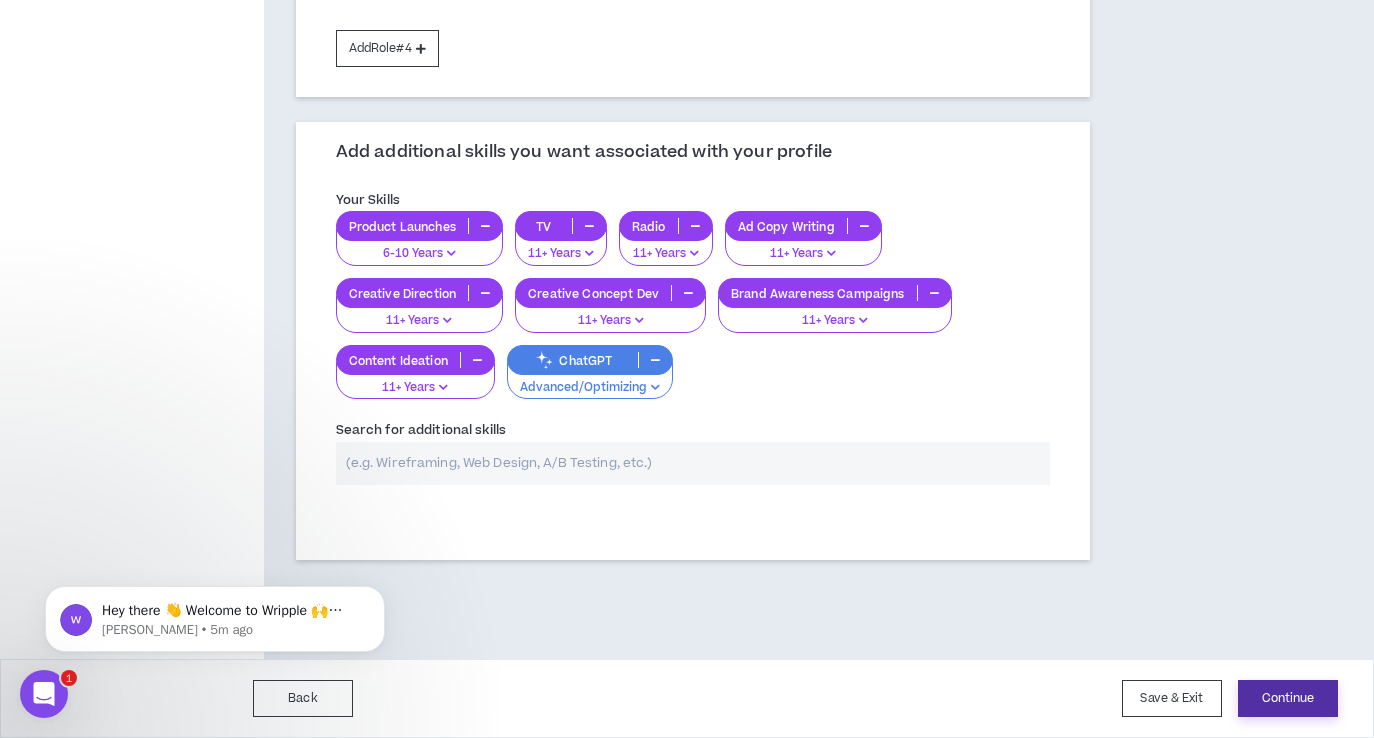 click on "Continue" at bounding box center (1288, 698) 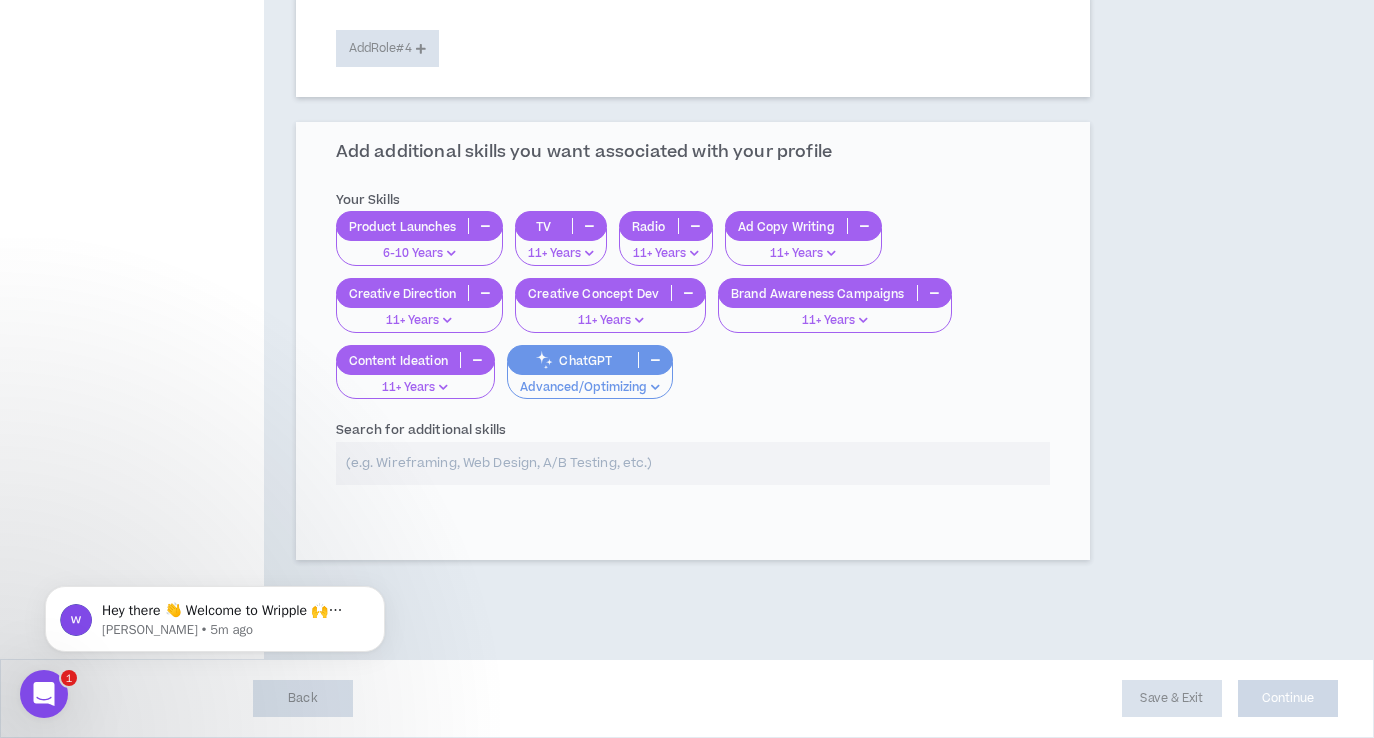 select on "*" 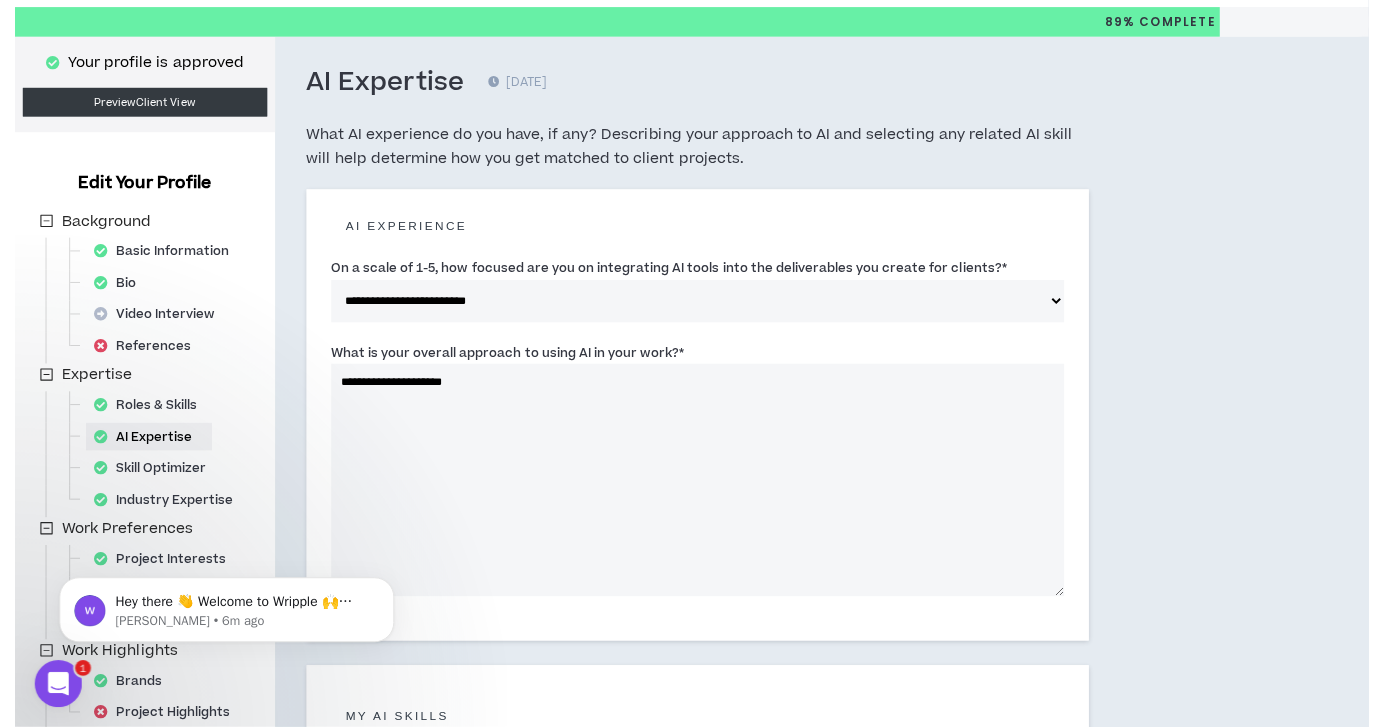 scroll, scrollTop: 0, scrollLeft: 0, axis: both 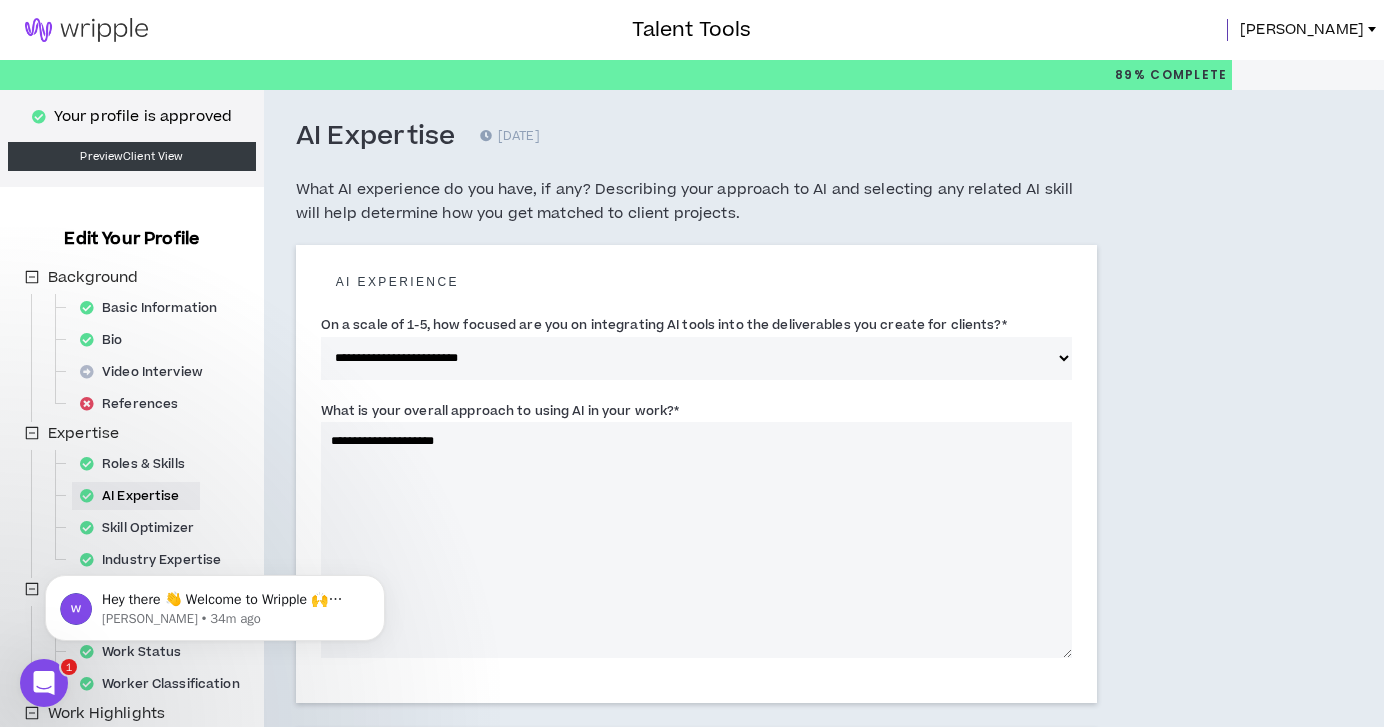 click on "[PERSON_NAME]" at bounding box center [1302, 30] 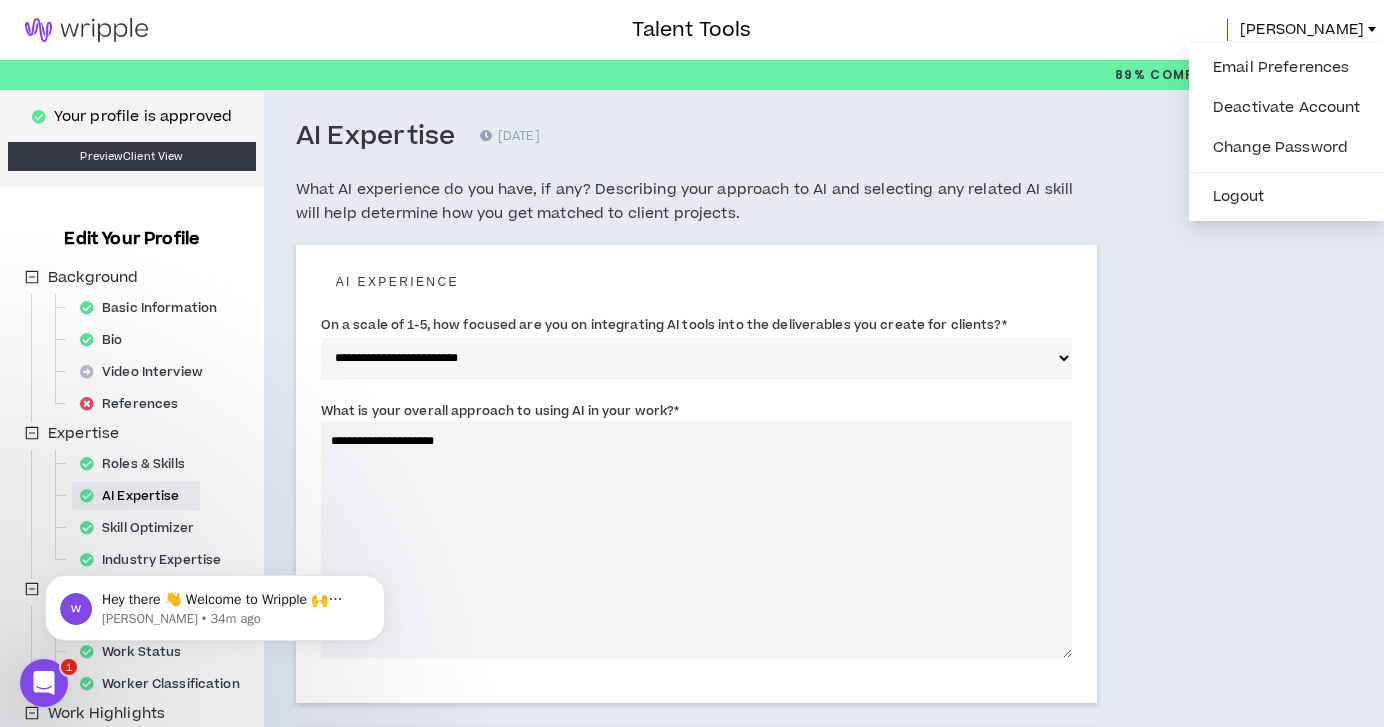 scroll, scrollTop: 17, scrollLeft: 0, axis: vertical 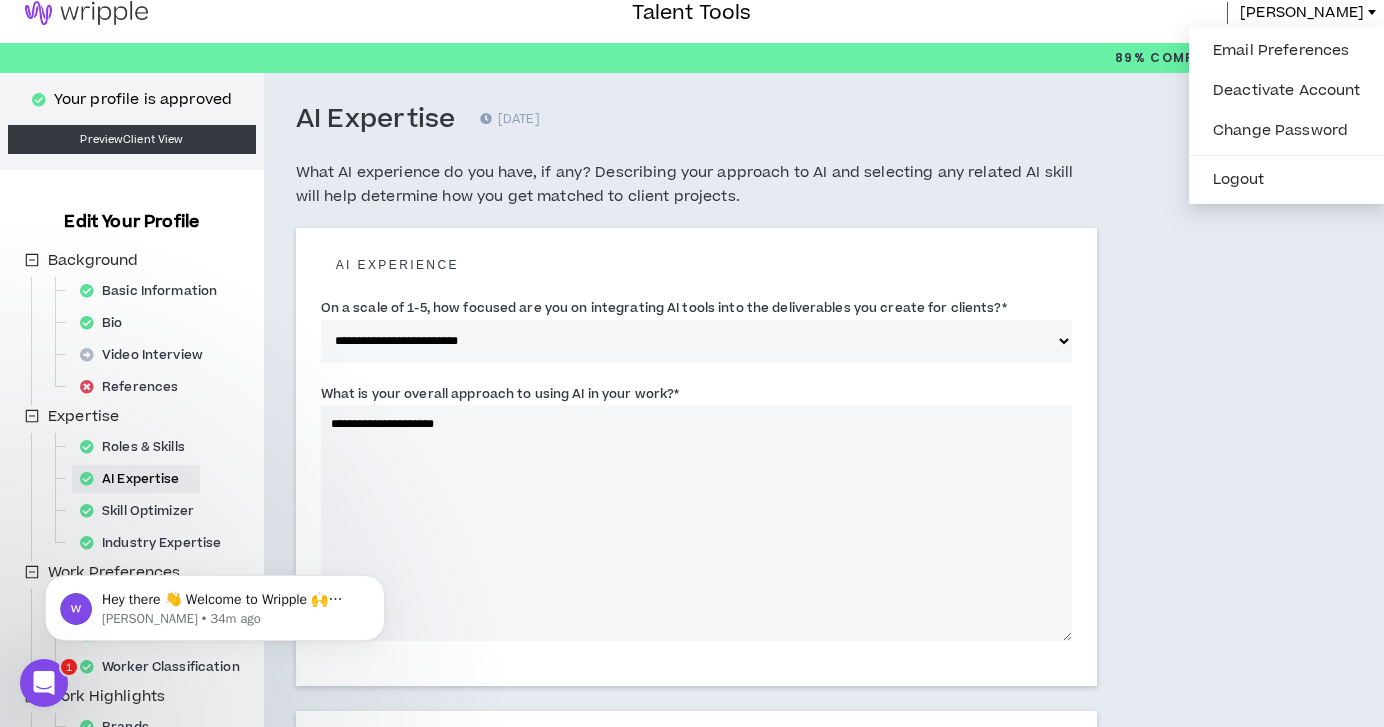click on "**********" at bounding box center (783, 692) 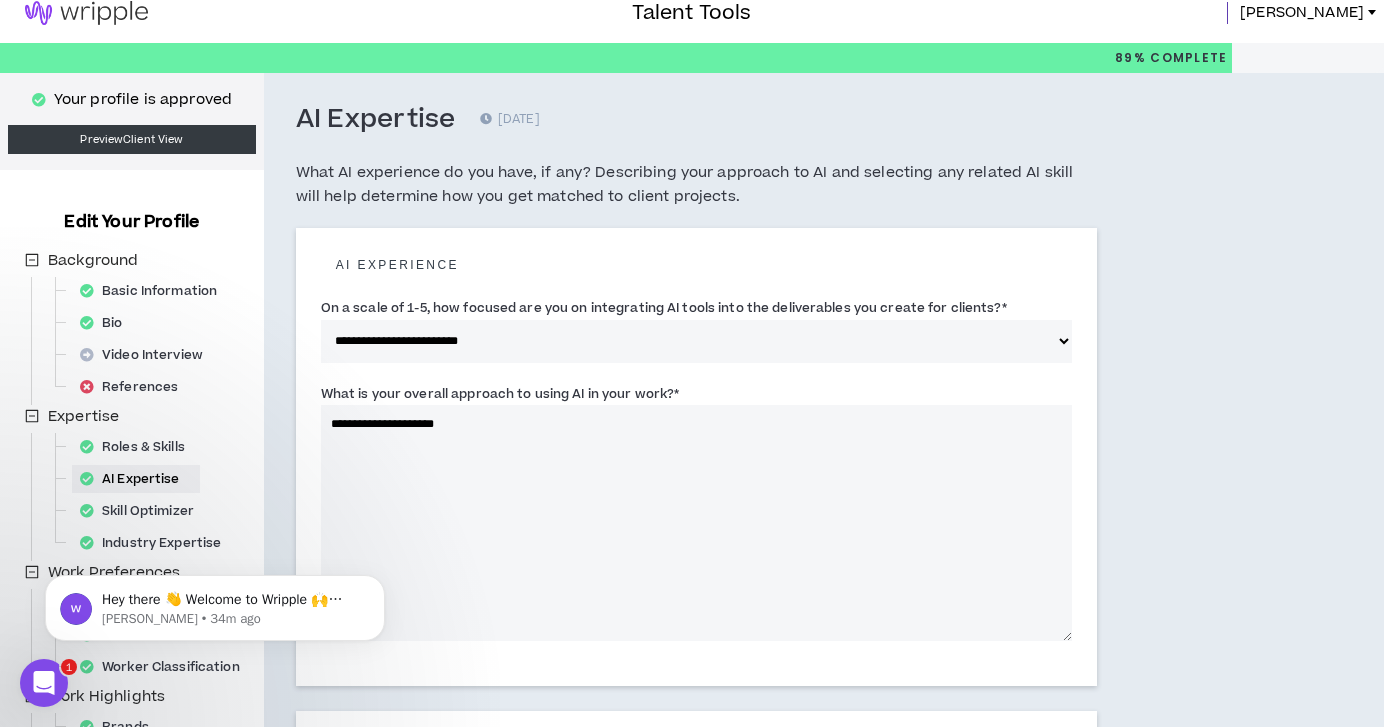 click 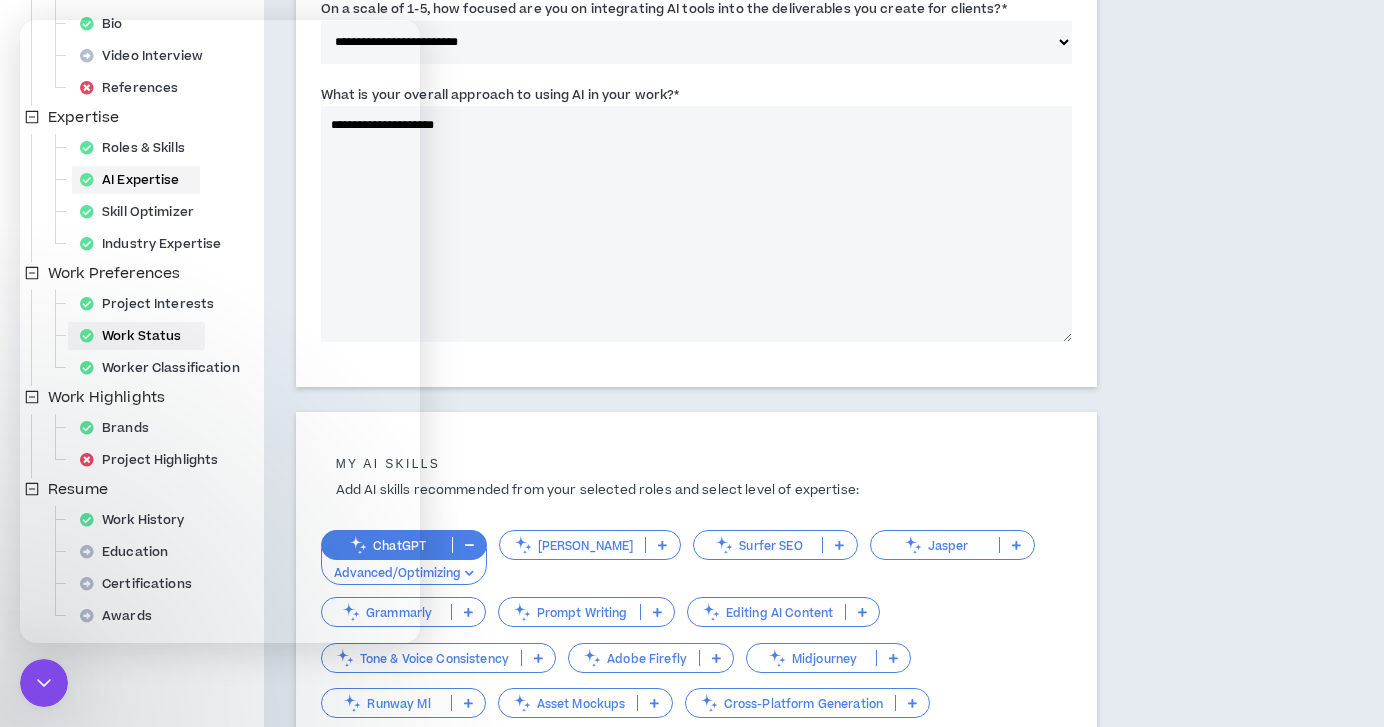 scroll, scrollTop: 0, scrollLeft: 0, axis: both 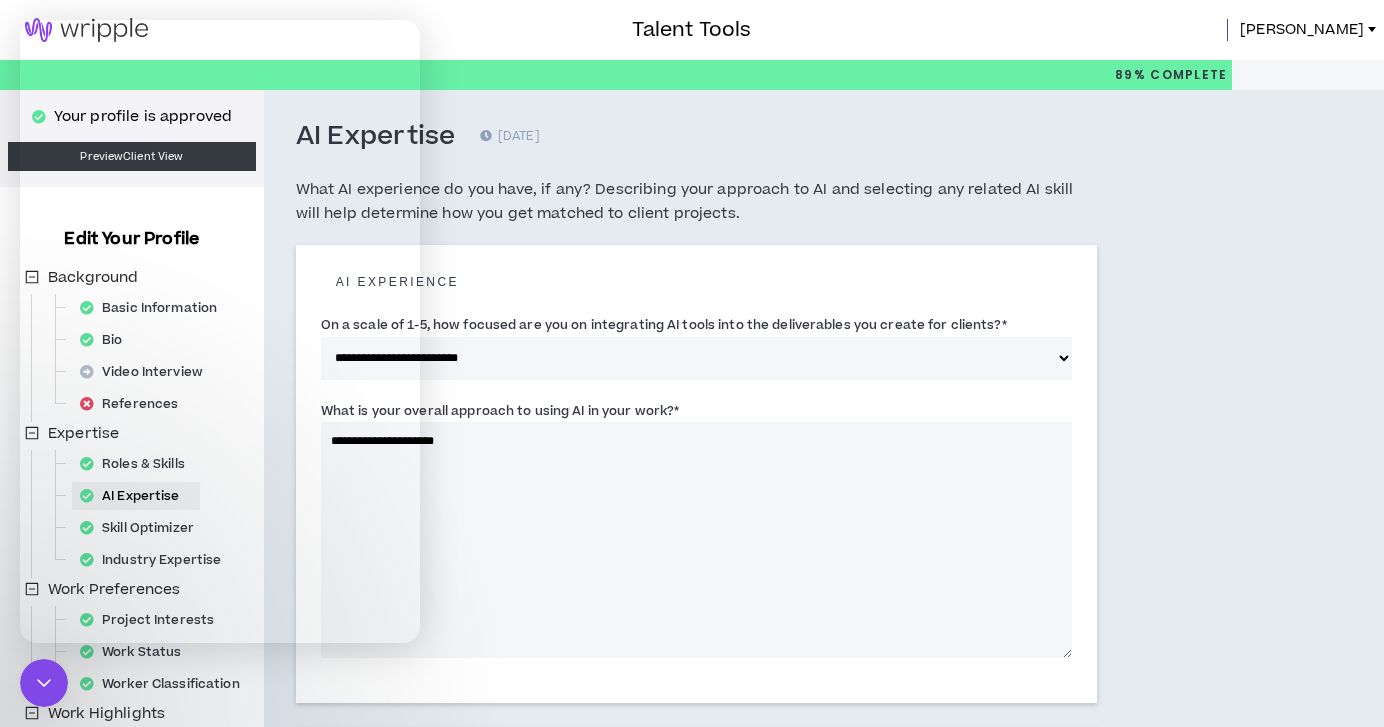 click on "AI Expertise    0 days ago" at bounding box center (696, 137) 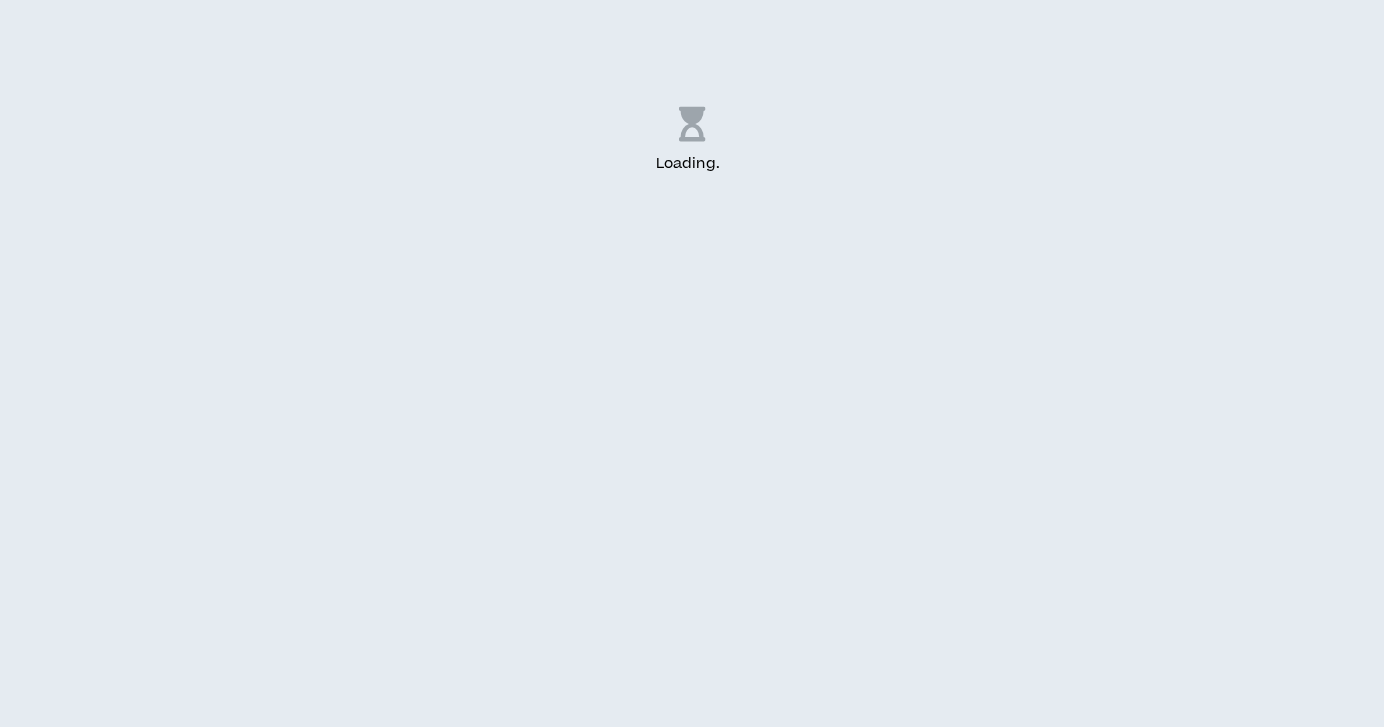 scroll, scrollTop: 0, scrollLeft: 0, axis: both 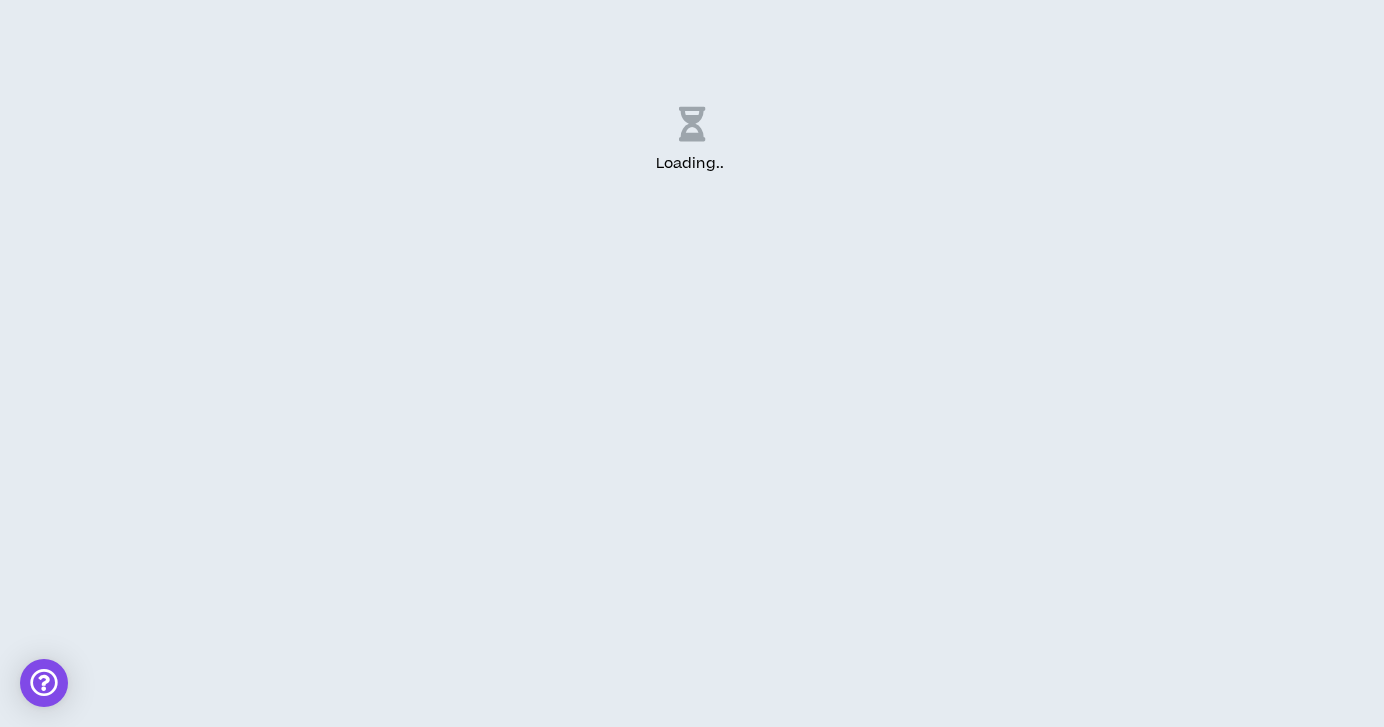 select on "*" 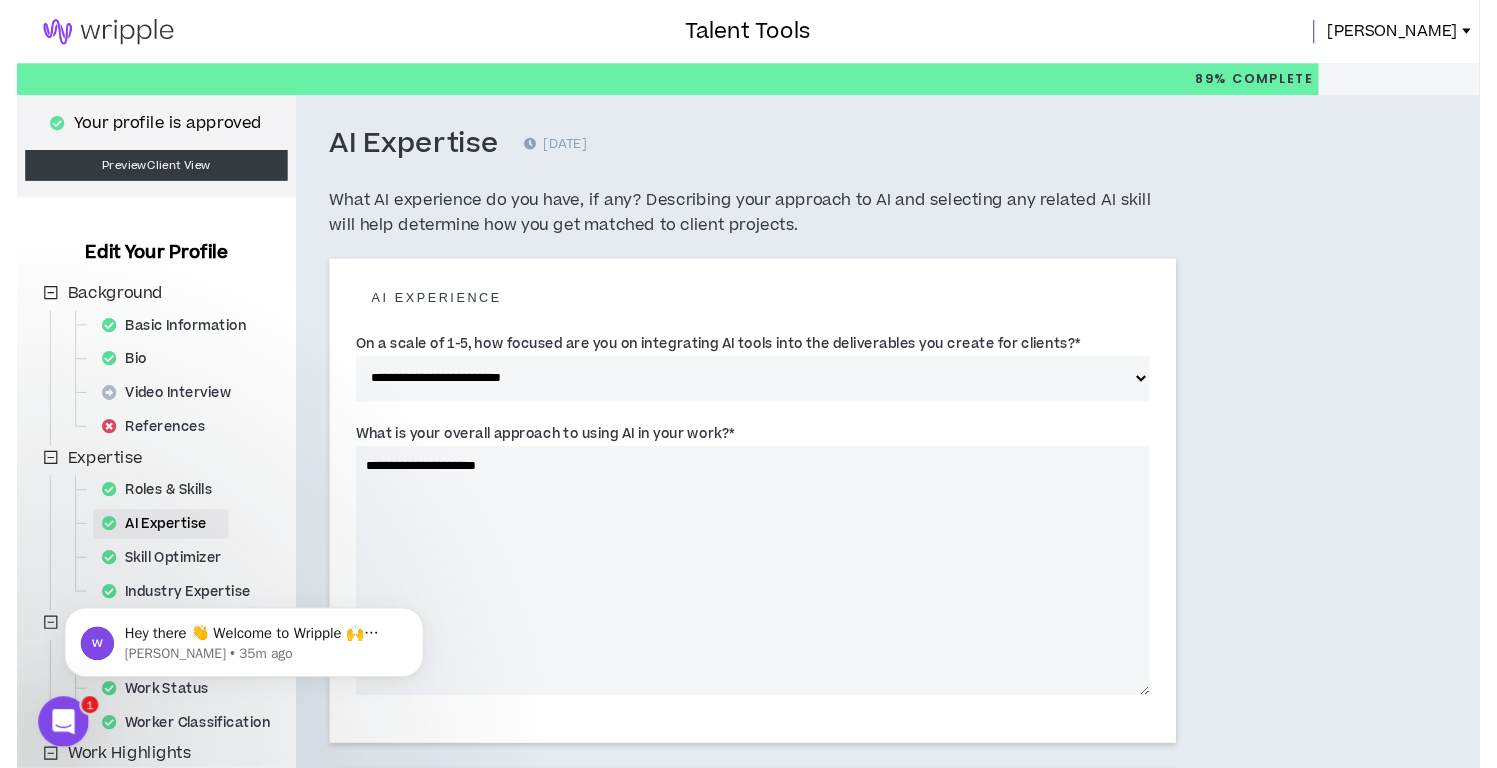 scroll, scrollTop: 0, scrollLeft: 0, axis: both 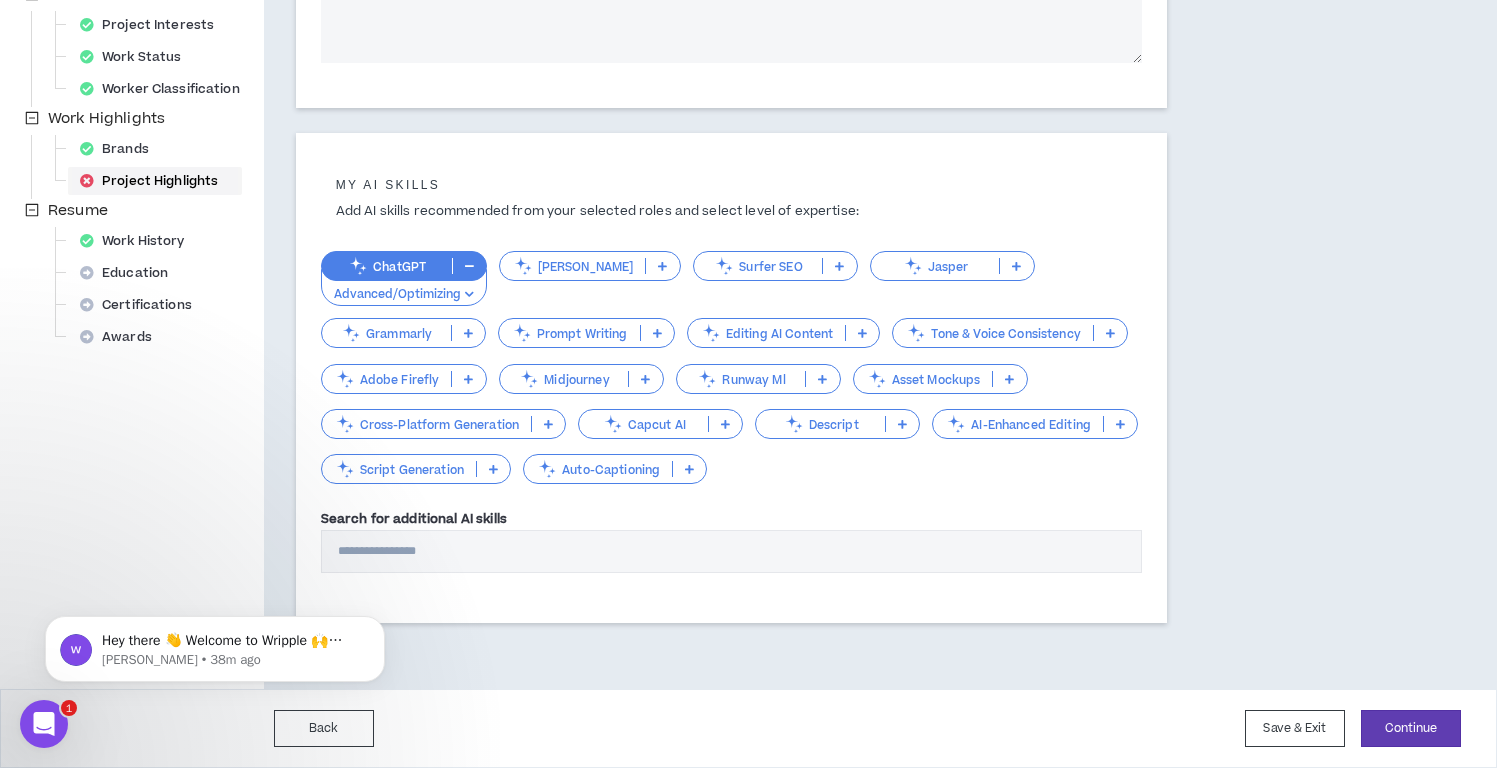 click on "Project Highlights" at bounding box center (155, 181) 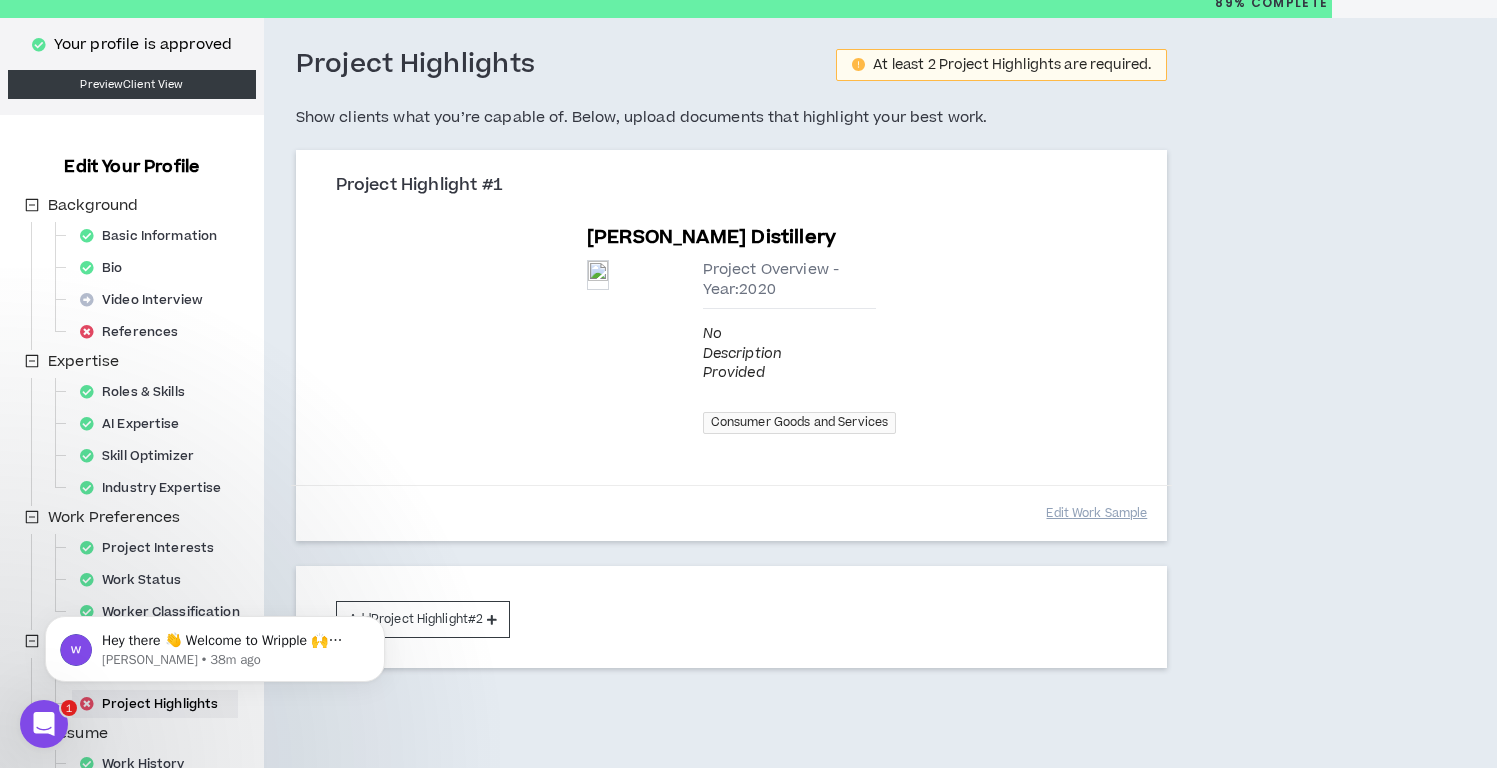 scroll, scrollTop: 261, scrollLeft: 0, axis: vertical 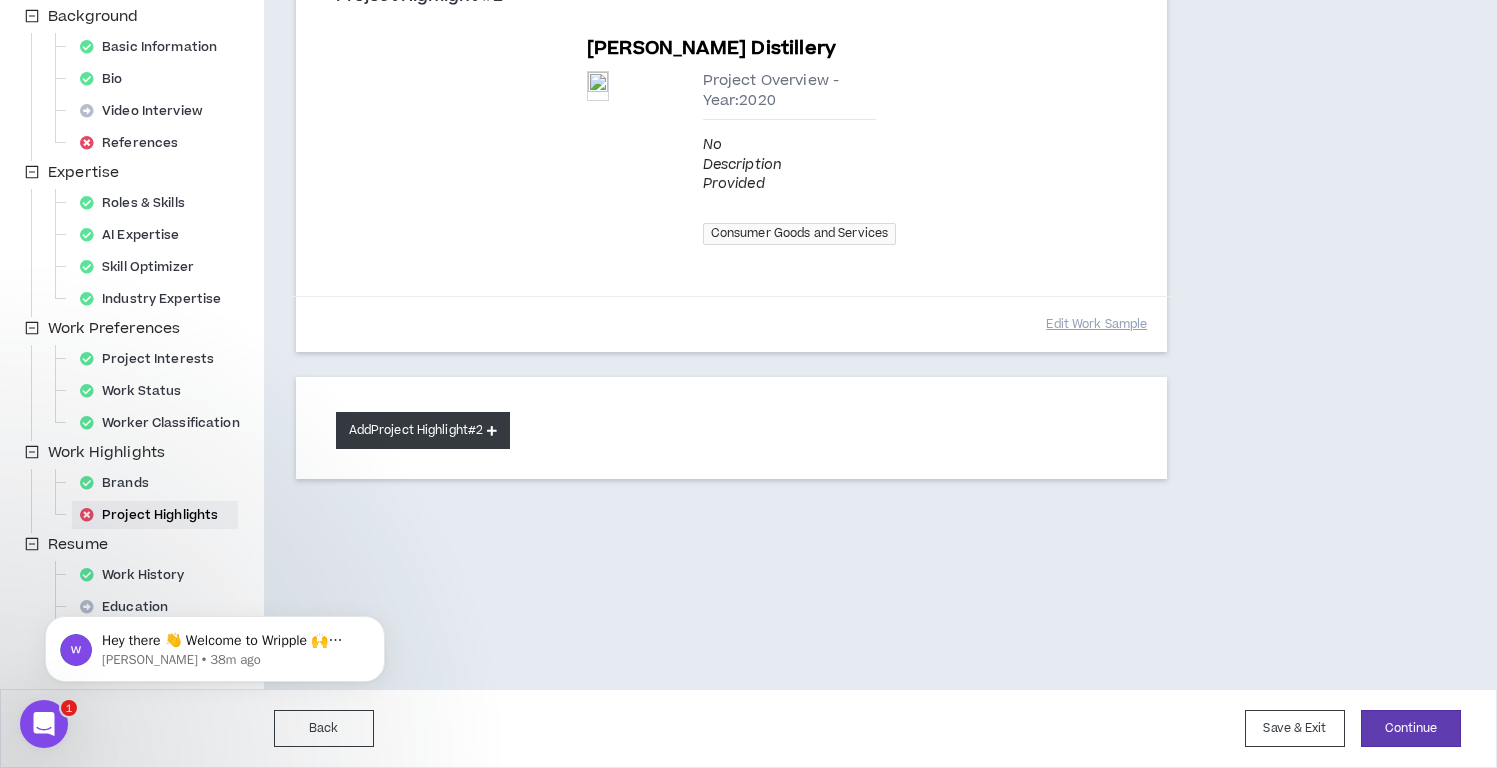 click on "Add  Project Highlight  #2" at bounding box center (423, 430) 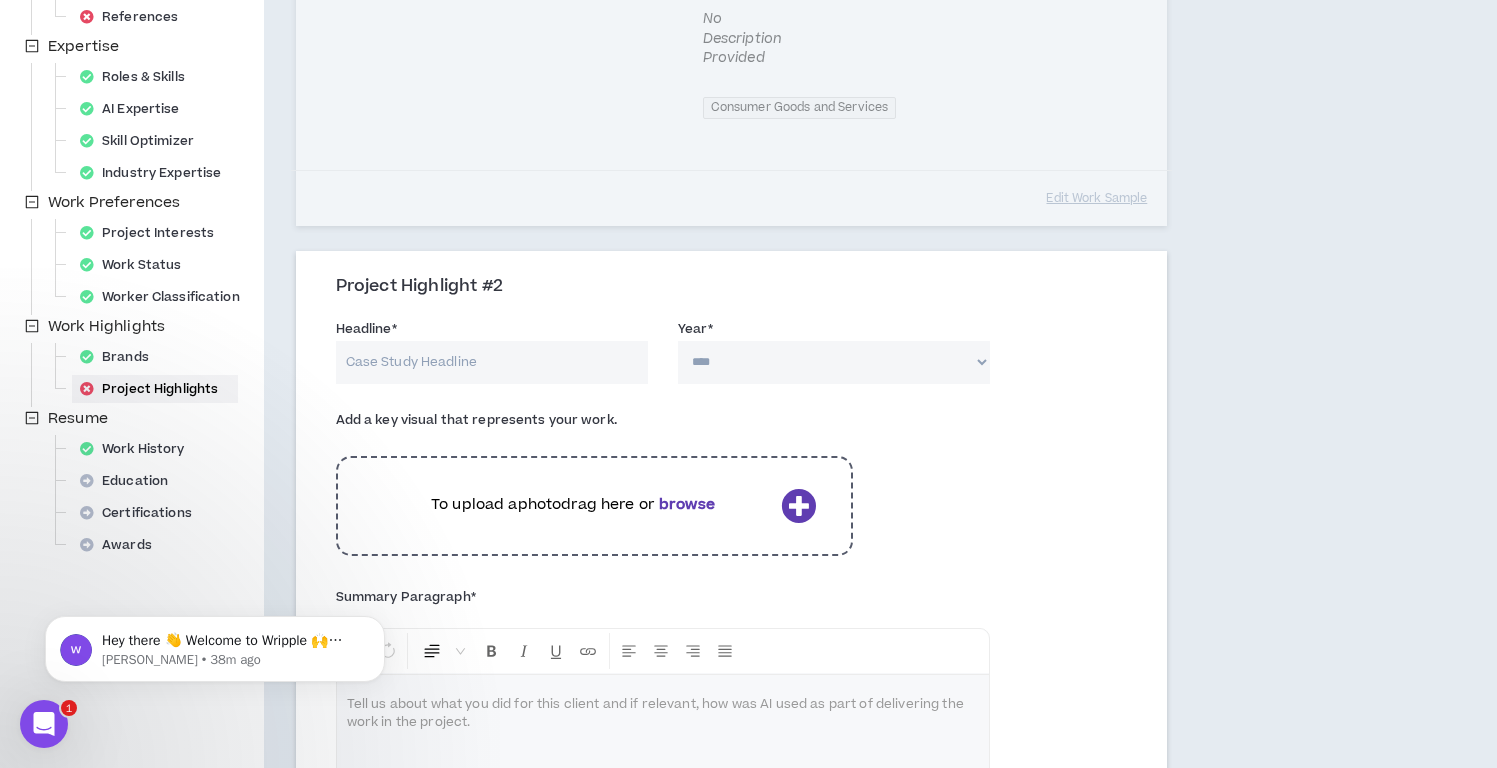 scroll, scrollTop: 0, scrollLeft: 0, axis: both 